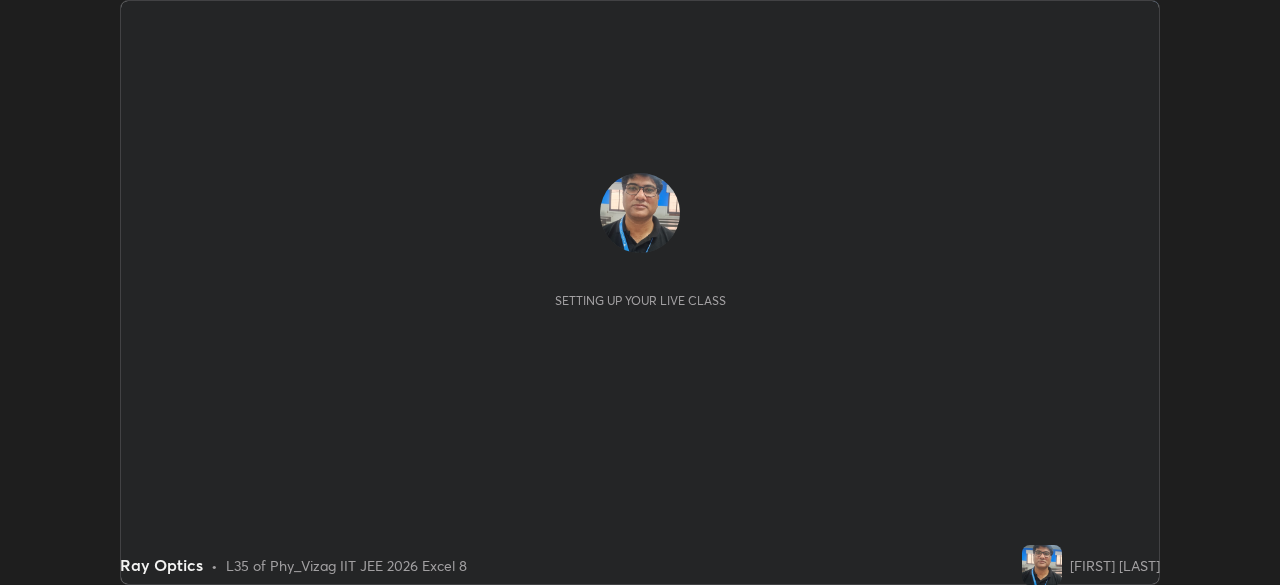 scroll, scrollTop: 0, scrollLeft: 0, axis: both 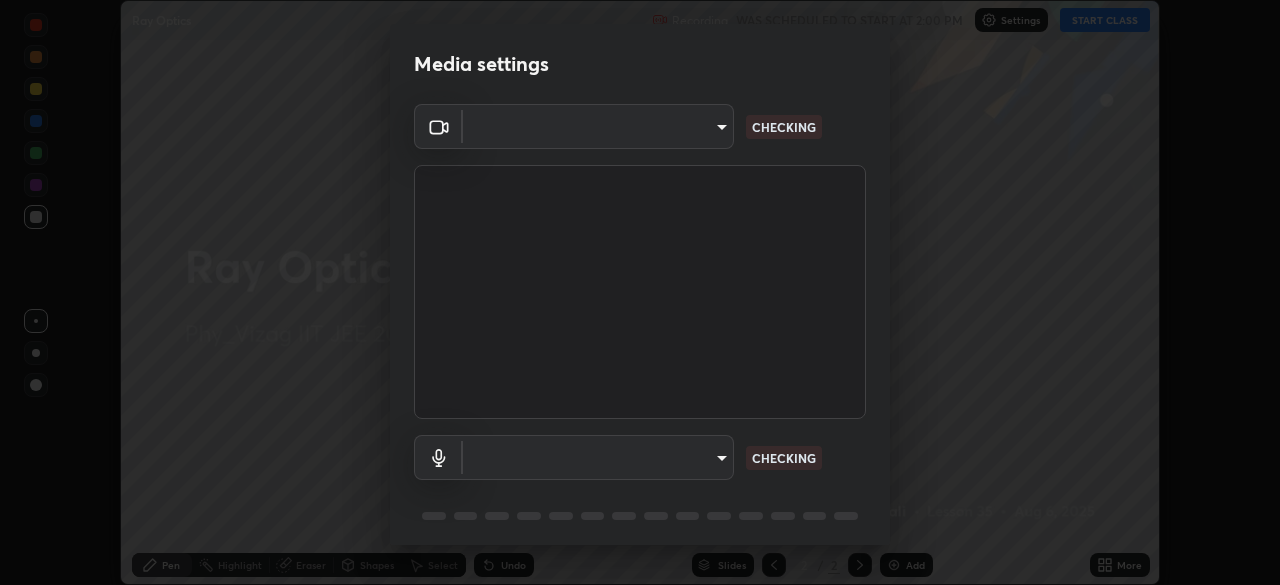 type on "cce9b67fa479fc088f071f13ccfce14e23d766b55a58e29726bfee3f33c1f2ec" 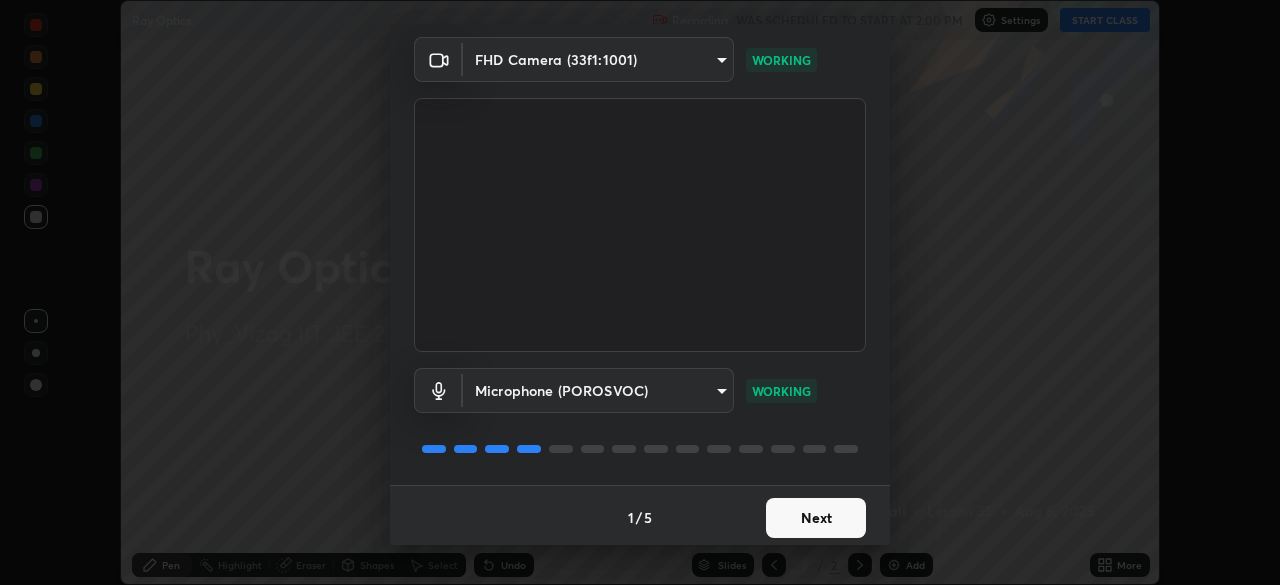scroll, scrollTop: 71, scrollLeft: 0, axis: vertical 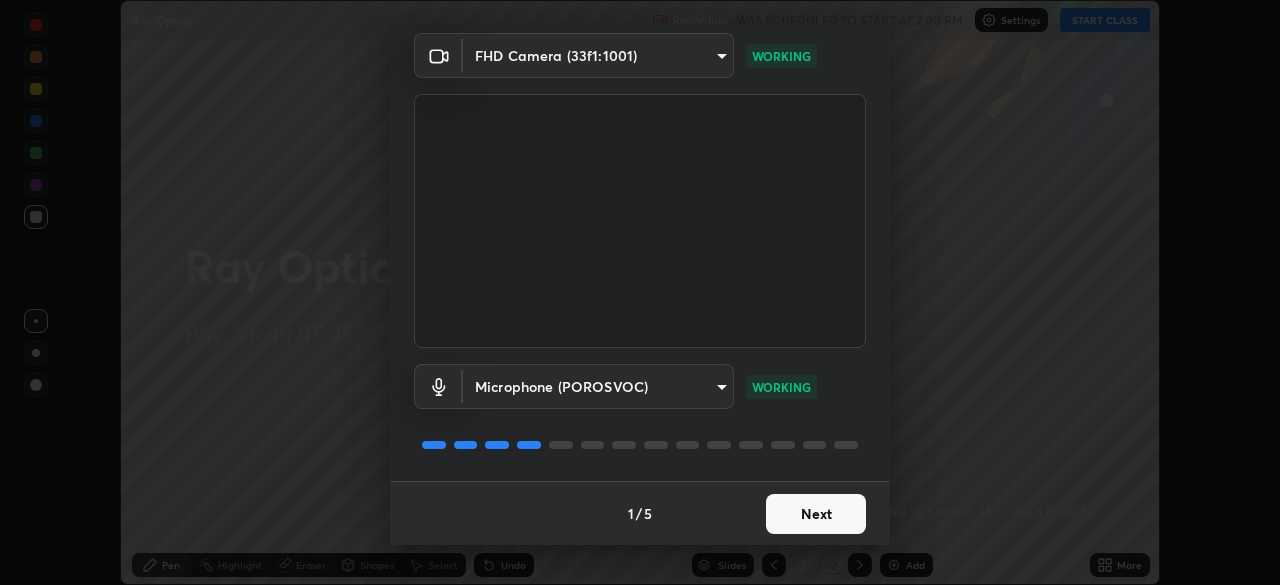 click on "Next" at bounding box center [816, 514] 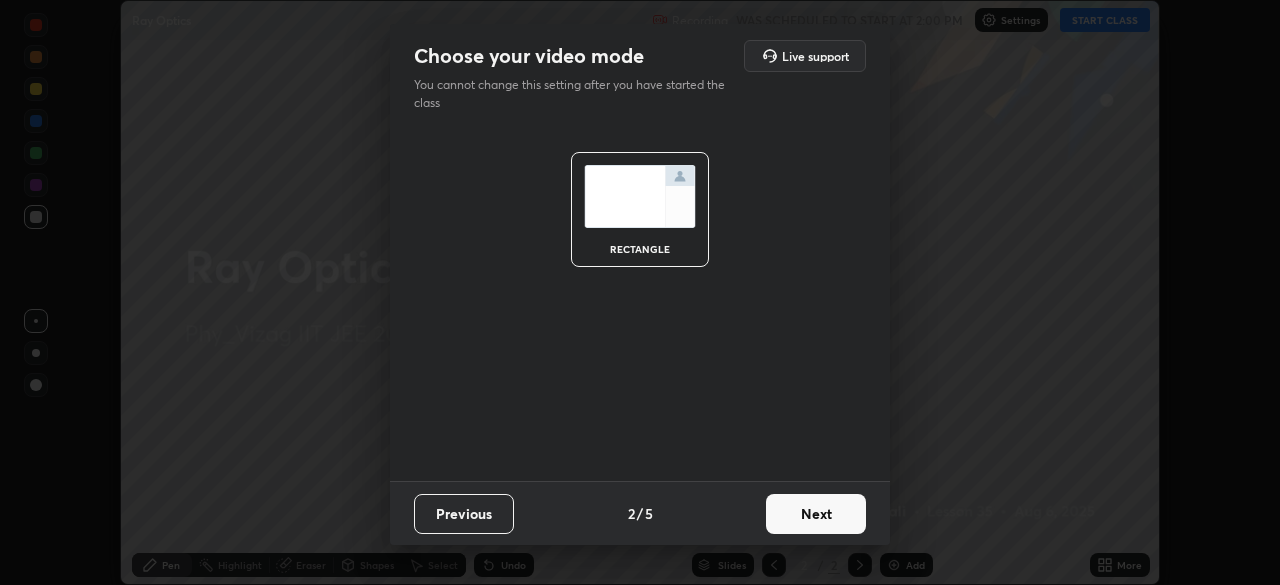 scroll, scrollTop: 0, scrollLeft: 0, axis: both 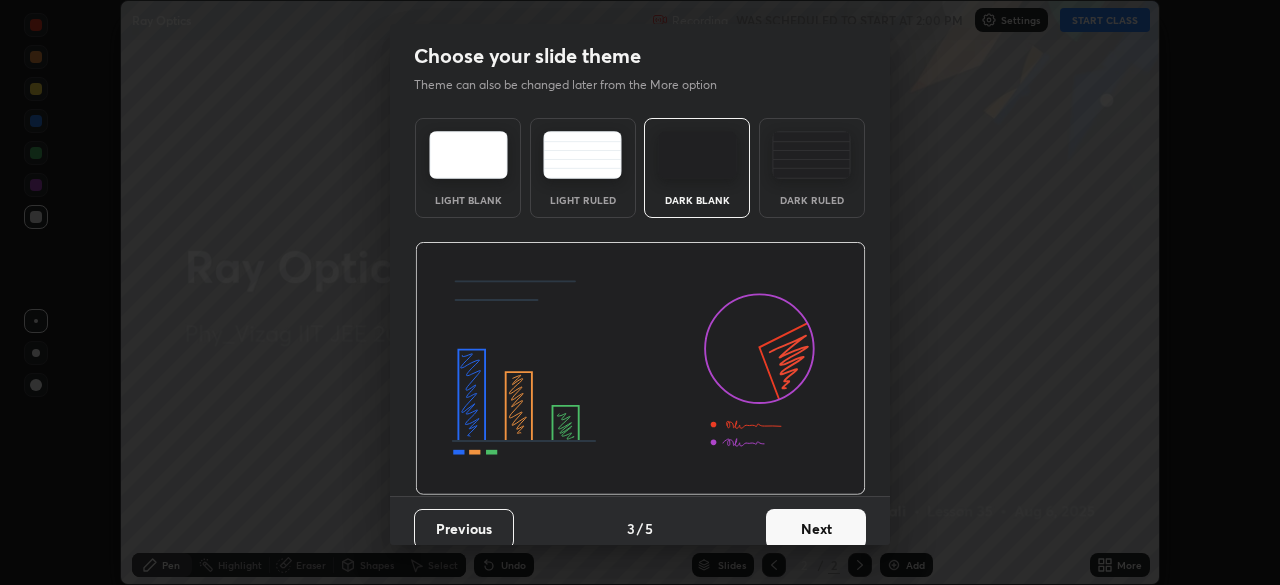 click on "Next" at bounding box center [816, 529] 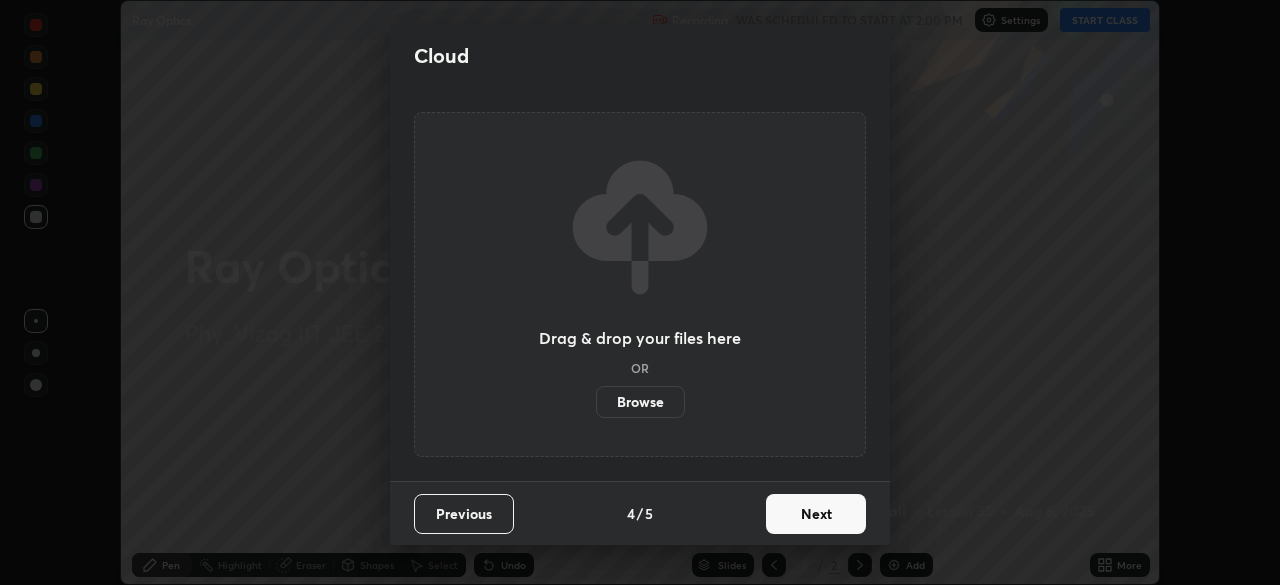 click on "Next" at bounding box center (816, 514) 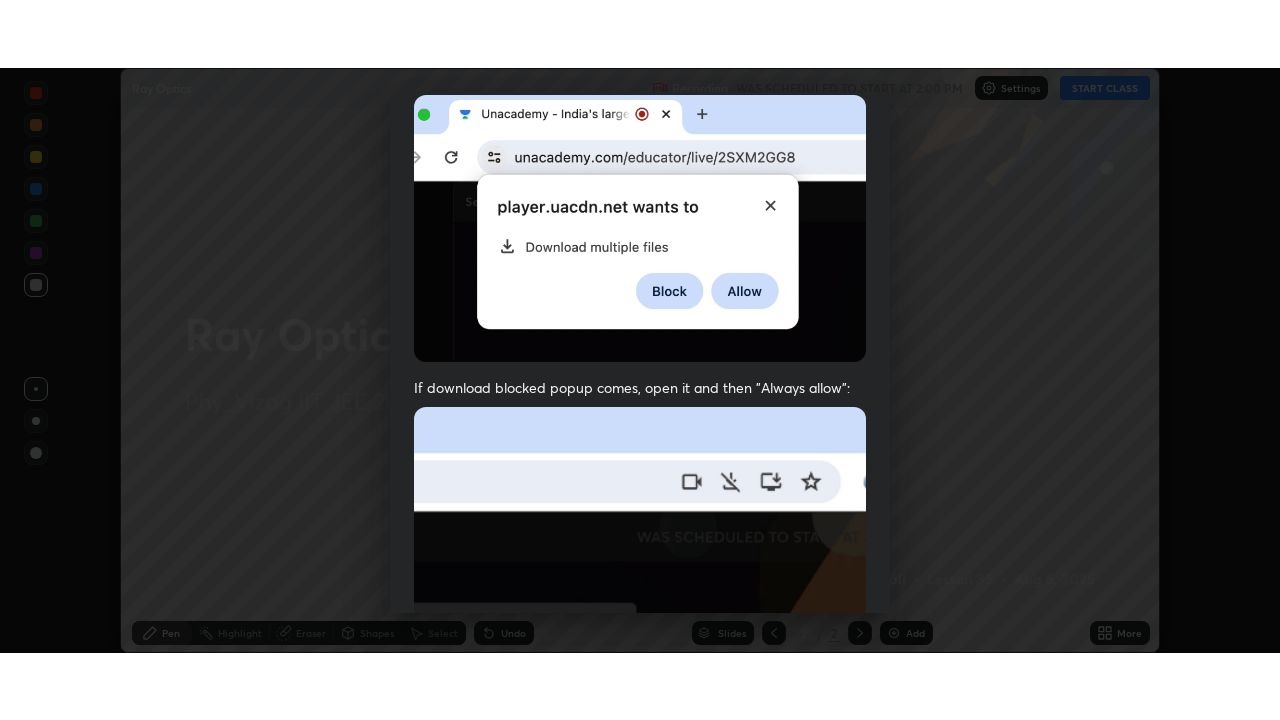 scroll, scrollTop: 479, scrollLeft: 0, axis: vertical 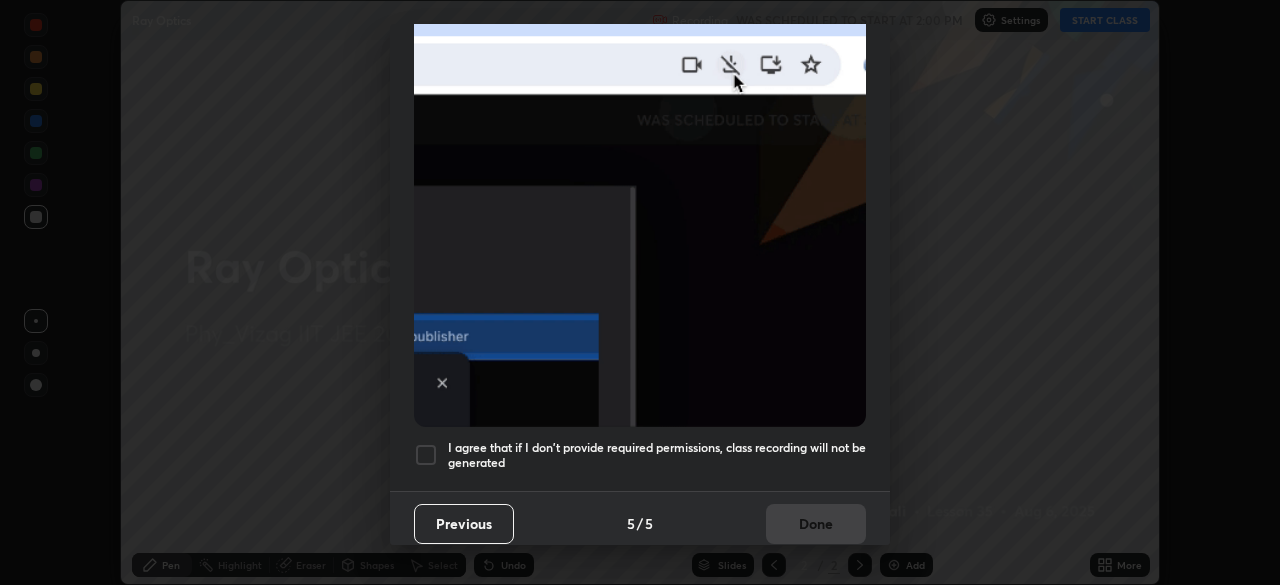 click at bounding box center [426, 455] 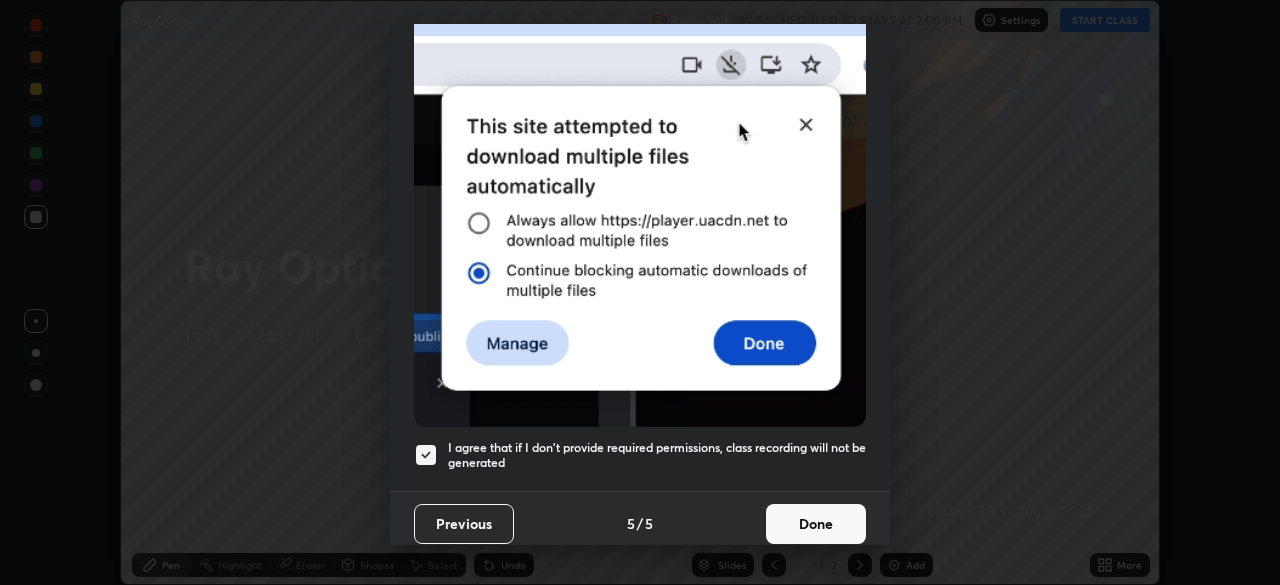 click on "Done" at bounding box center [816, 524] 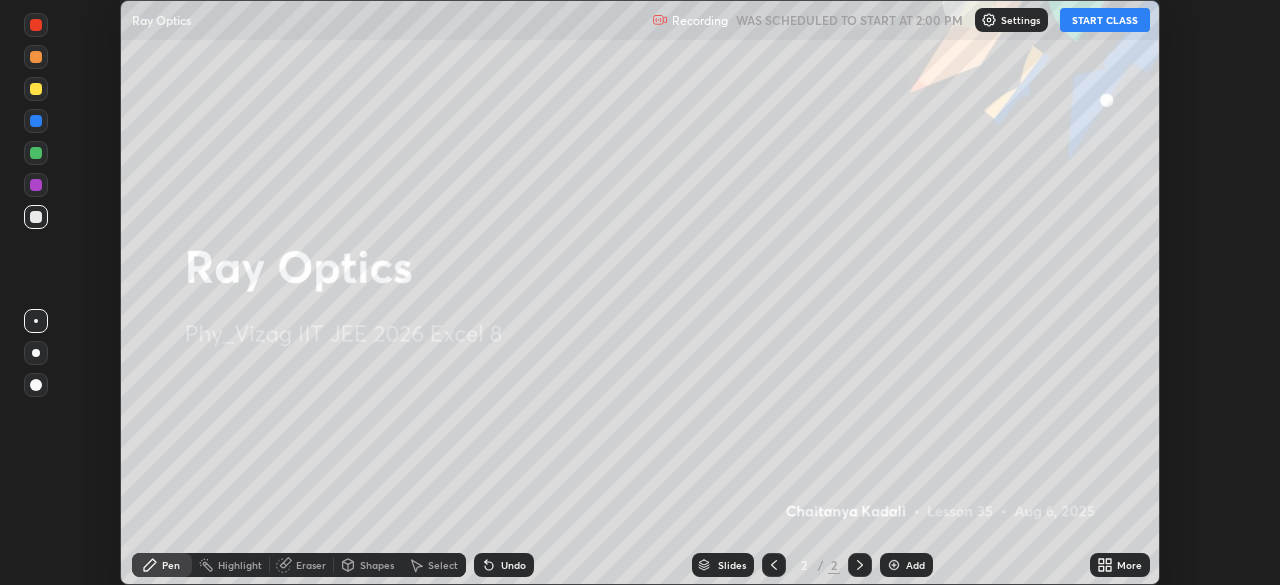 click on "Add" at bounding box center (915, 565) 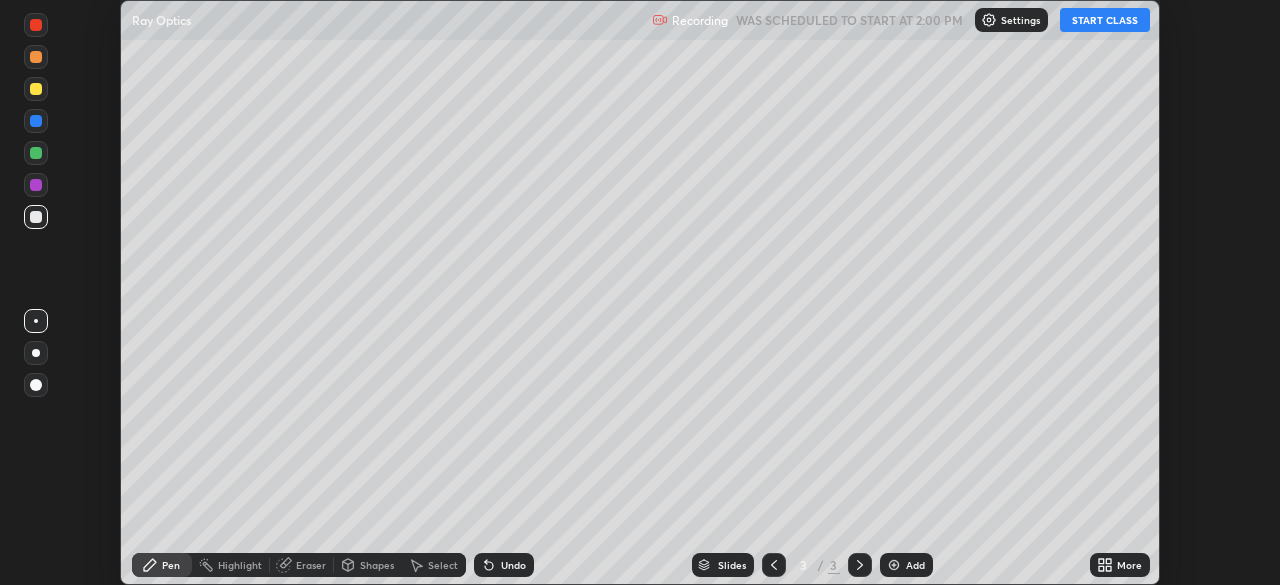 click on "START CLASS" at bounding box center [1105, 20] 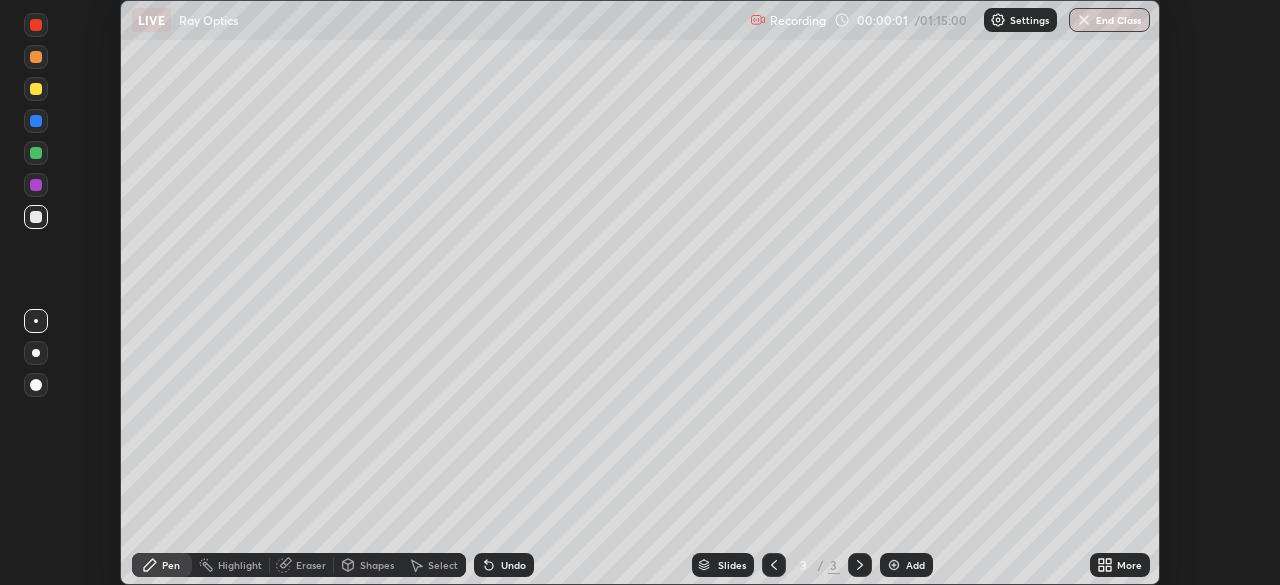 click 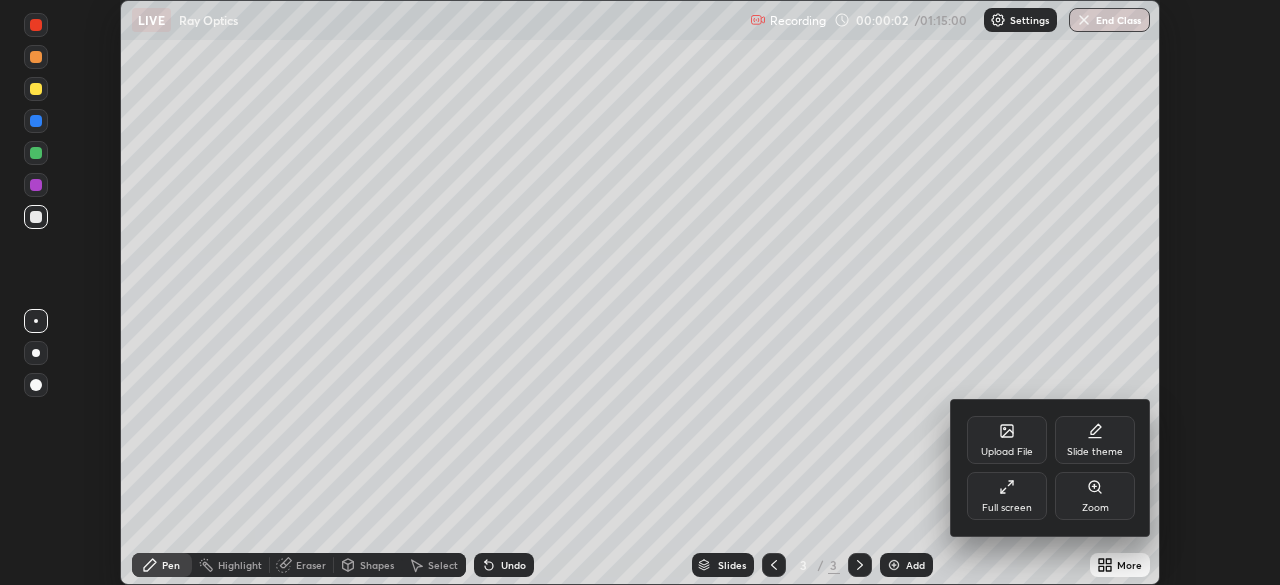 click on "Full screen" at bounding box center [1007, 496] 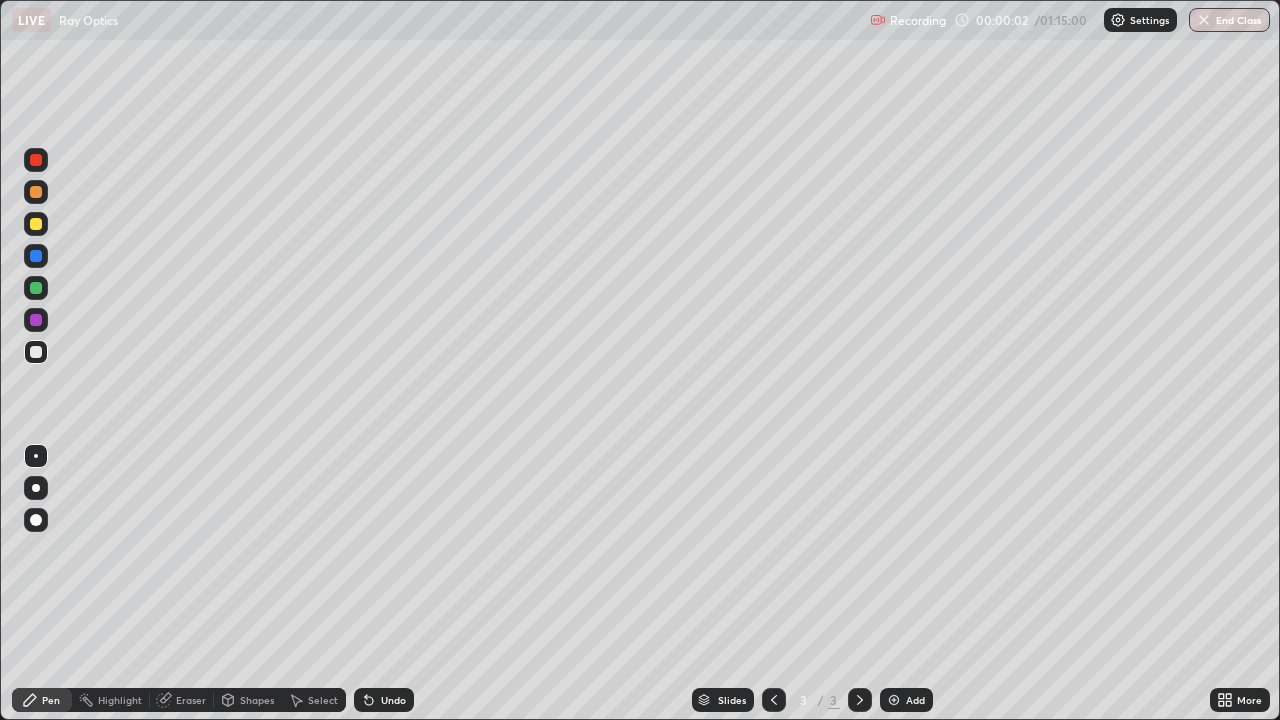 scroll, scrollTop: 99280, scrollLeft: 98720, axis: both 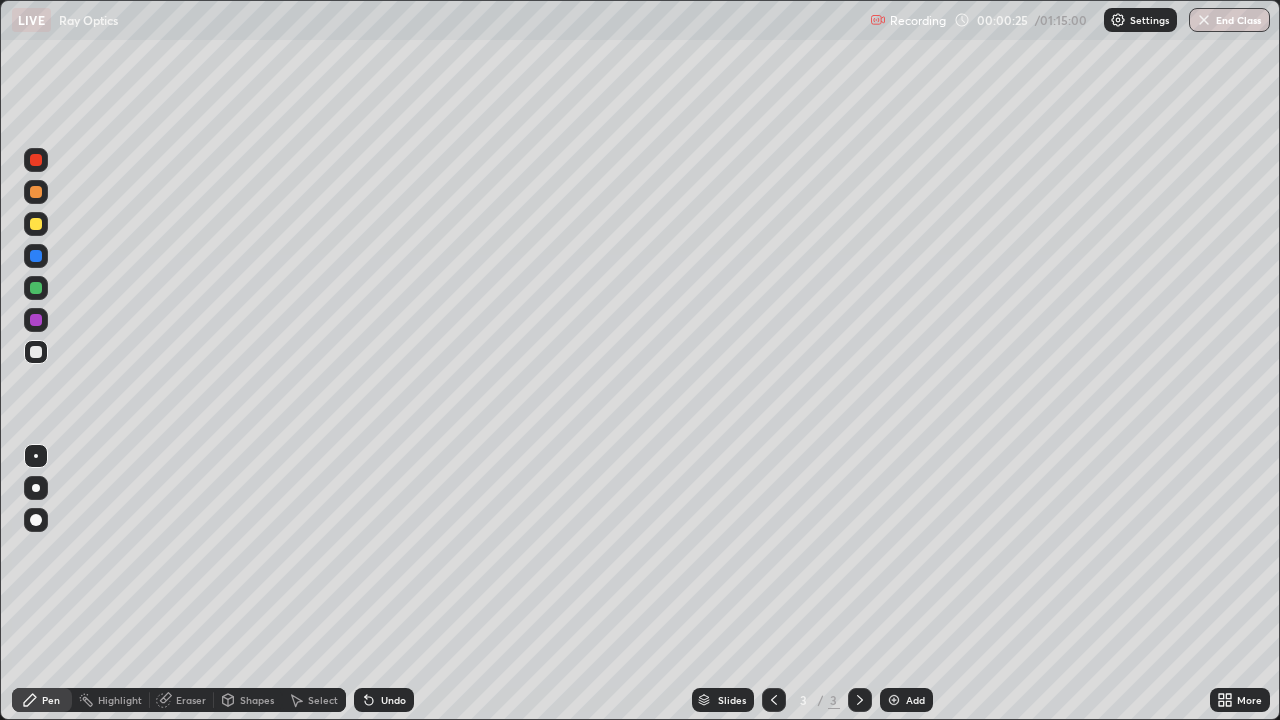 click at bounding box center [36, 520] 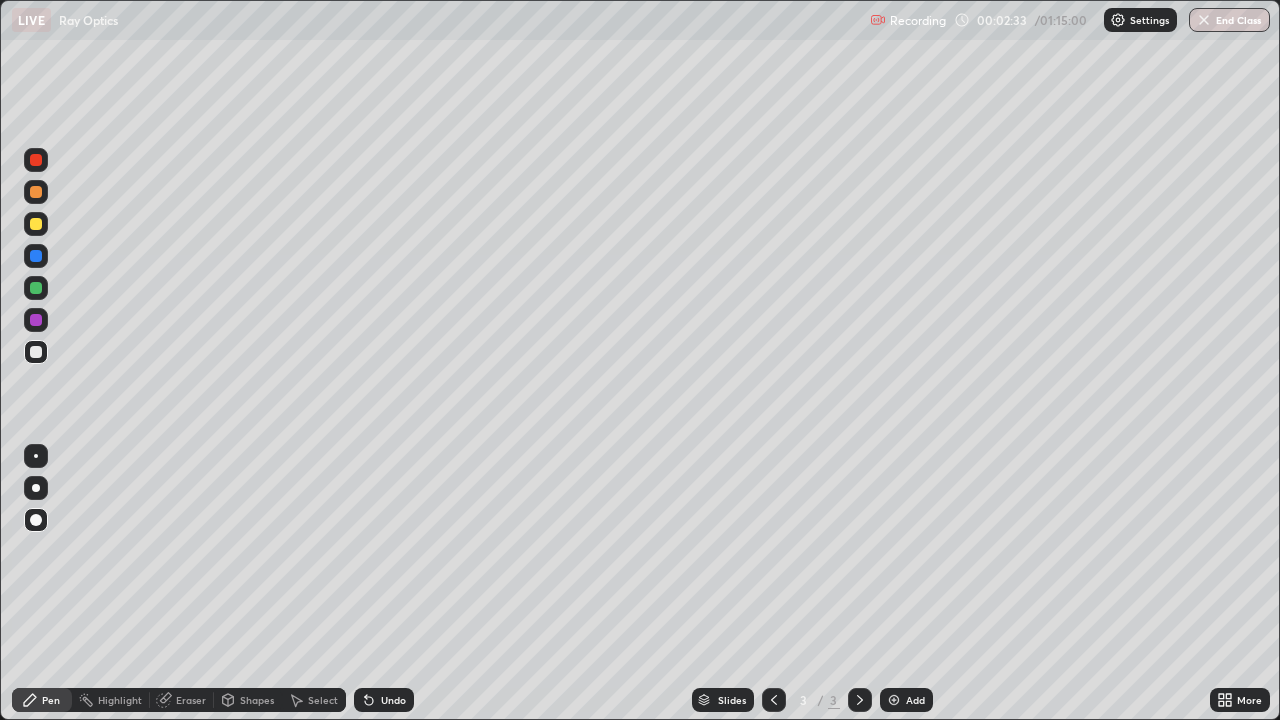 click on "Undo" at bounding box center (393, 700) 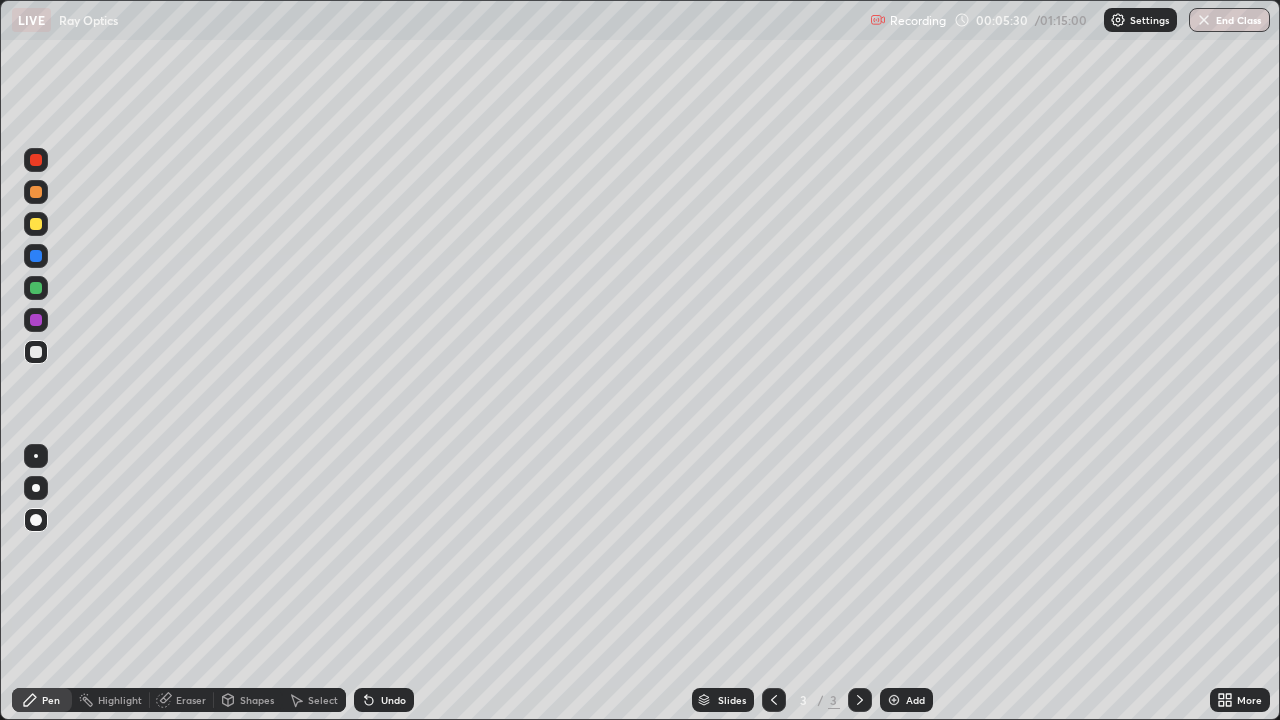 click at bounding box center (36, 320) 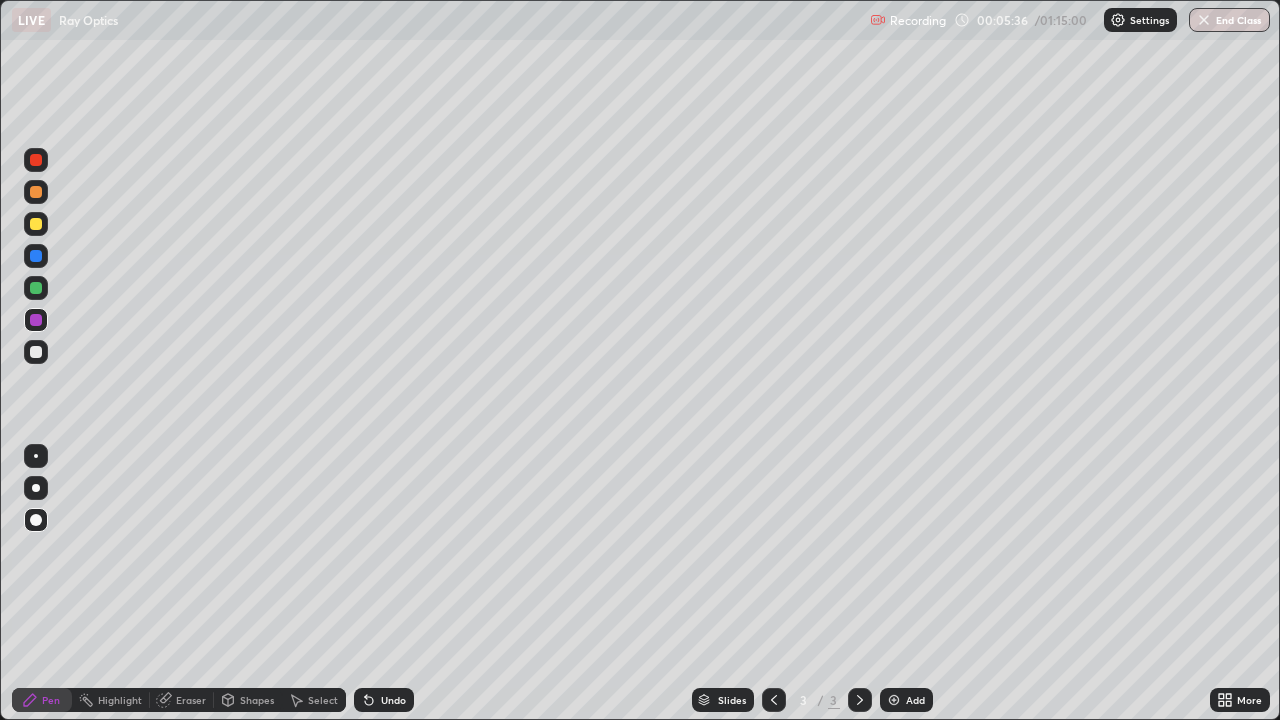 click on "Undo" at bounding box center [393, 700] 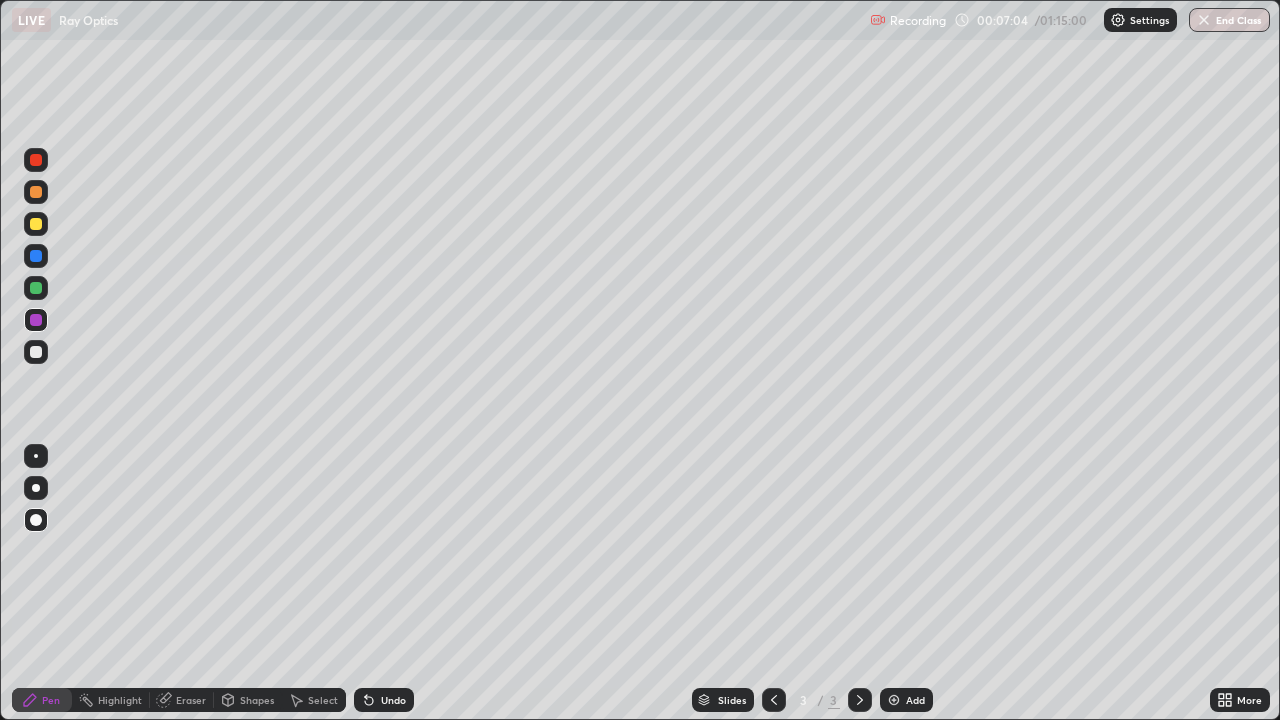 click on "Undo" at bounding box center (393, 700) 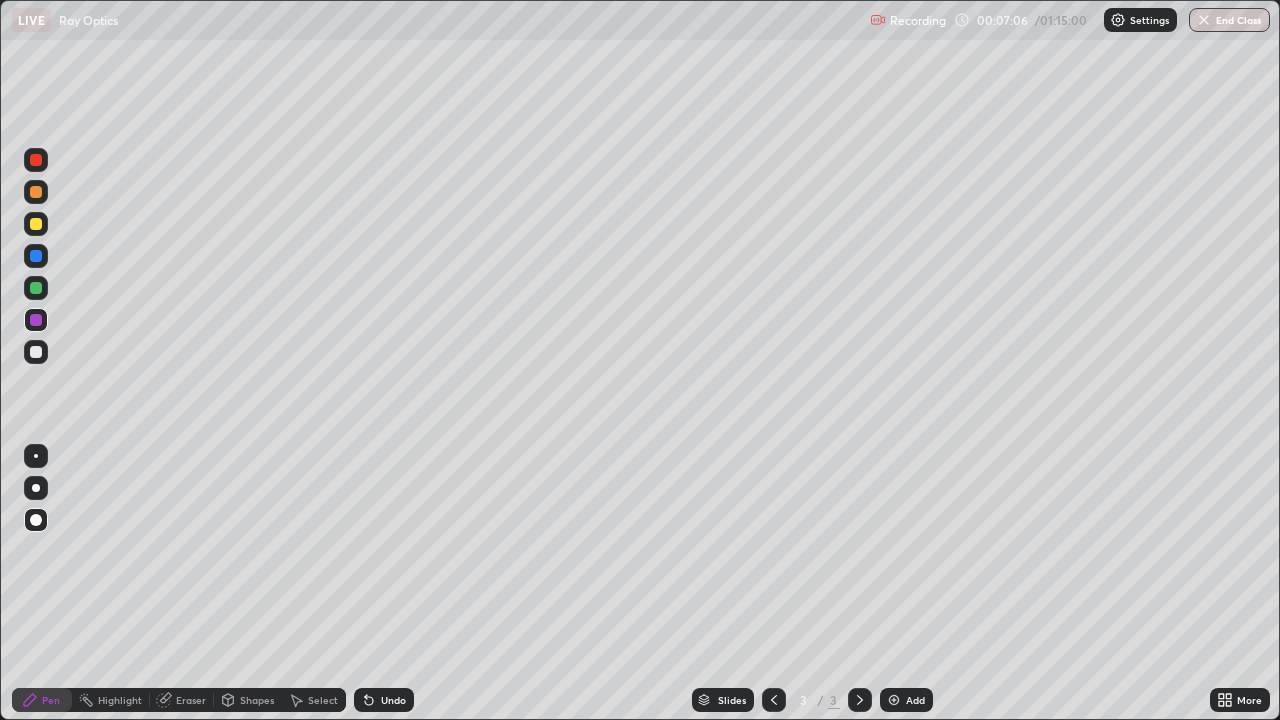 click on "Undo" at bounding box center (384, 700) 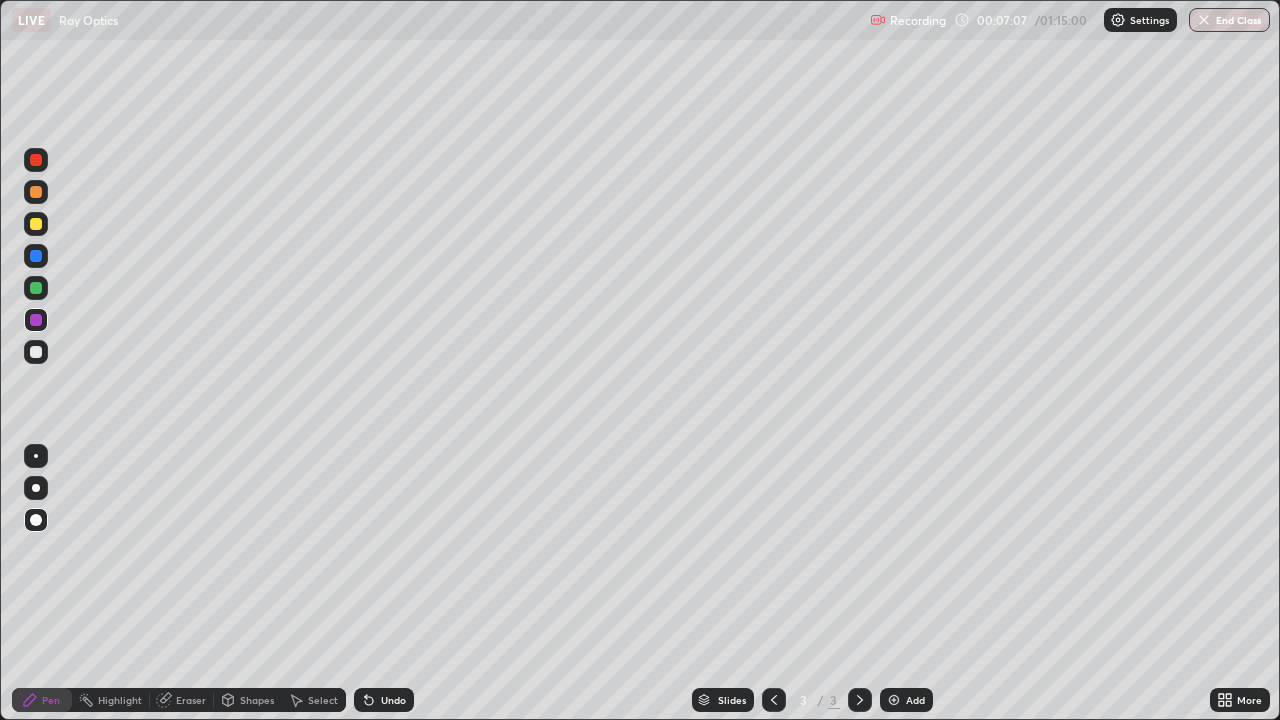 click at bounding box center [36, 288] 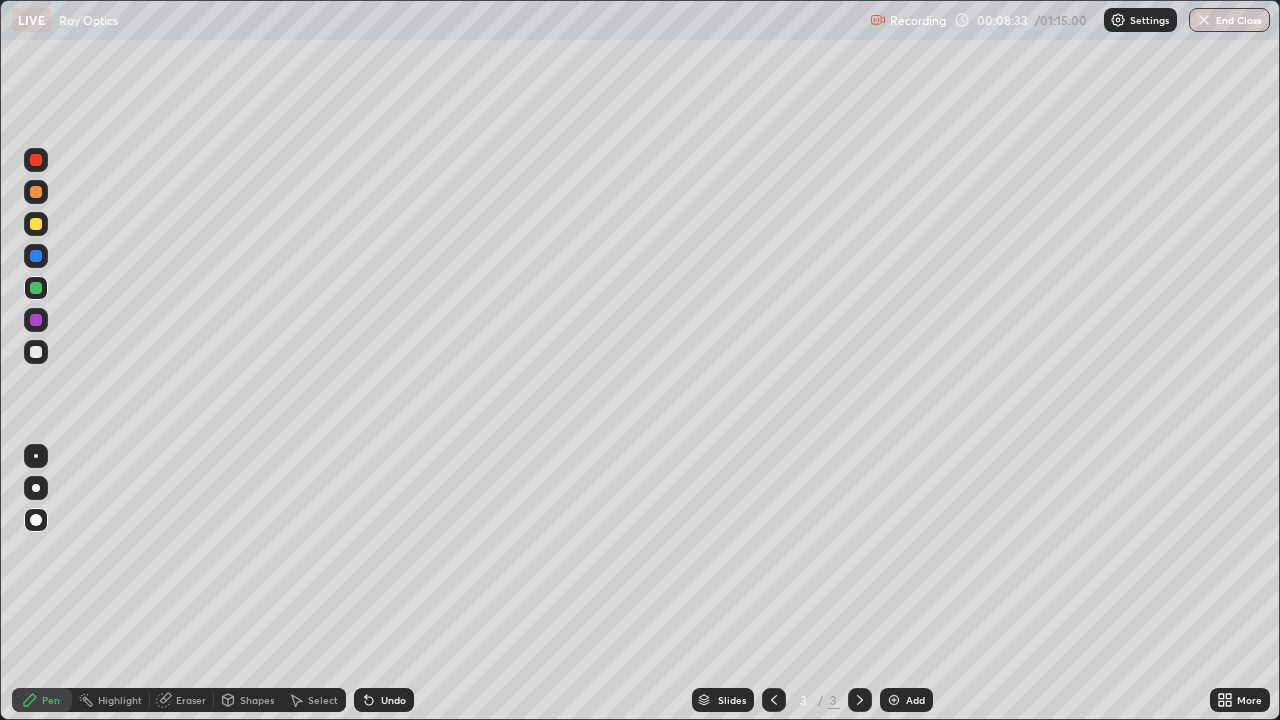 click at bounding box center [36, 224] 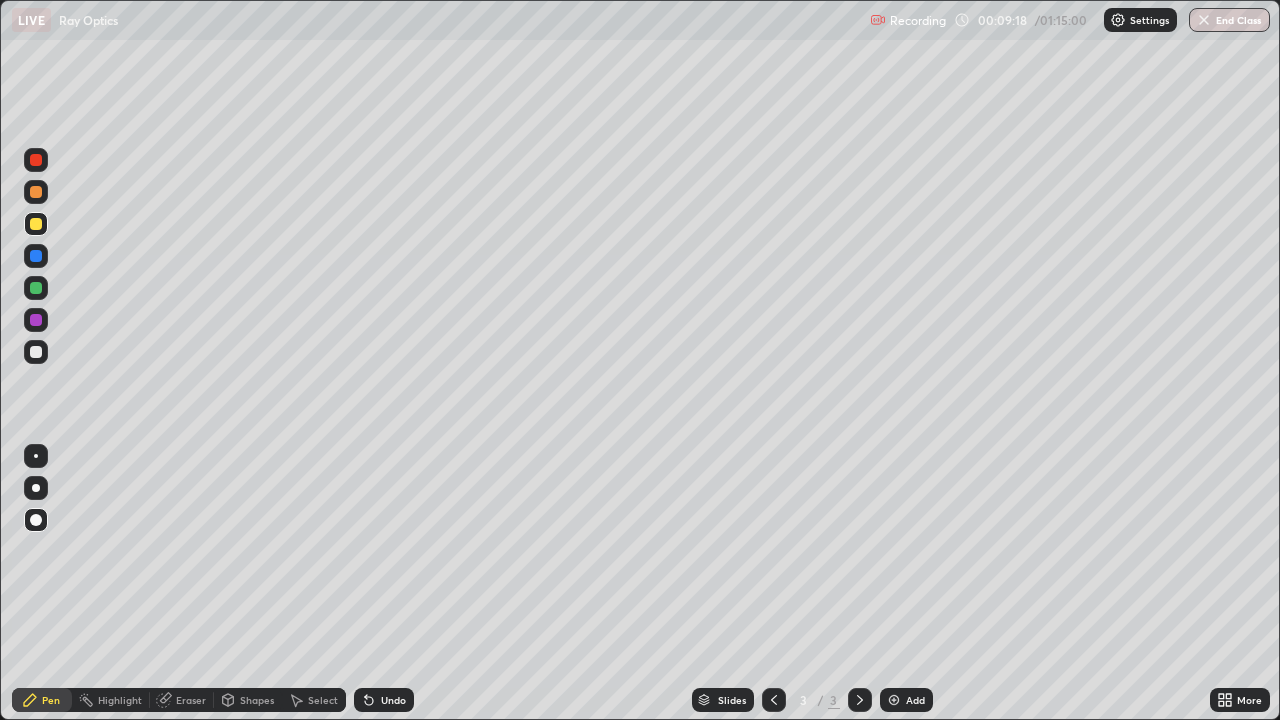 click at bounding box center (36, 288) 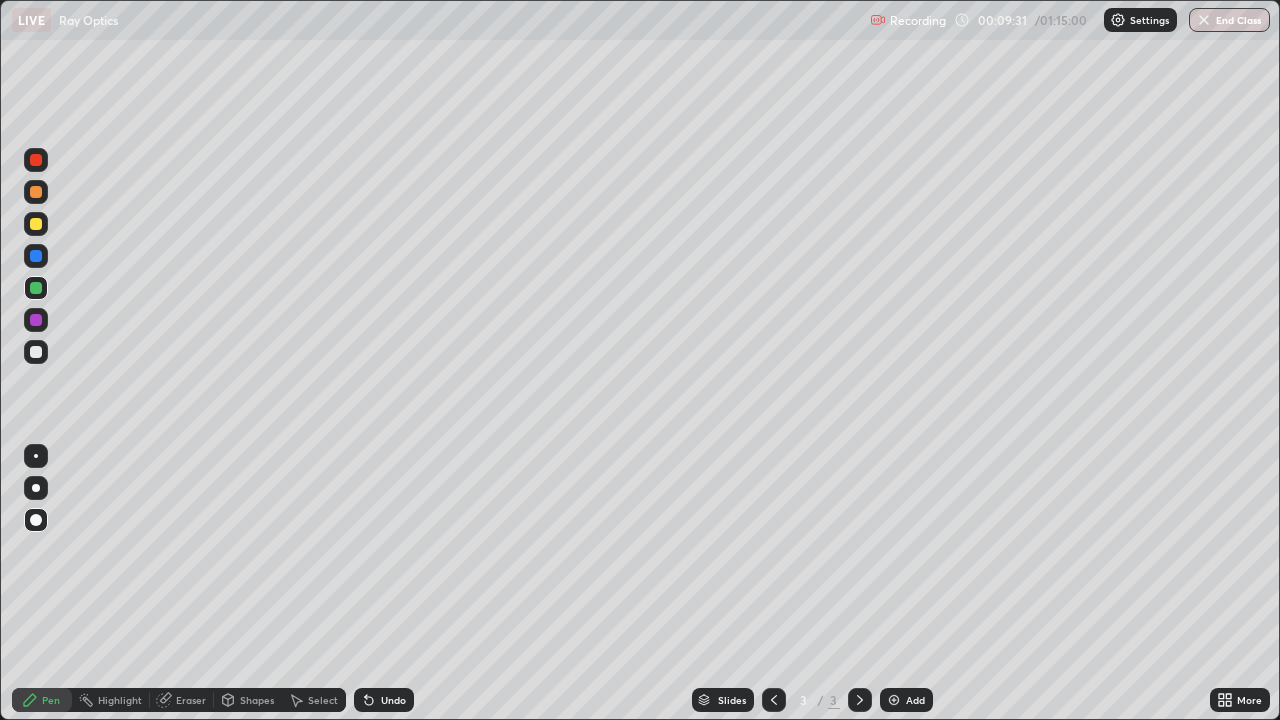 click at bounding box center (36, 256) 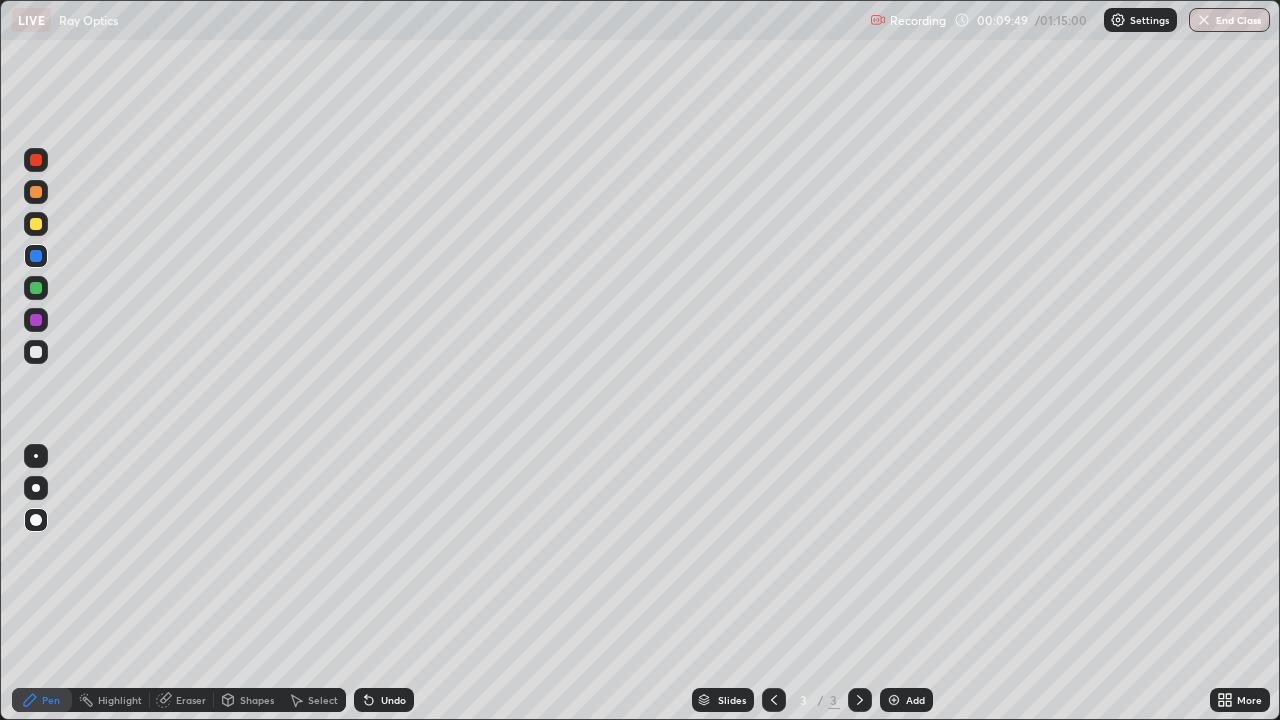 click at bounding box center [36, 160] 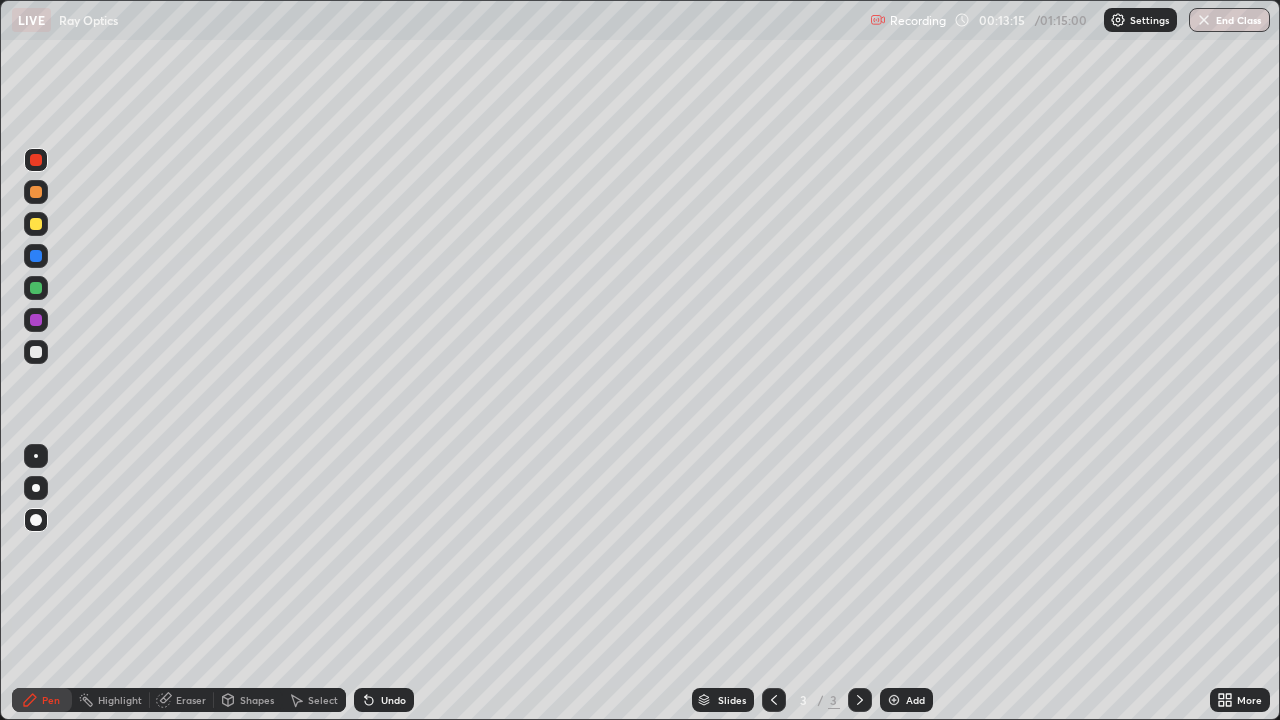 click on "Eraser" at bounding box center [191, 700] 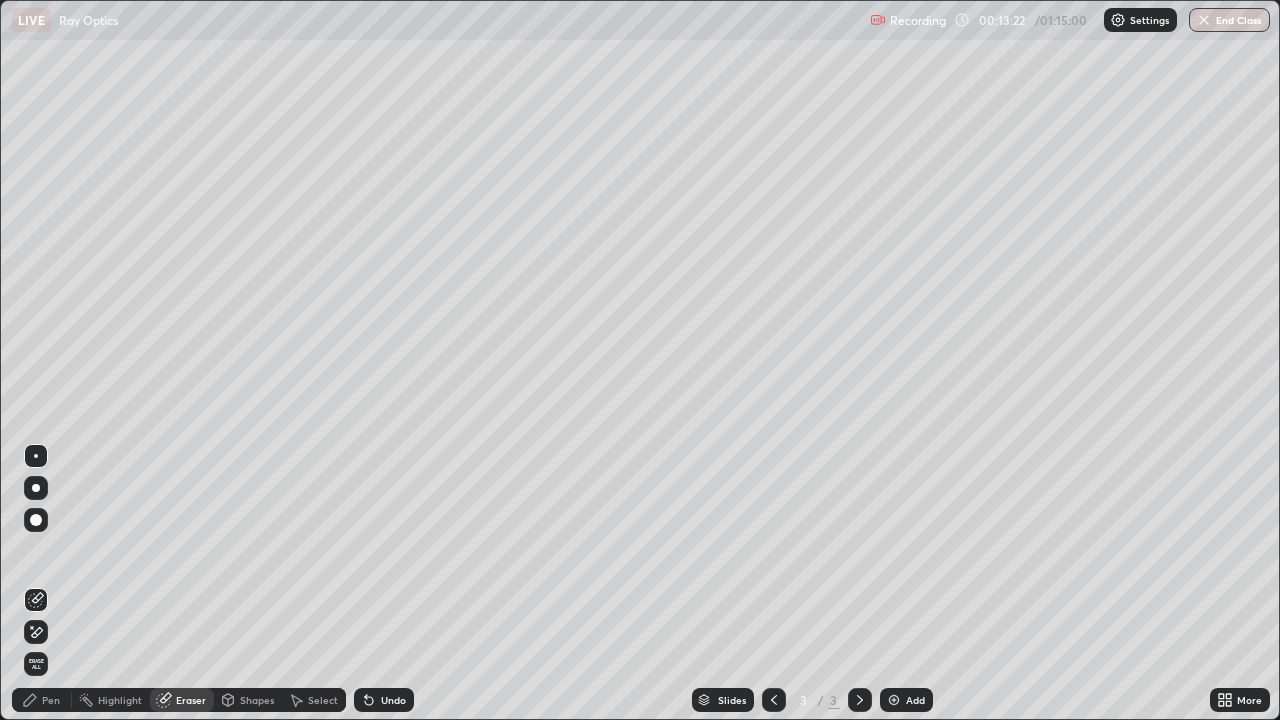 click at bounding box center [36, 520] 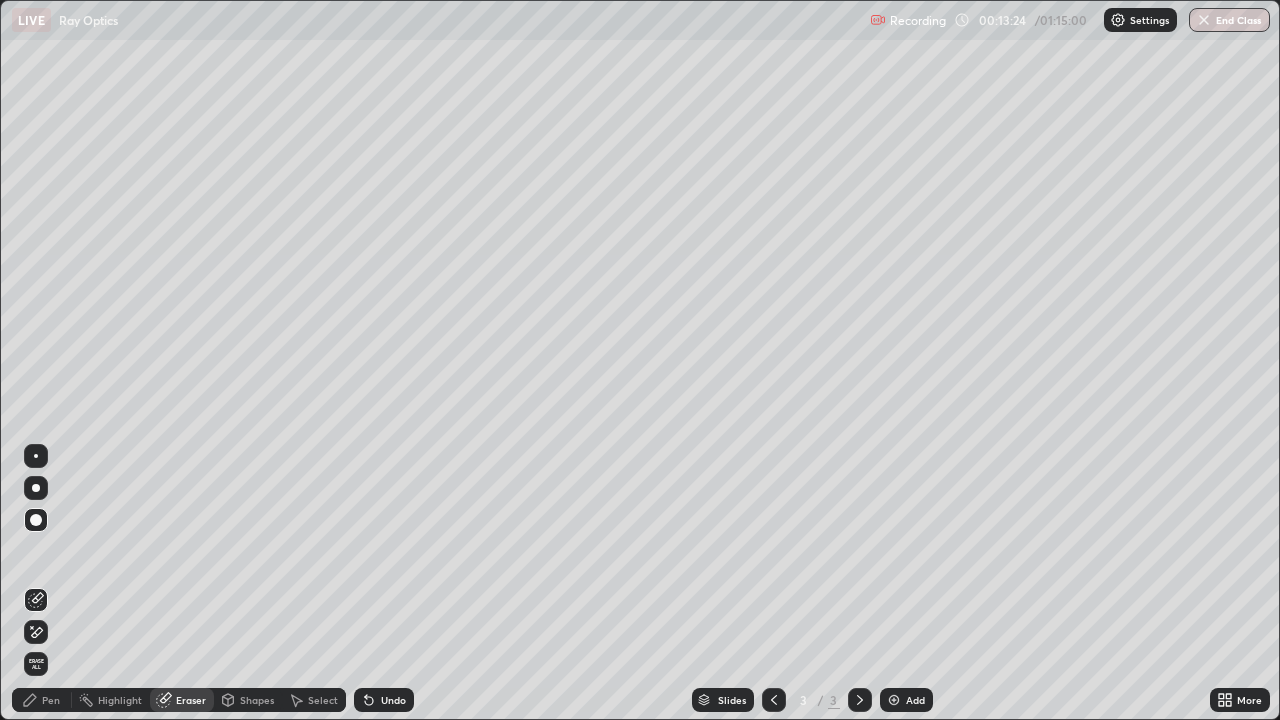 click on "Pen" at bounding box center (51, 700) 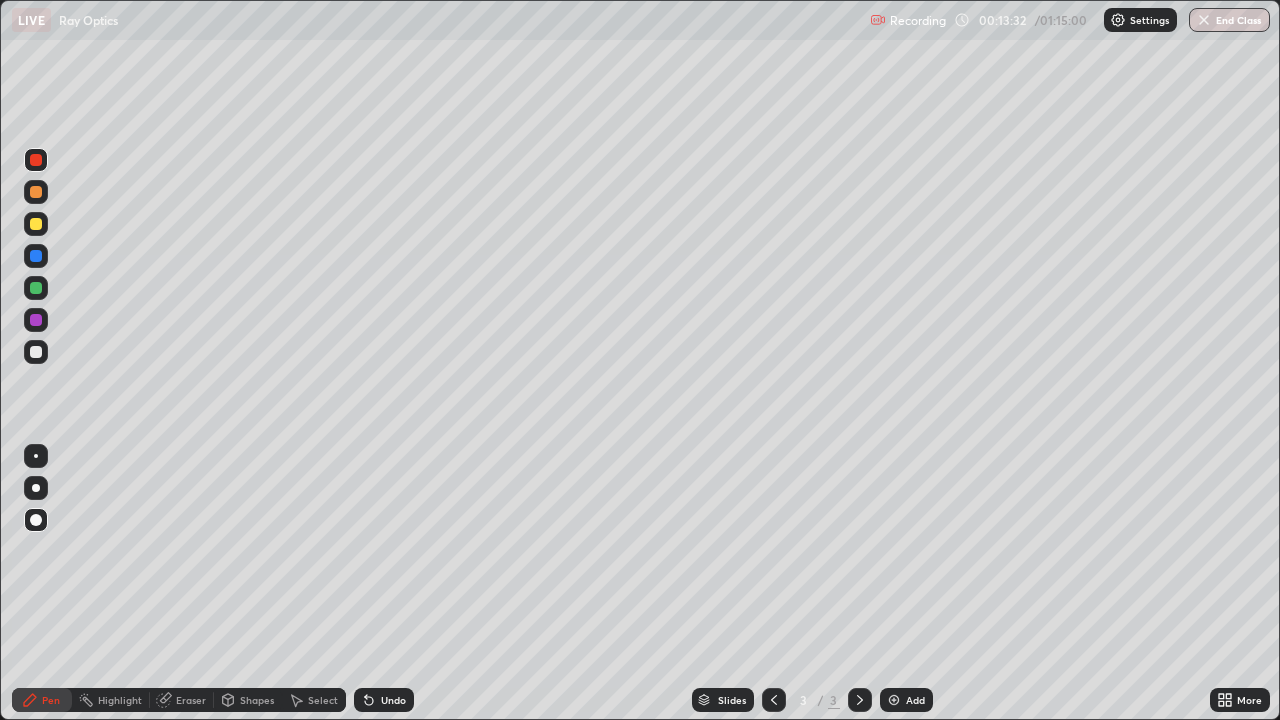 click on "Eraser" at bounding box center (191, 700) 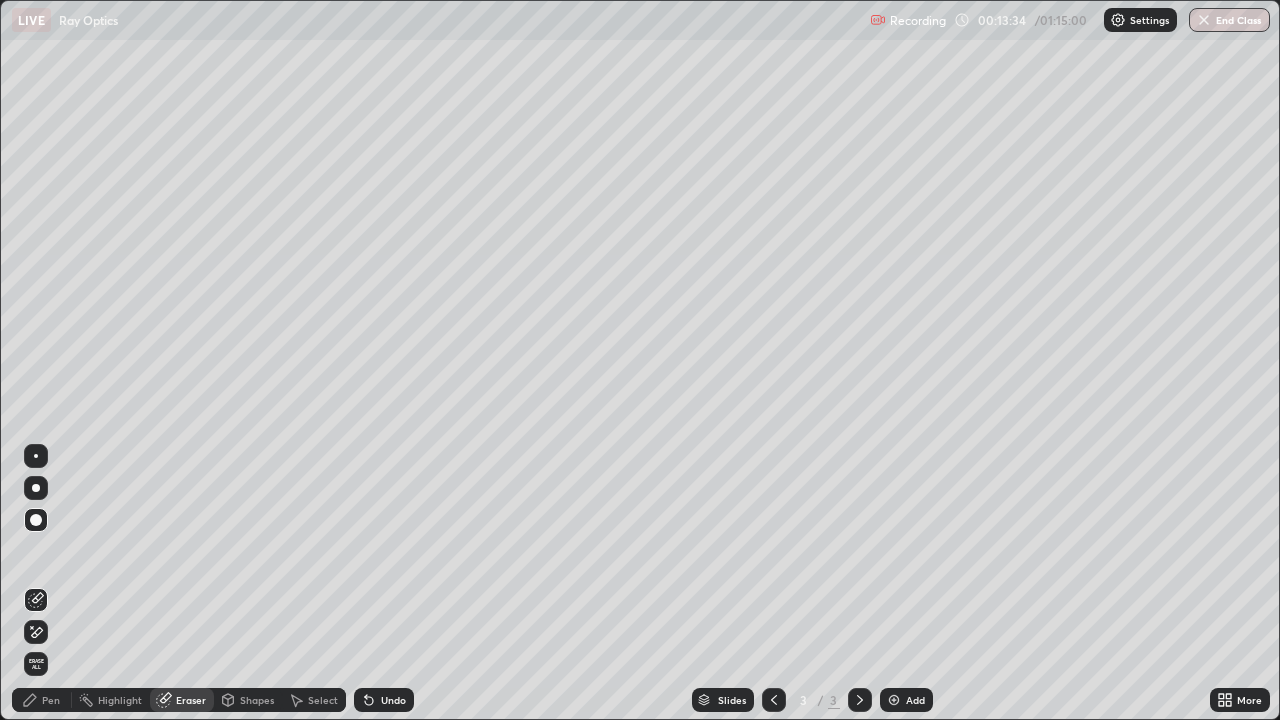 click on "Pen" at bounding box center [51, 700] 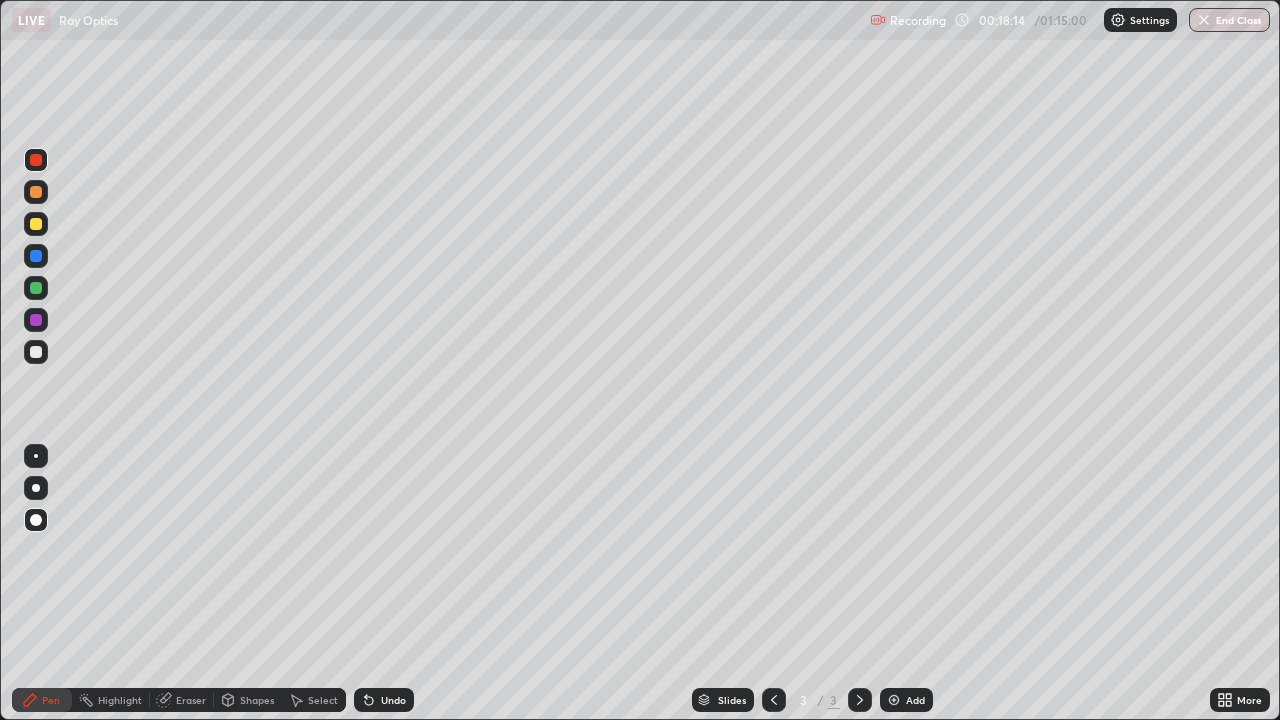 click on "Add" at bounding box center (915, 700) 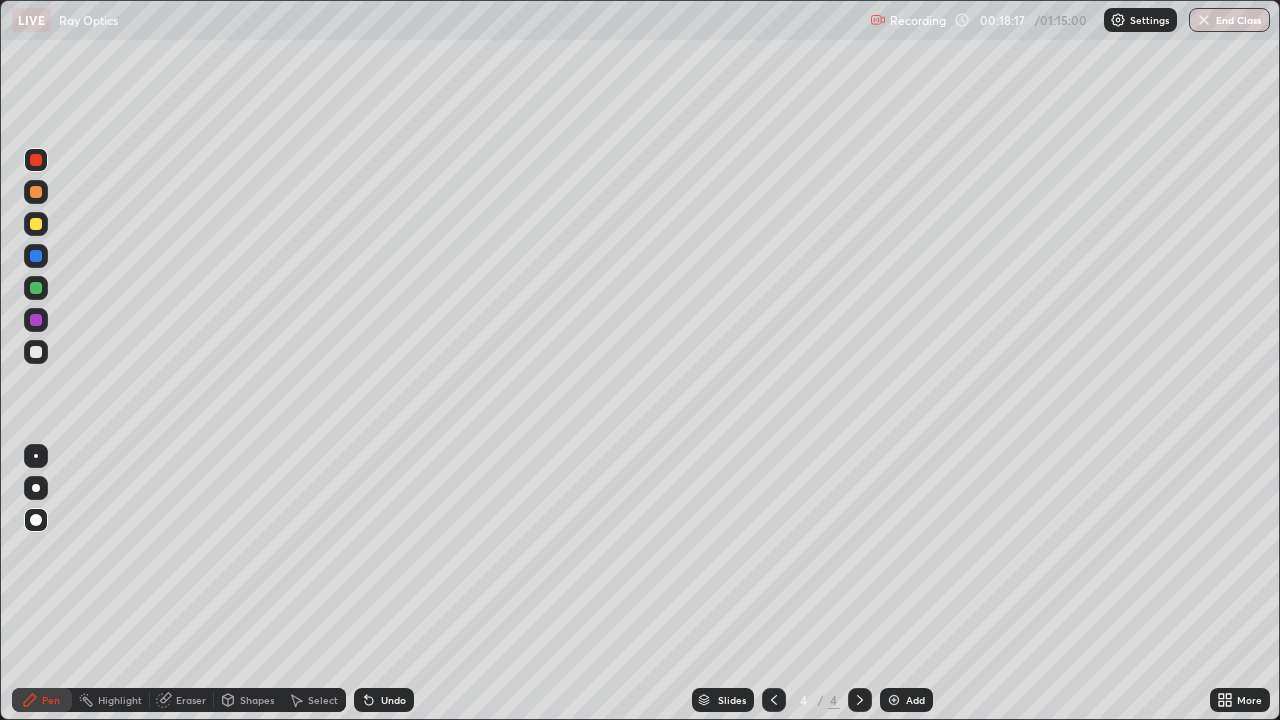 click at bounding box center [36, 352] 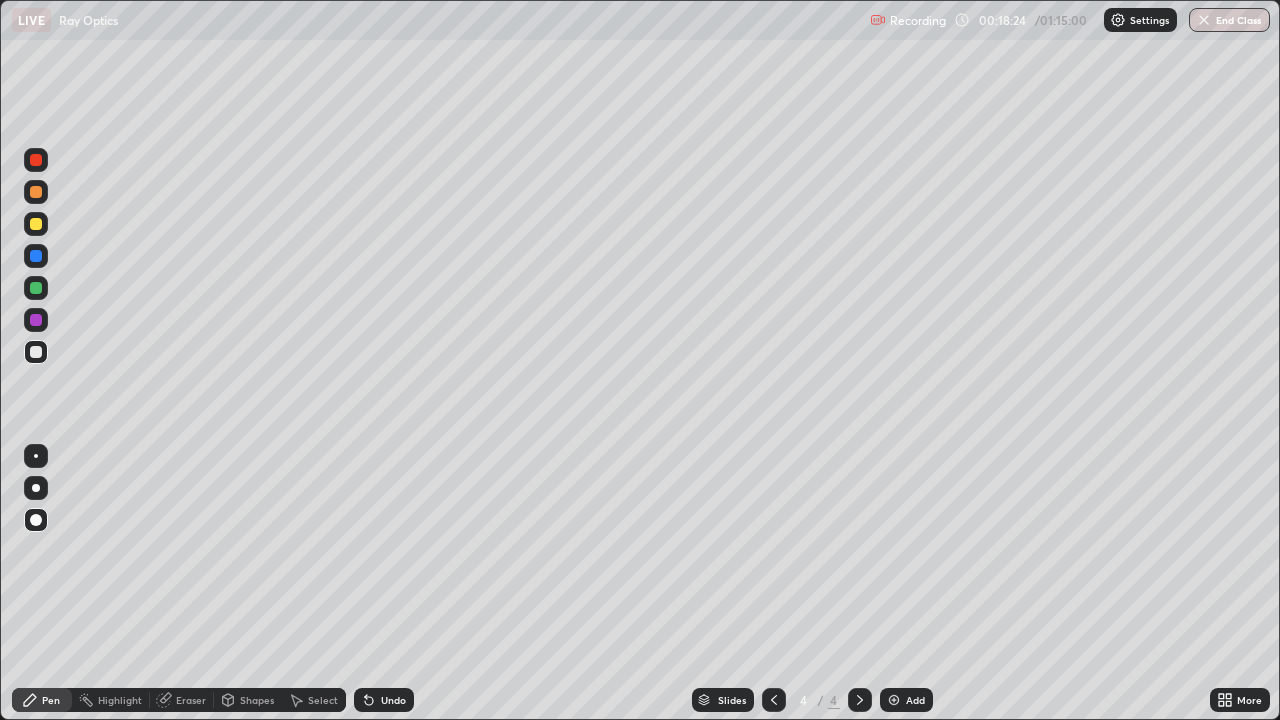 click at bounding box center (36, 160) 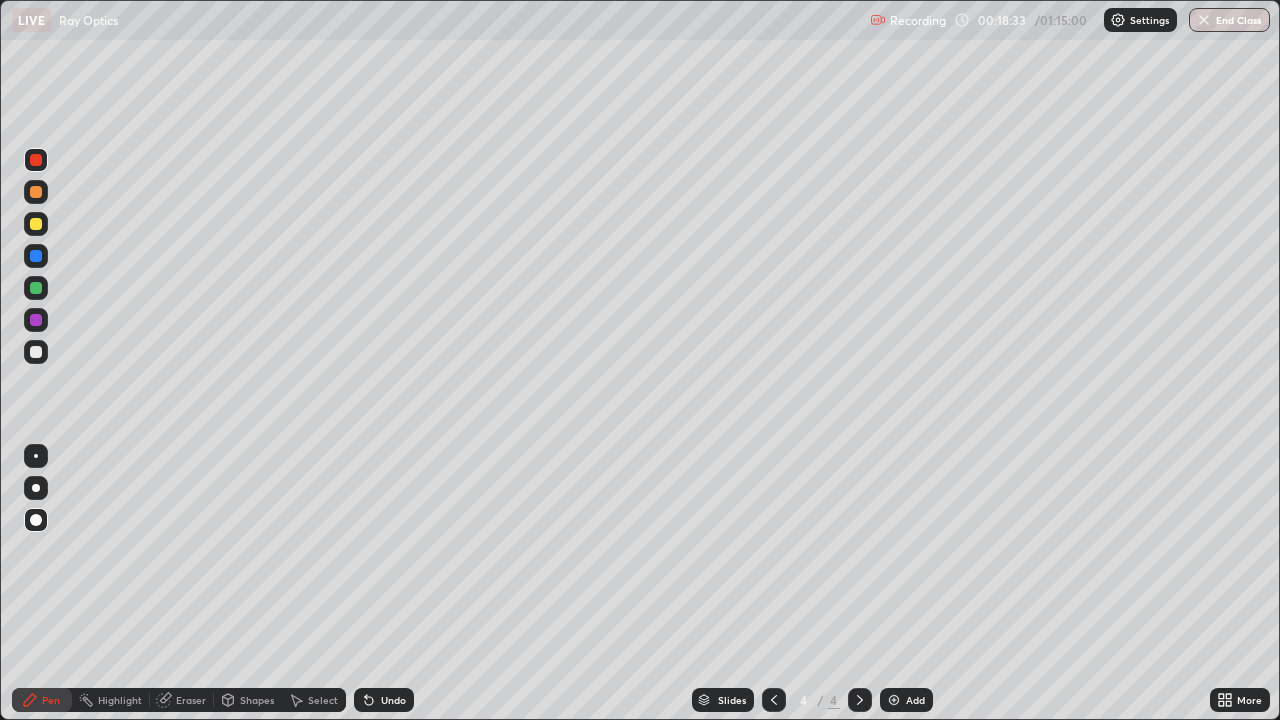 click at bounding box center [36, 224] 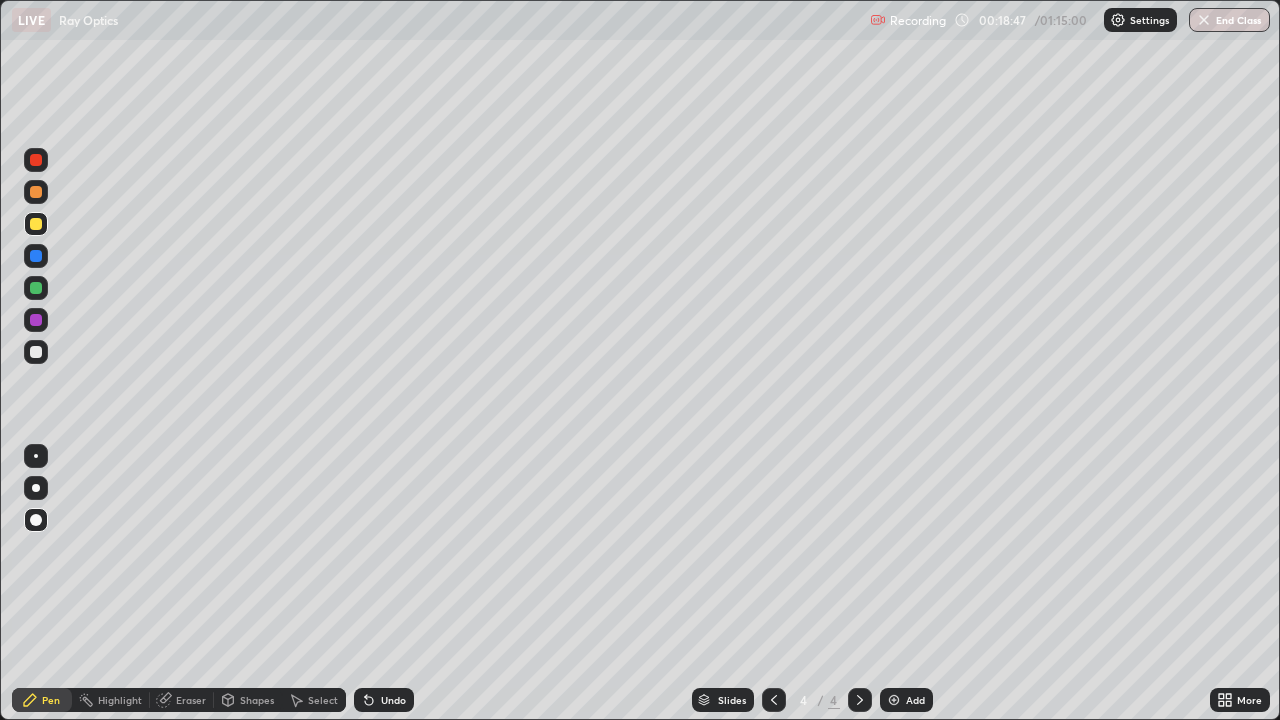 click at bounding box center [36, 352] 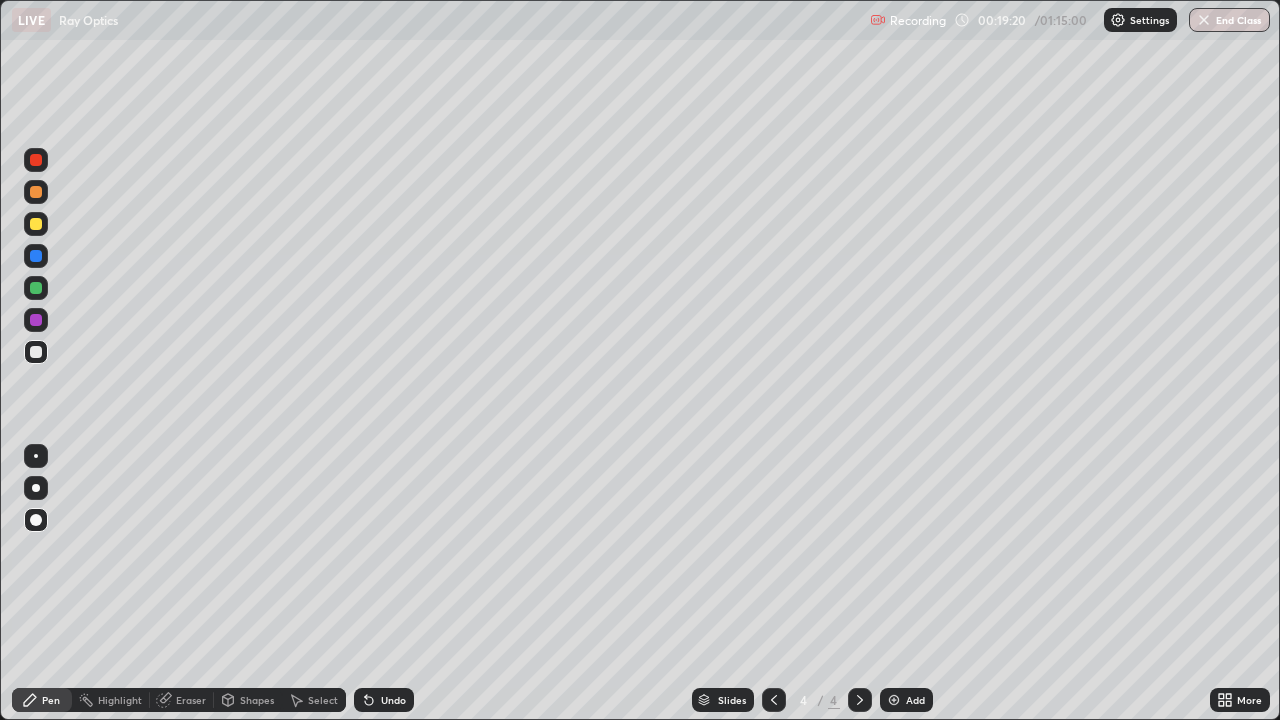 click at bounding box center [36, 192] 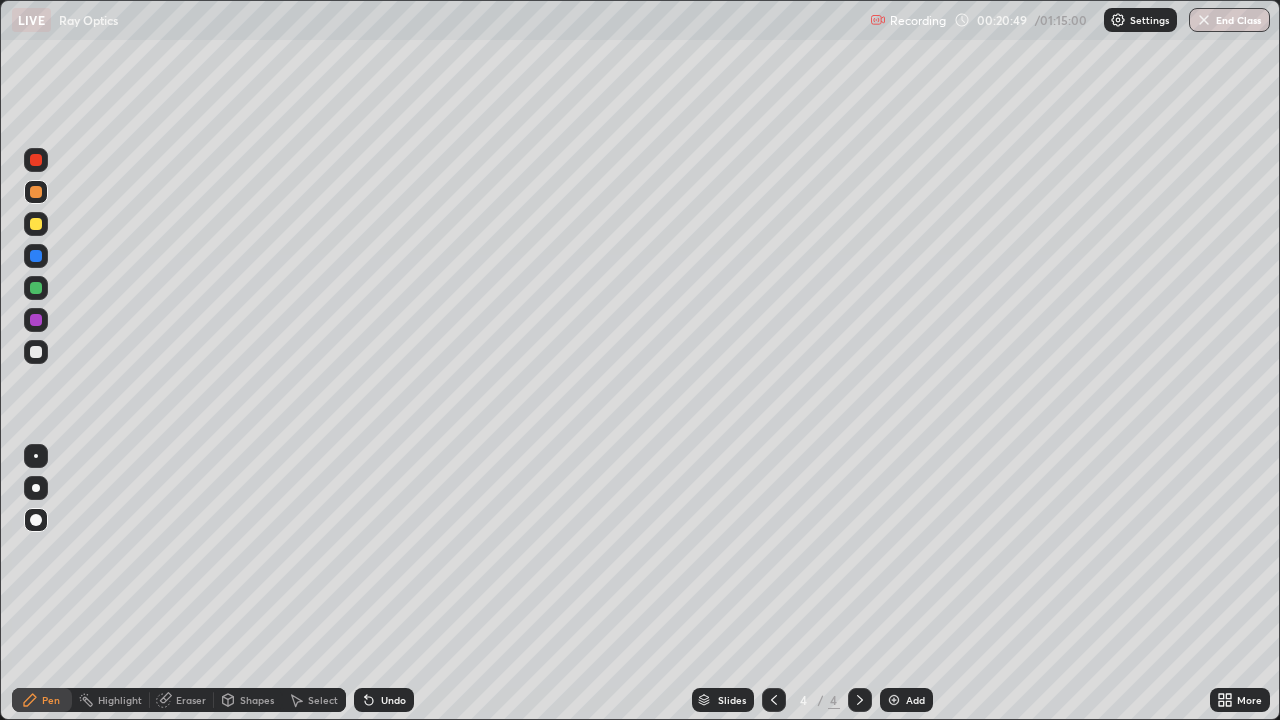 click at bounding box center [36, 520] 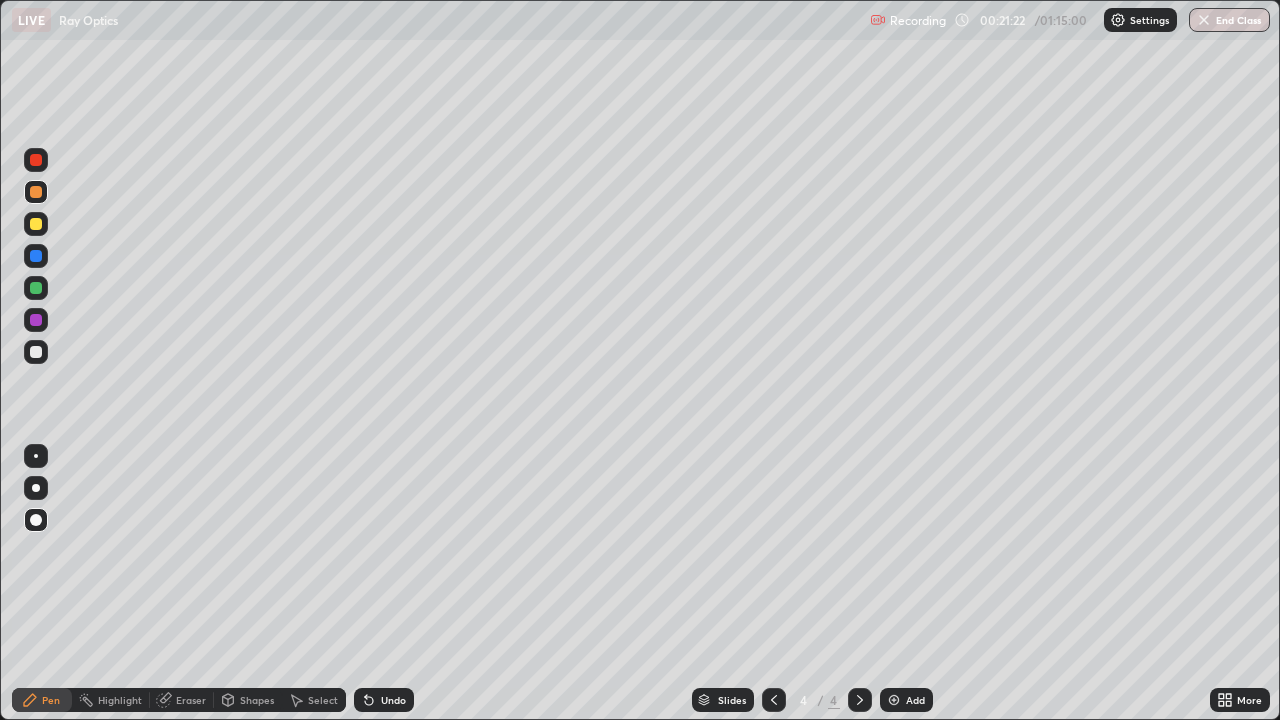 click at bounding box center (36, 224) 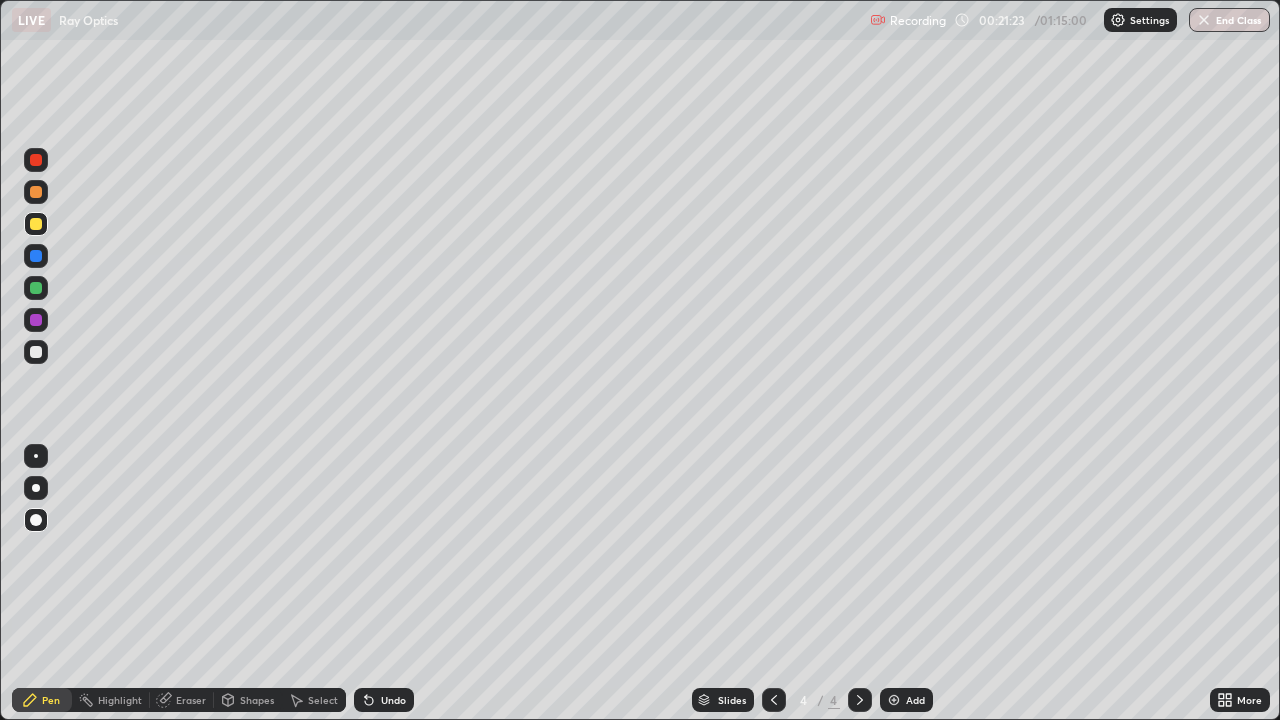 click at bounding box center (36, 160) 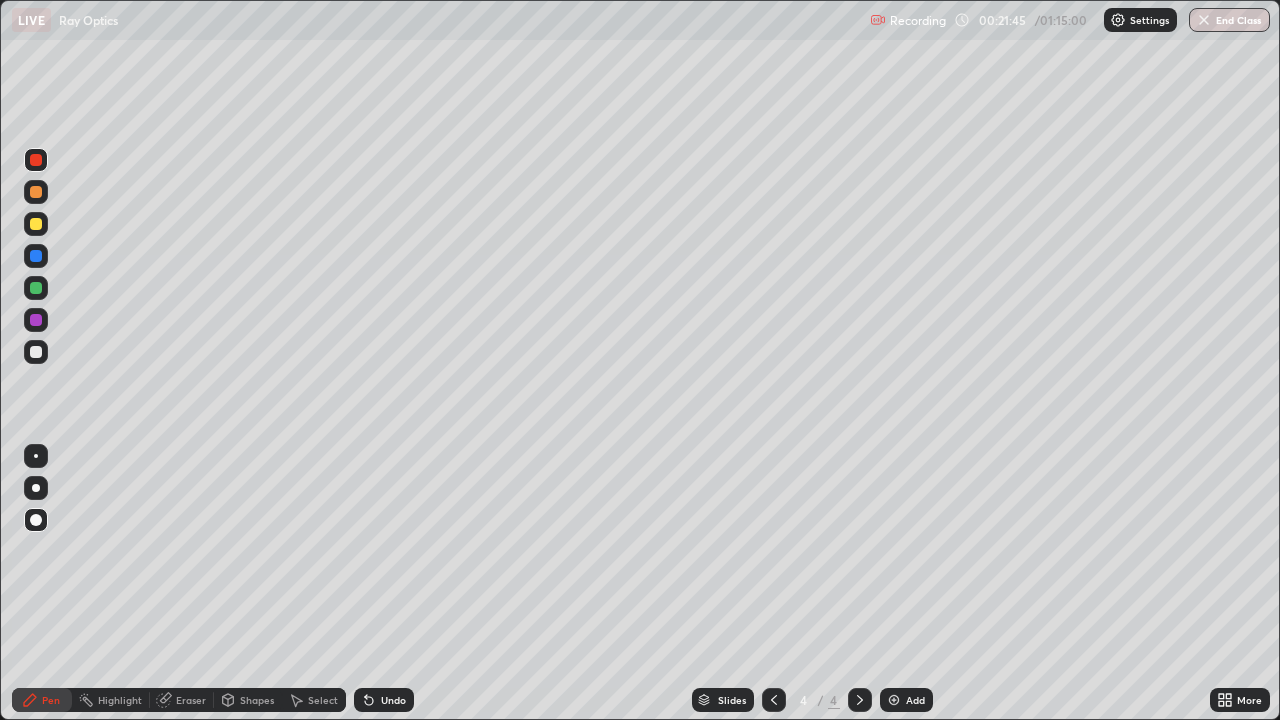 click at bounding box center [36, 256] 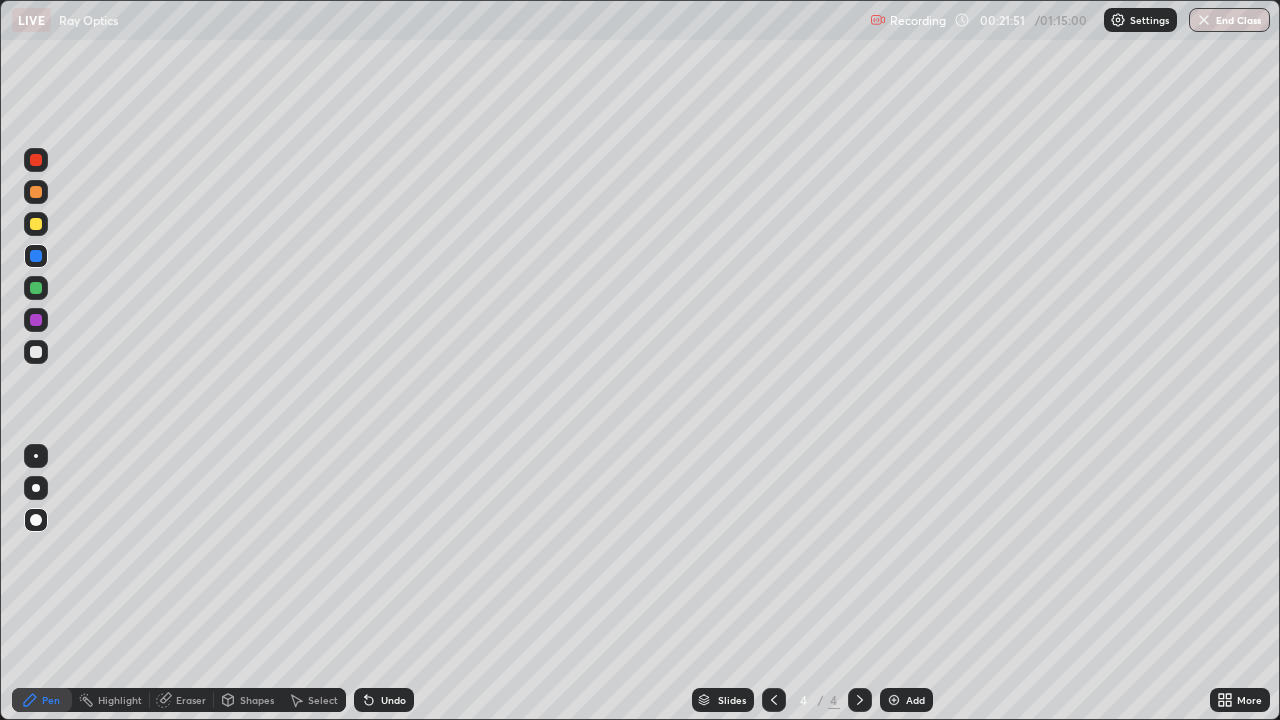 click on "Eraser" at bounding box center [191, 700] 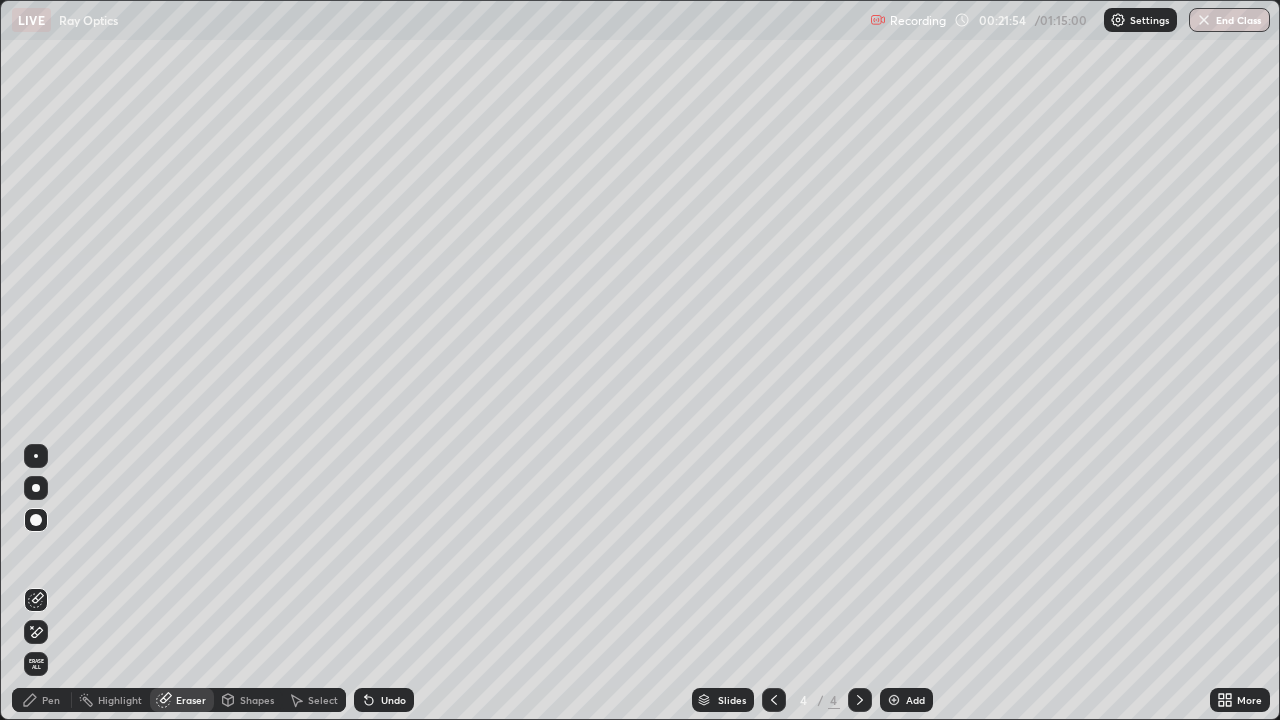 click on "Pen" at bounding box center (42, 700) 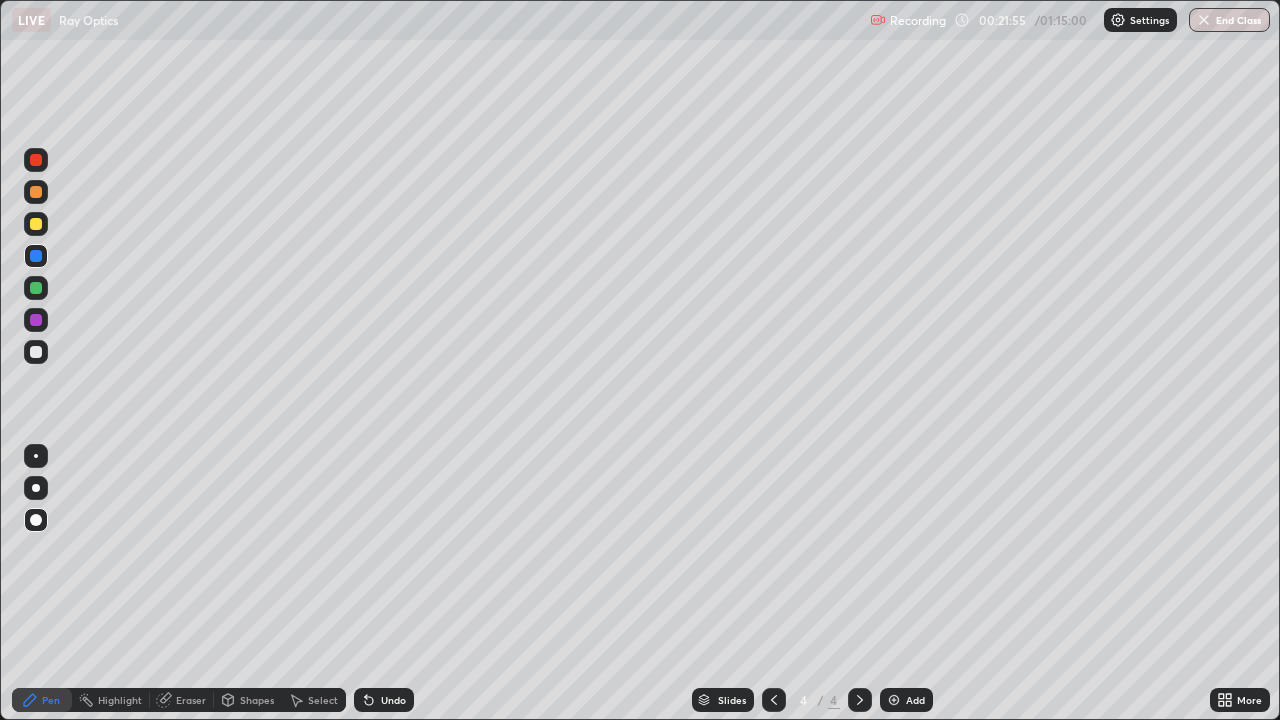 click at bounding box center [36, 256] 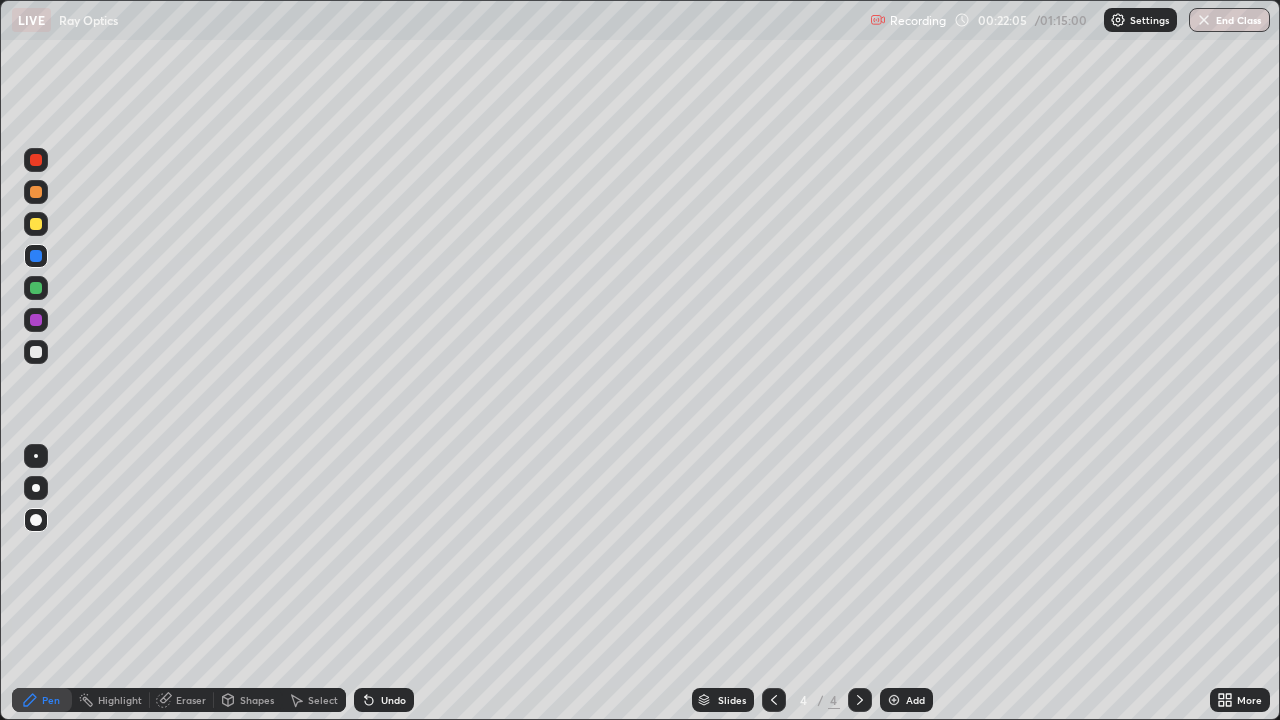 click on "Eraser" at bounding box center [191, 700] 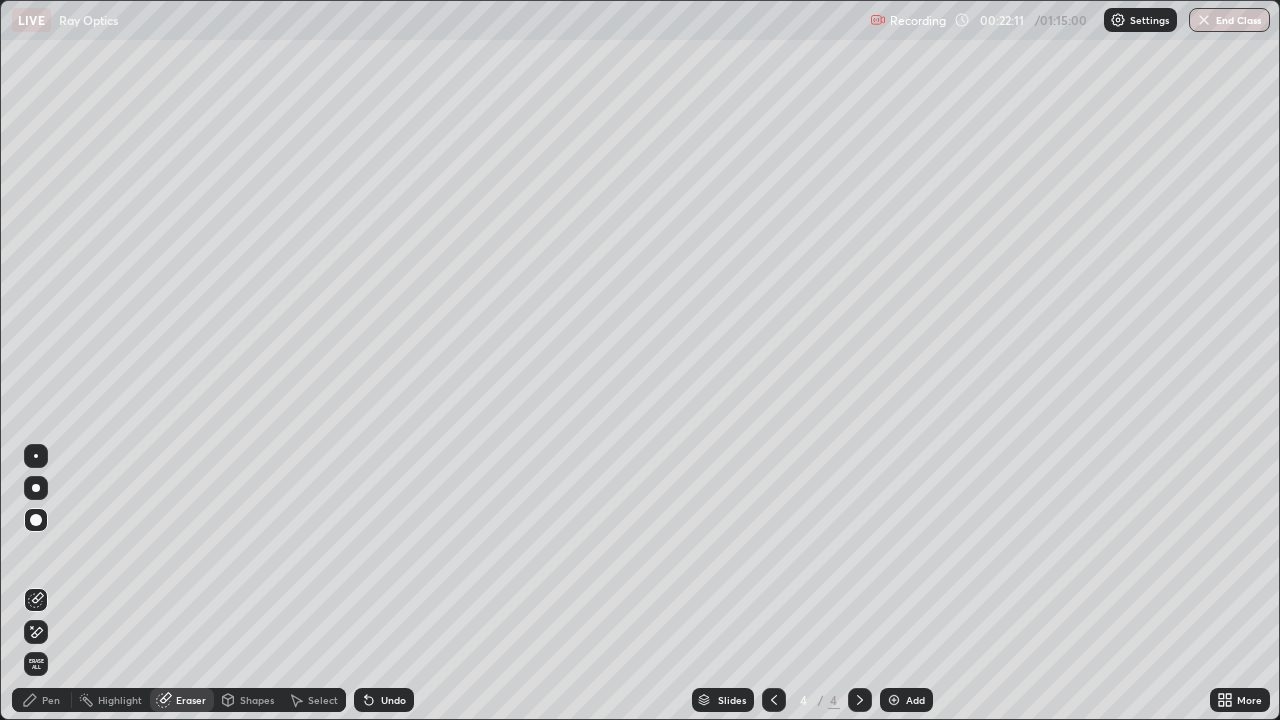 click on "Pen" at bounding box center (51, 700) 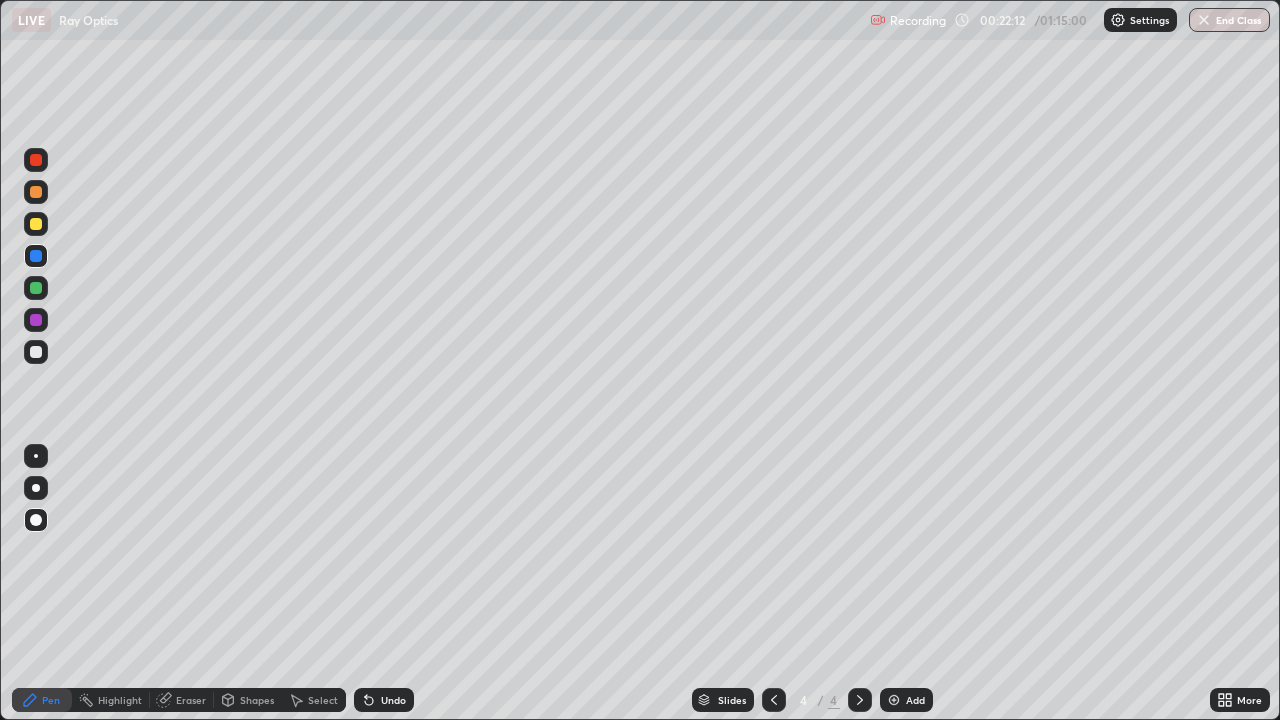 click at bounding box center (36, 224) 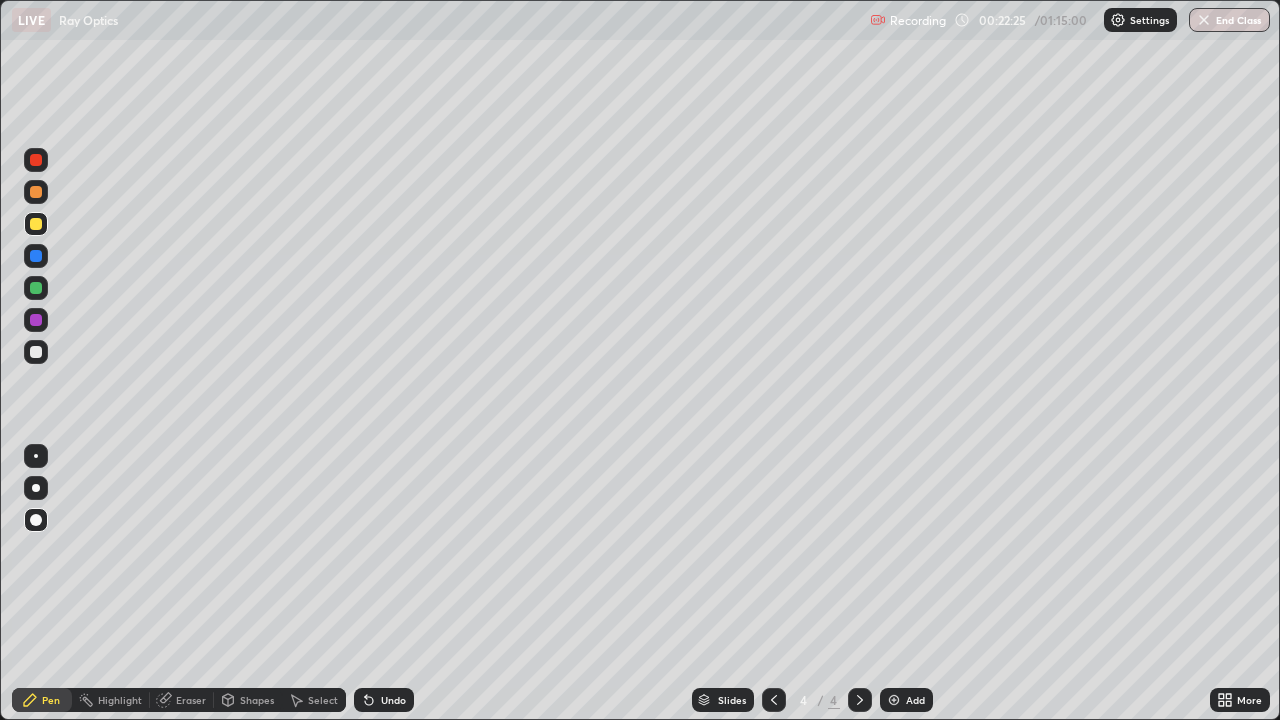 click at bounding box center [36, 192] 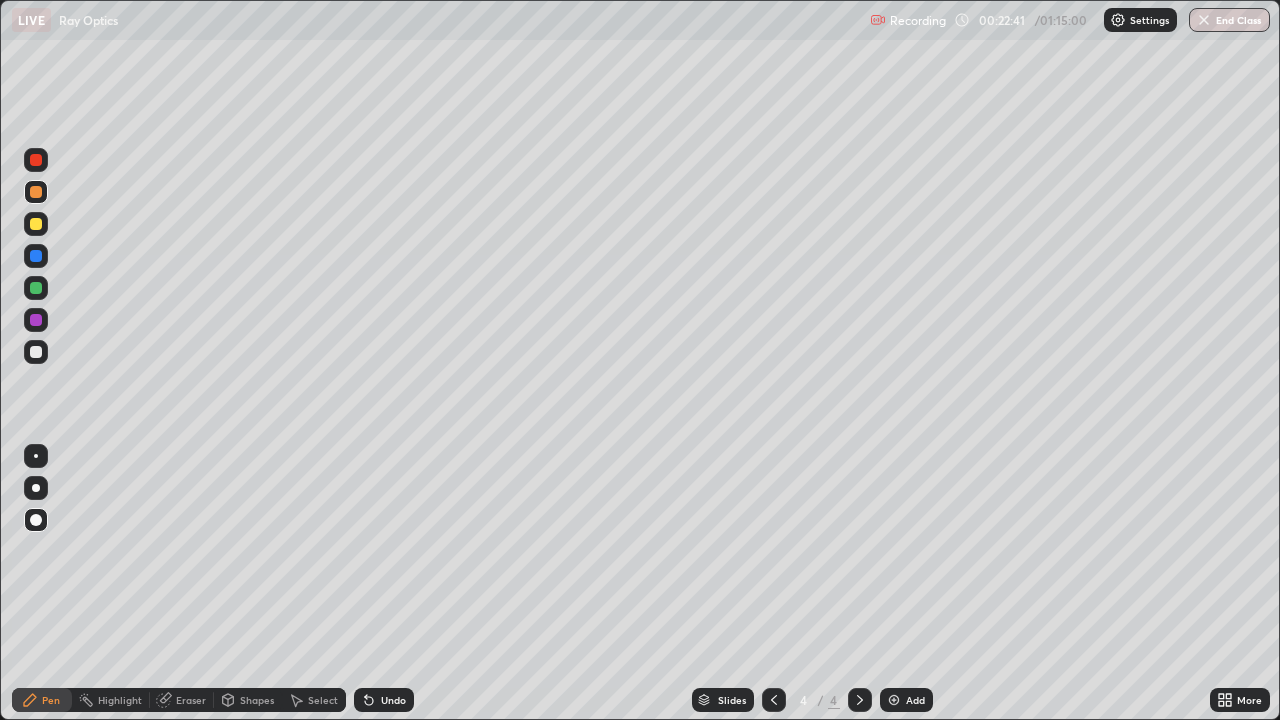 click at bounding box center (36, 256) 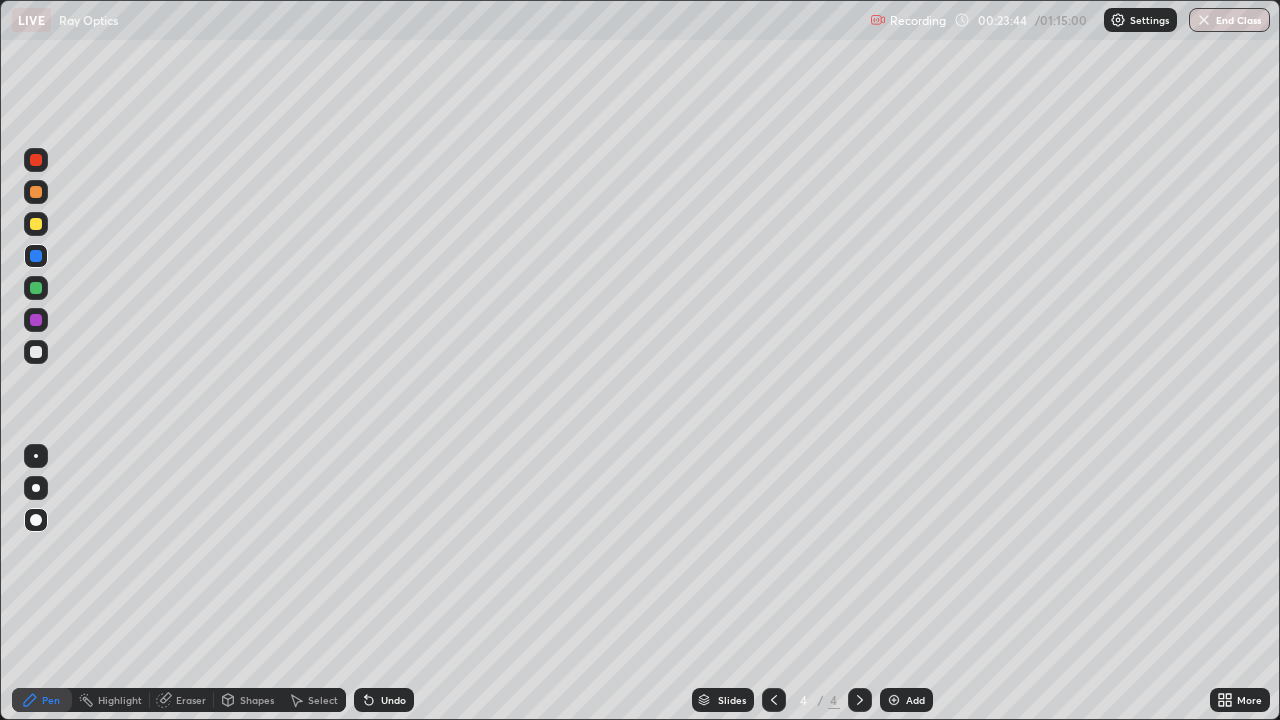 click on "Undo" at bounding box center [393, 700] 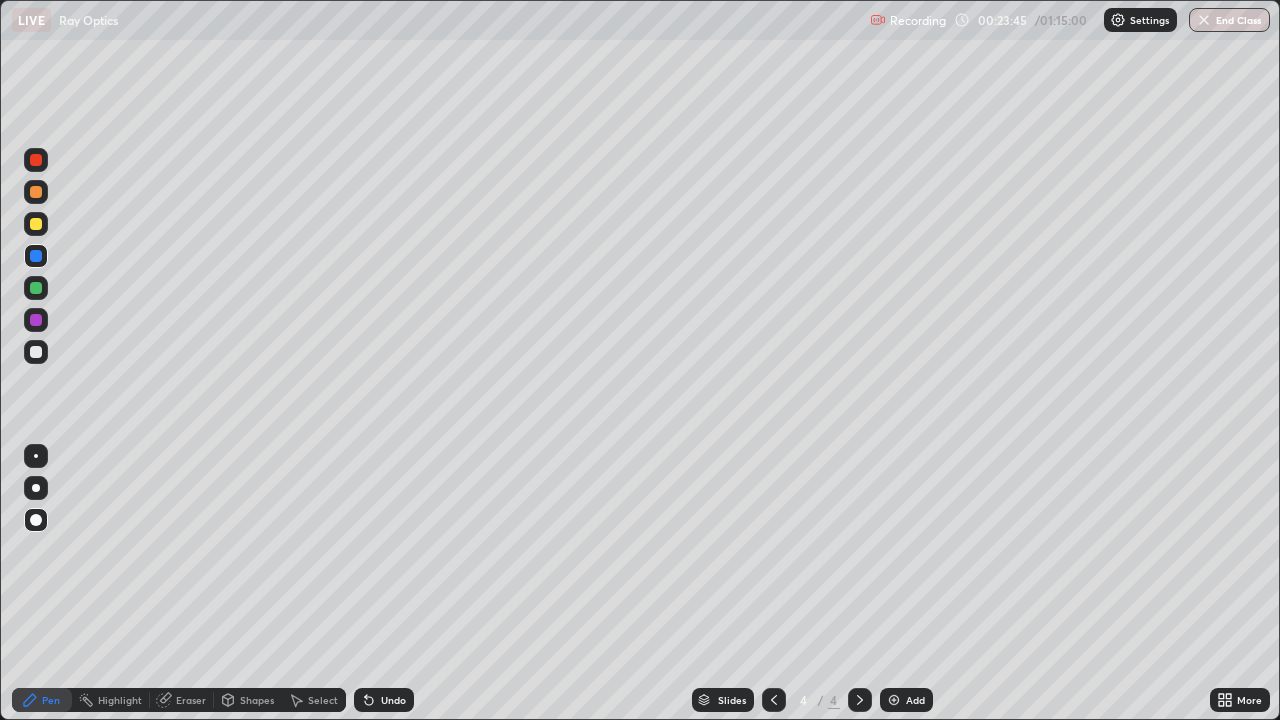 click on "Undo" at bounding box center (393, 700) 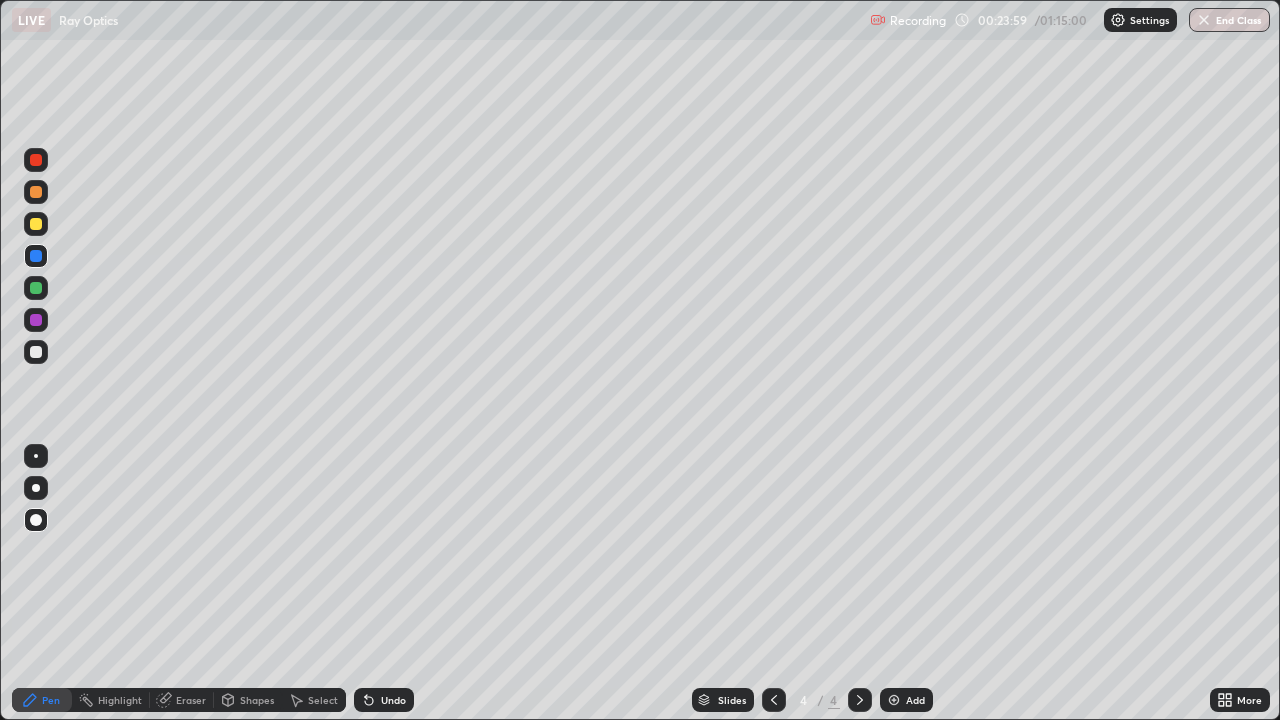 click at bounding box center [36, 352] 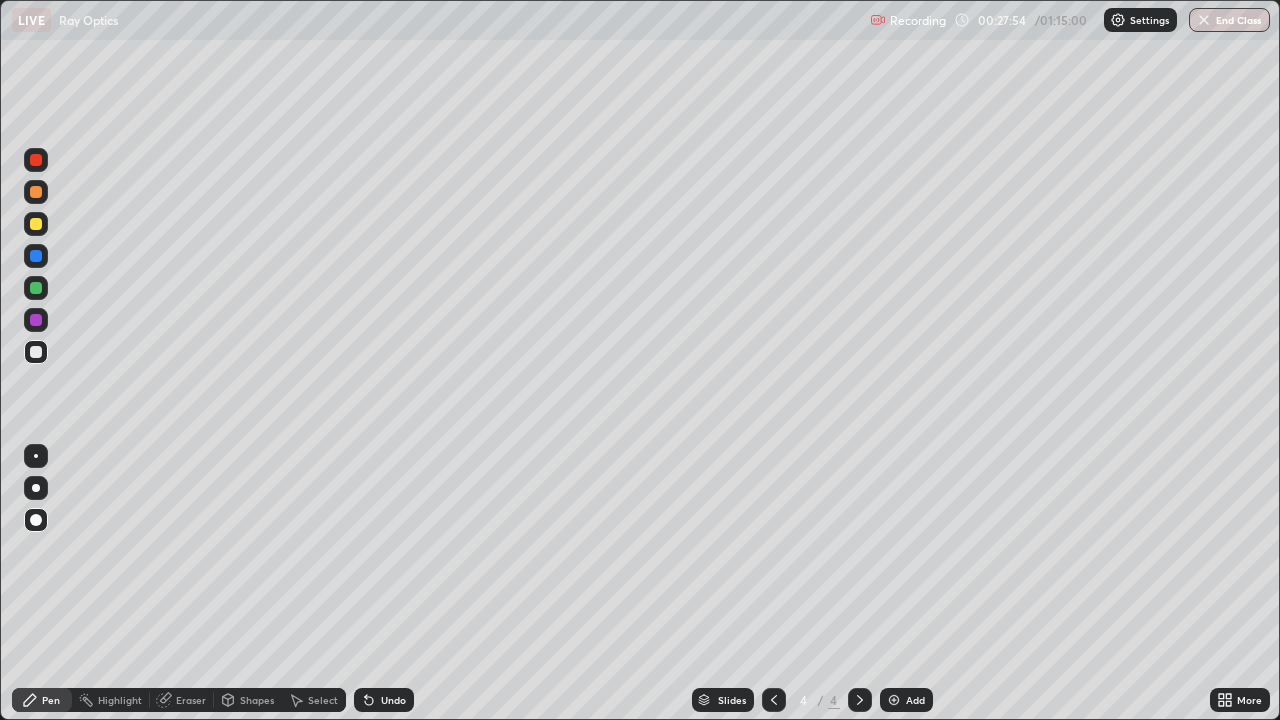 click at bounding box center [36, 192] 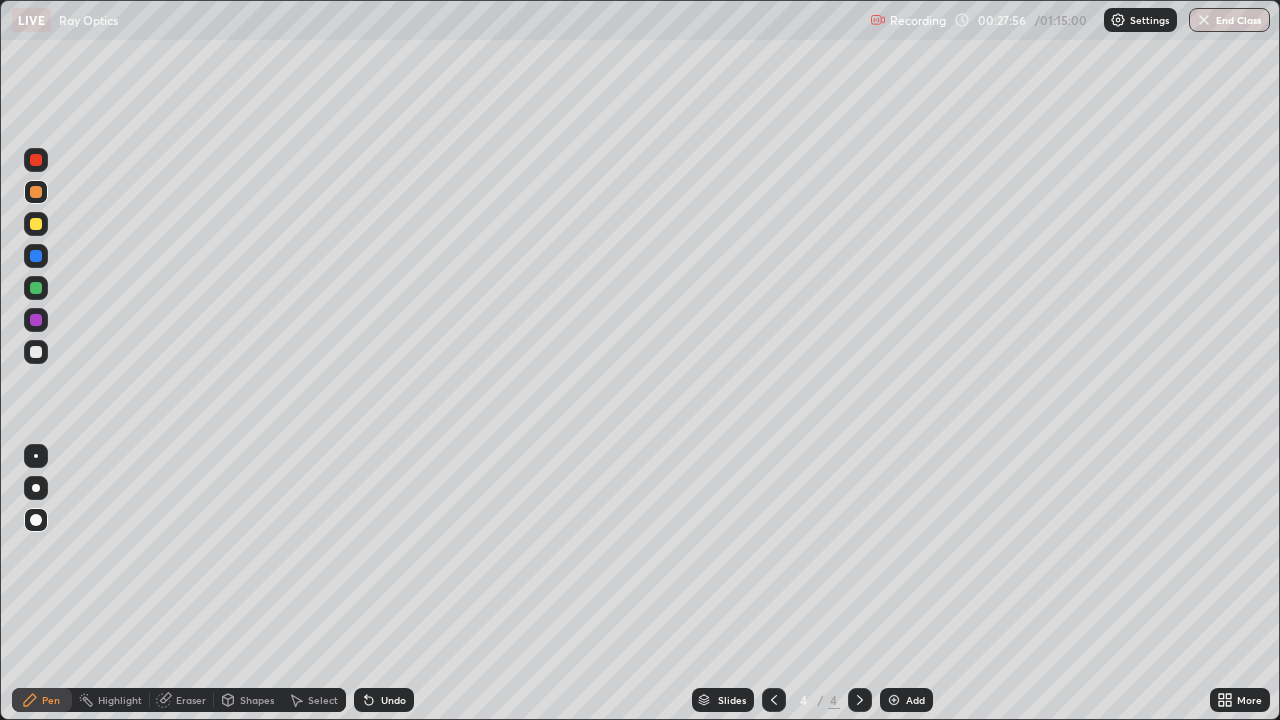 click at bounding box center [36, 352] 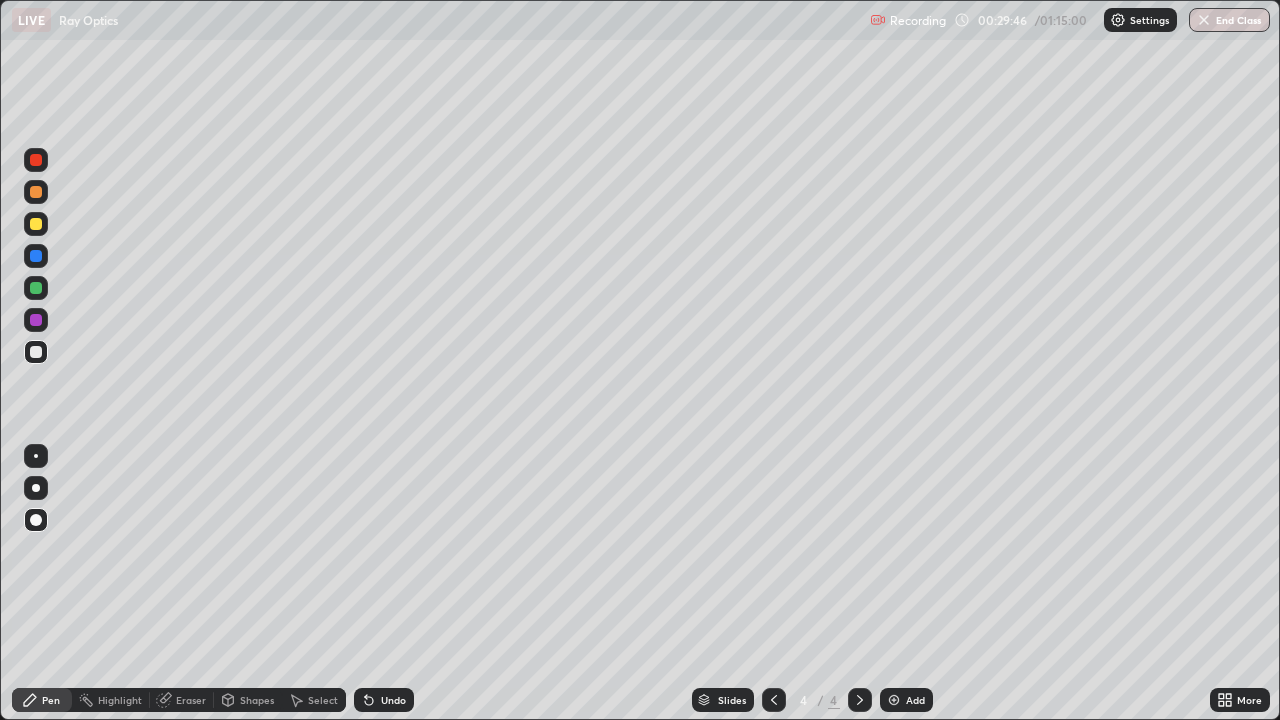 click on "Add" at bounding box center [915, 700] 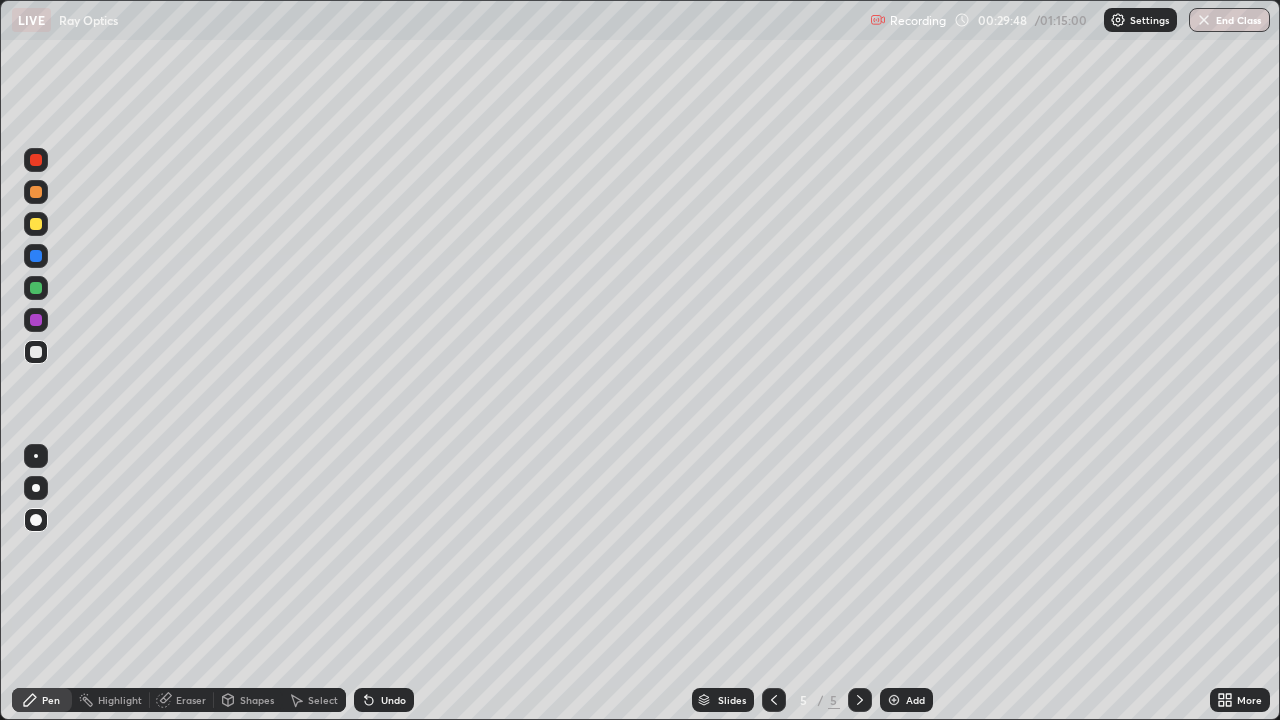 click at bounding box center [36, 352] 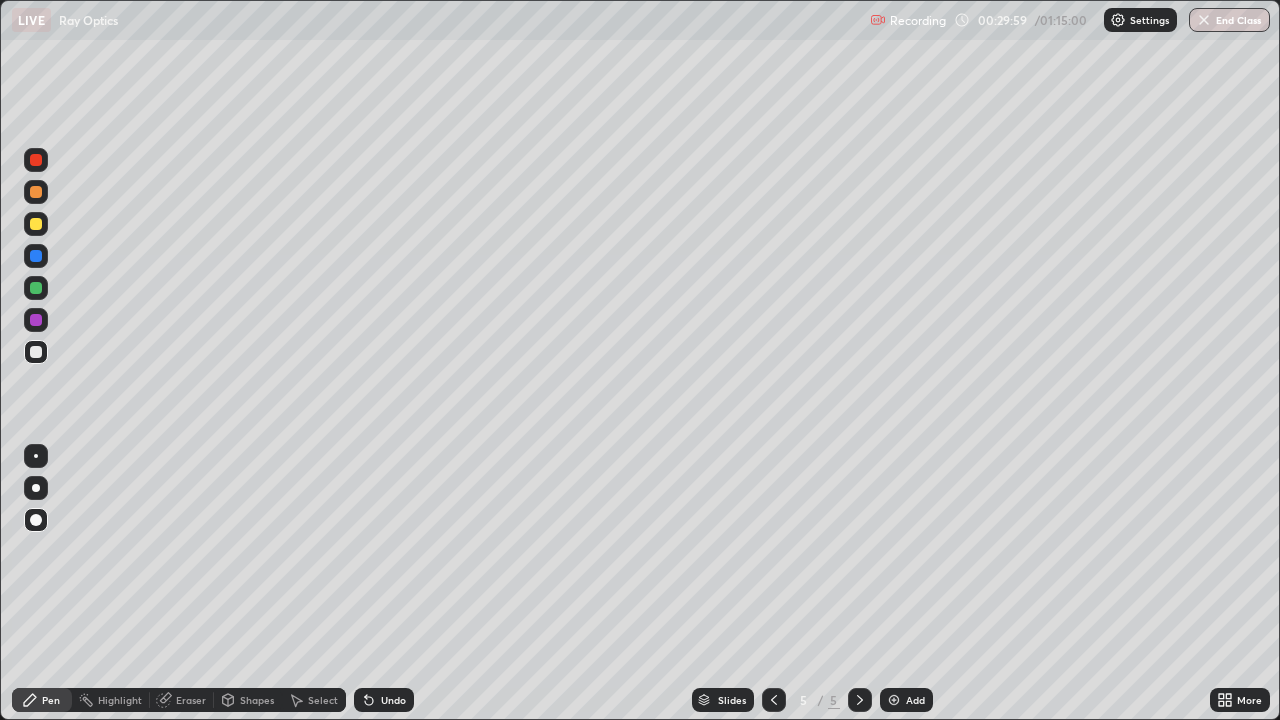 click at bounding box center (36, 192) 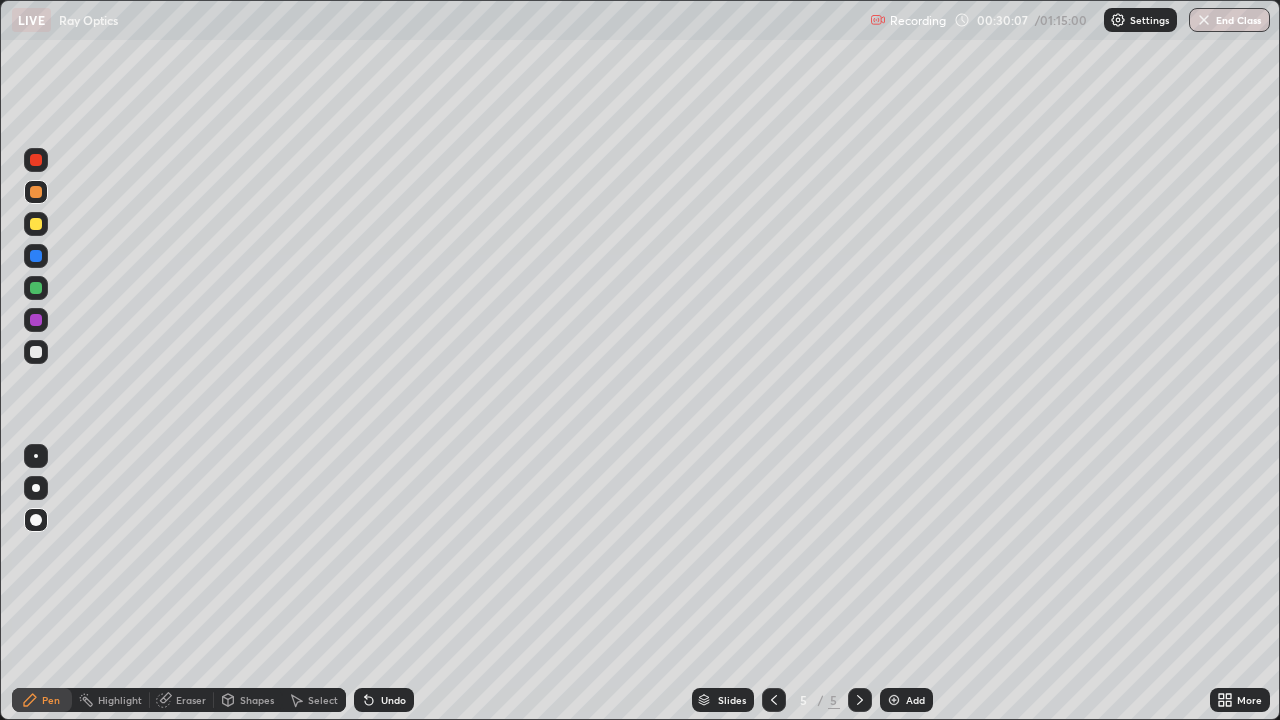 click on "Undo" at bounding box center (393, 700) 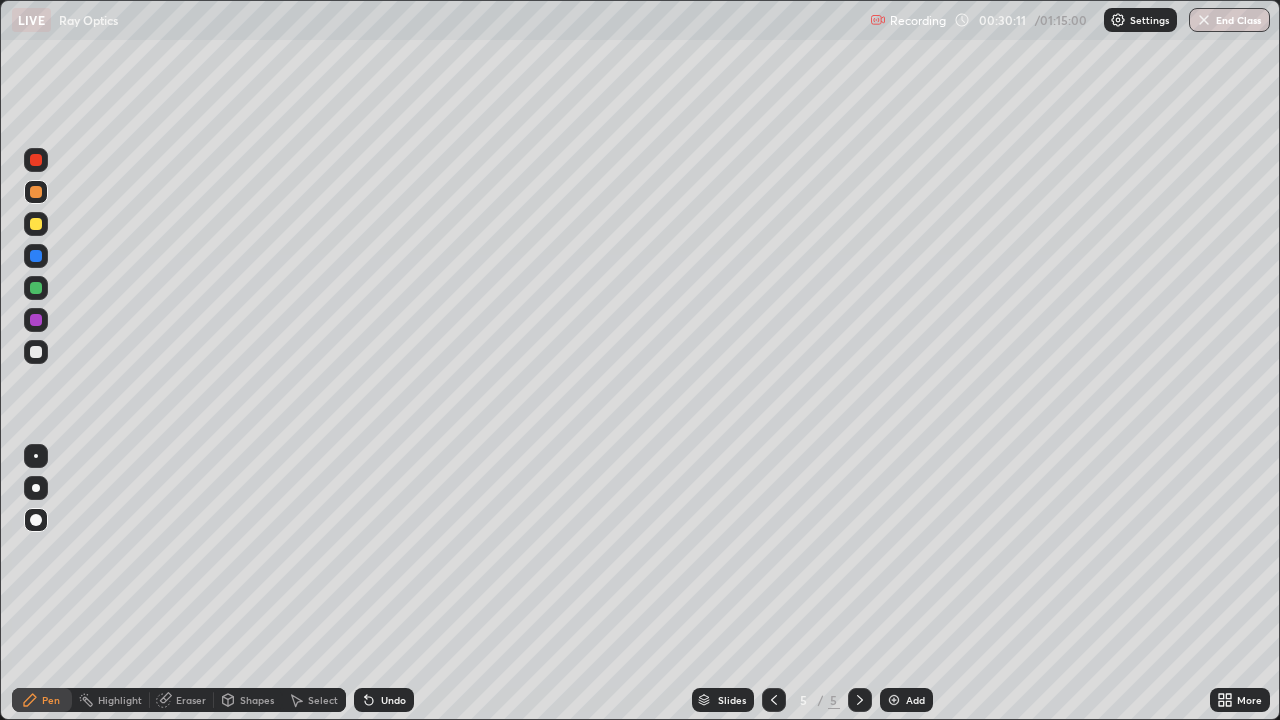 click on "Undo" at bounding box center (393, 700) 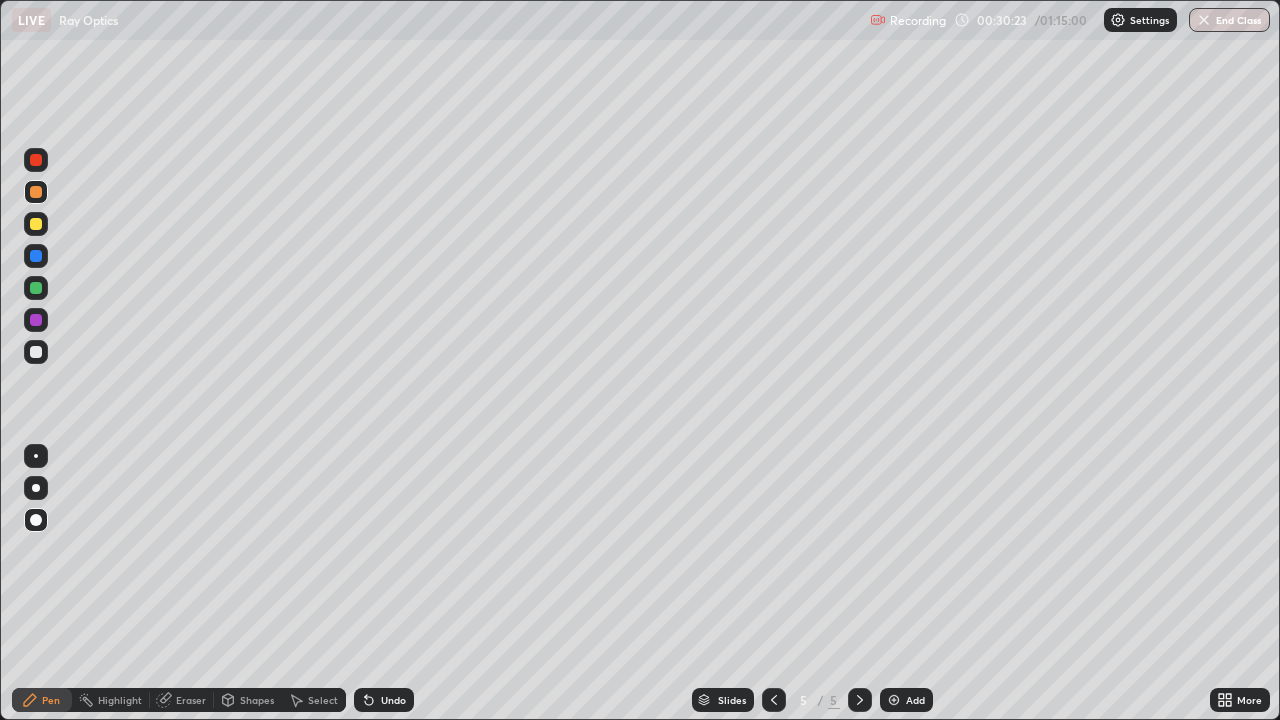 click at bounding box center [36, 352] 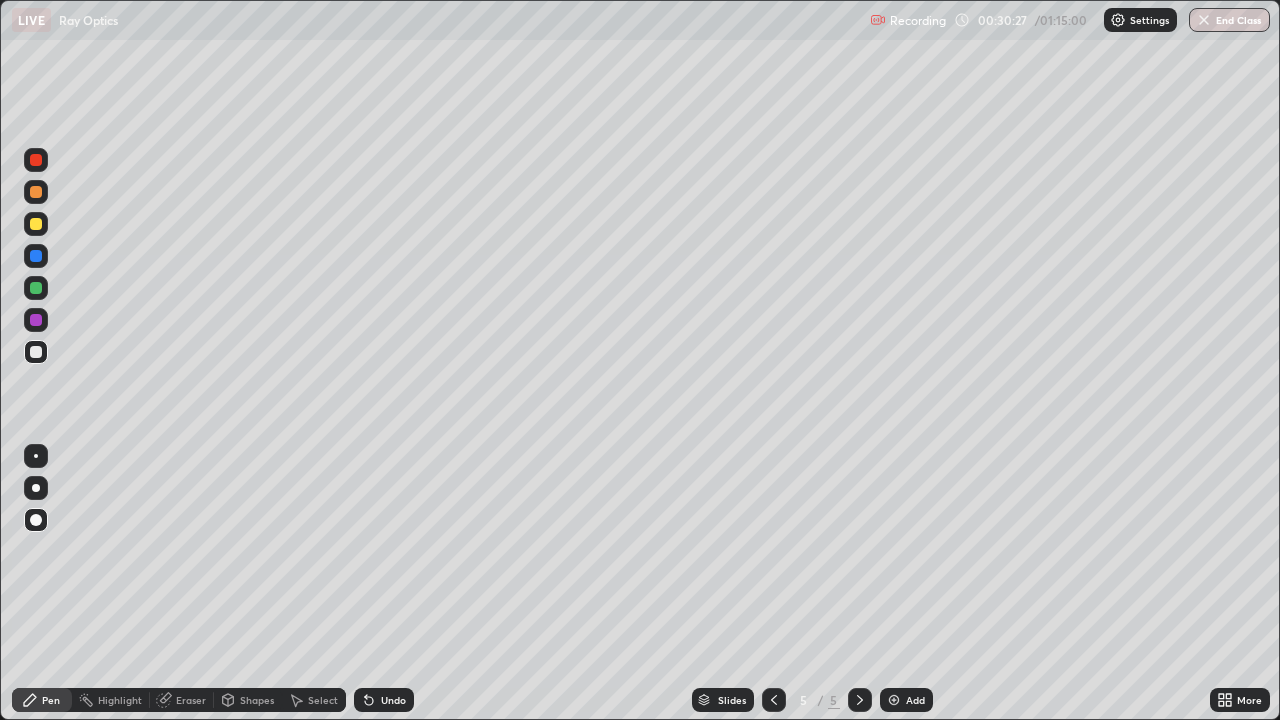 click at bounding box center [36, 256] 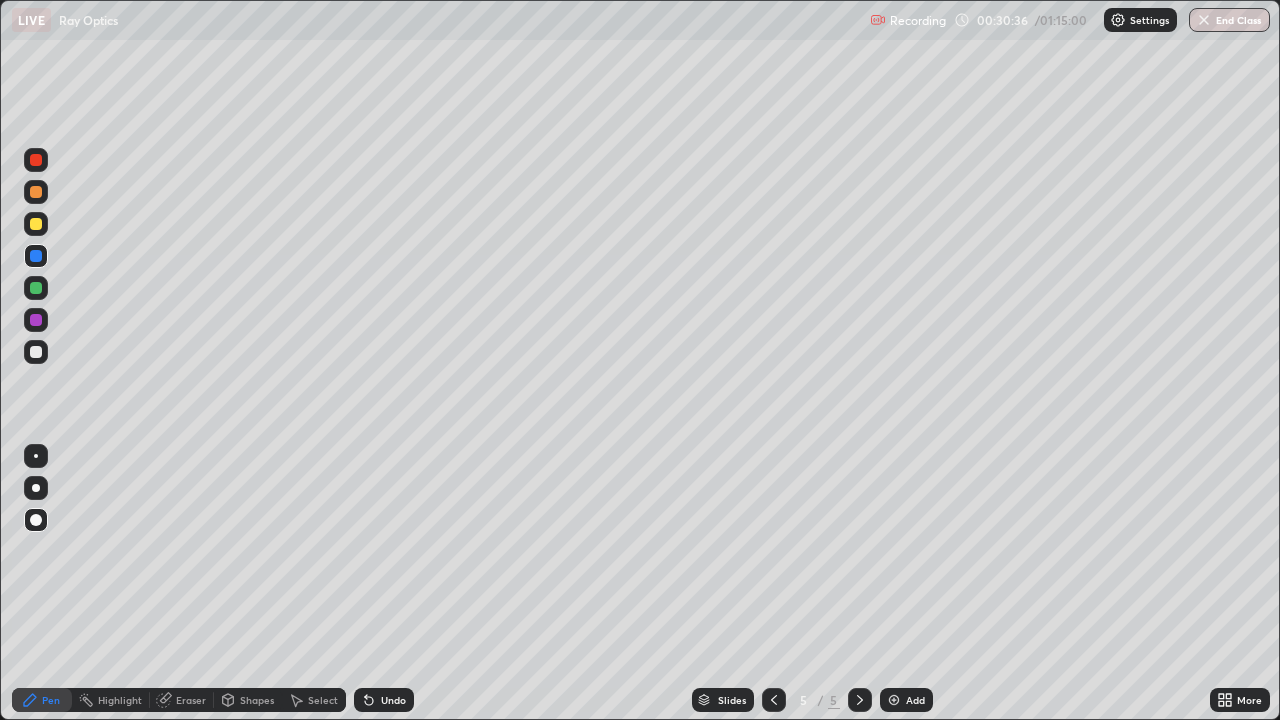 click at bounding box center [36, 352] 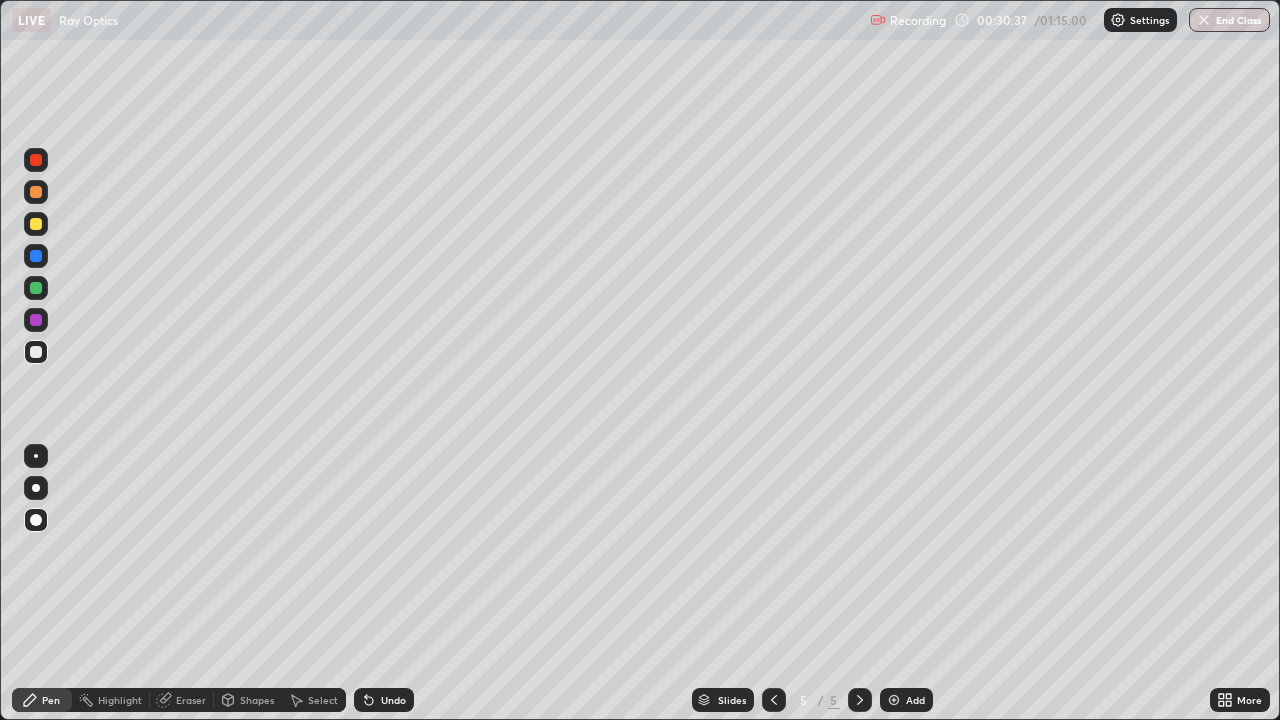 click at bounding box center (36, 320) 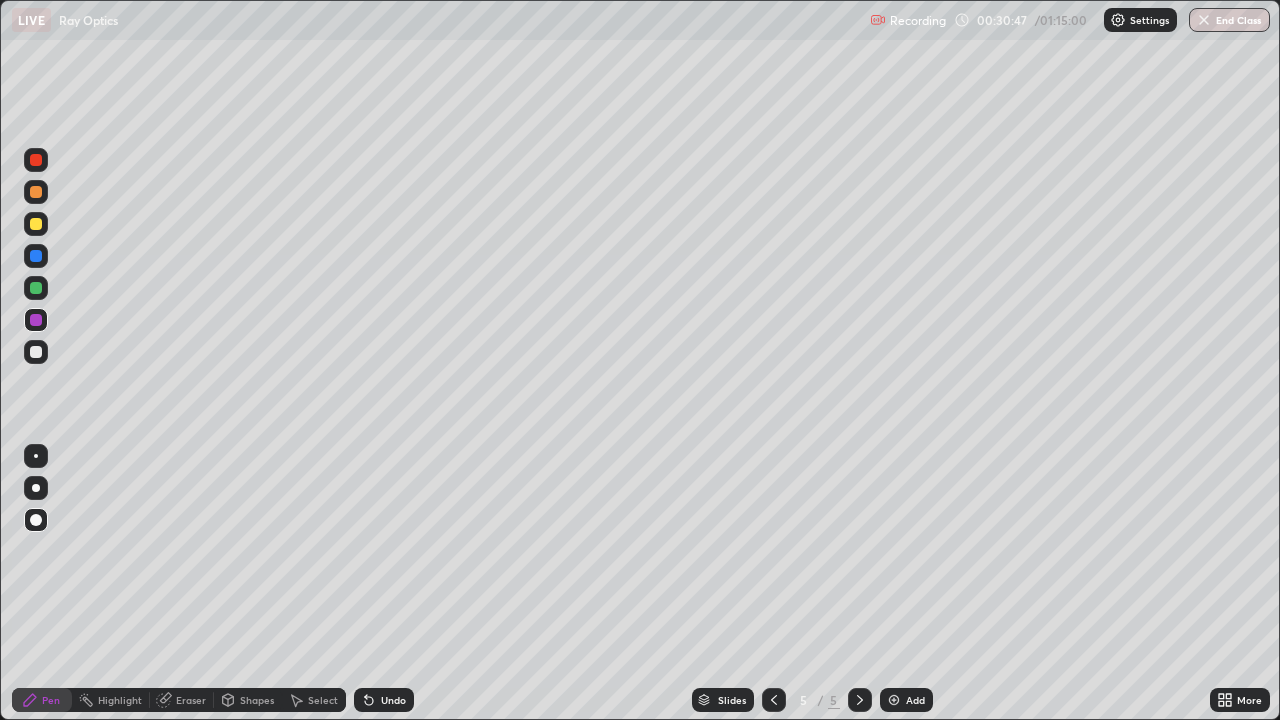 click at bounding box center (36, 288) 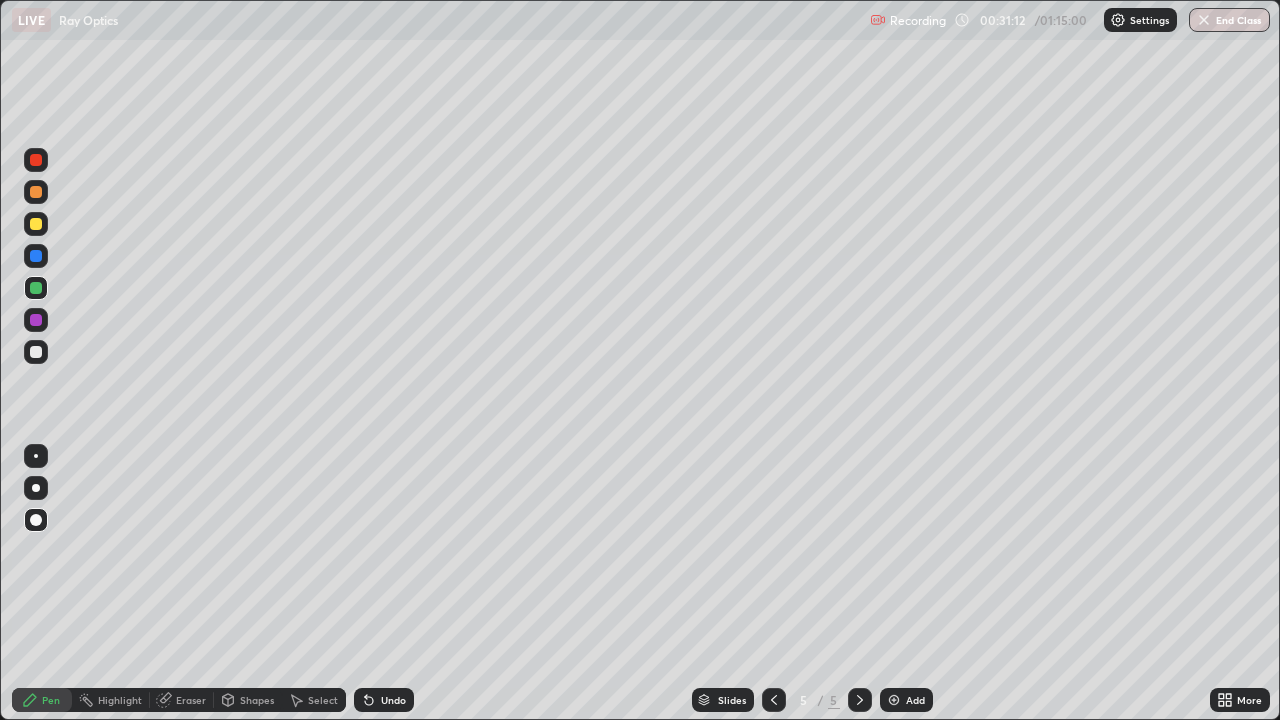 click at bounding box center (36, 352) 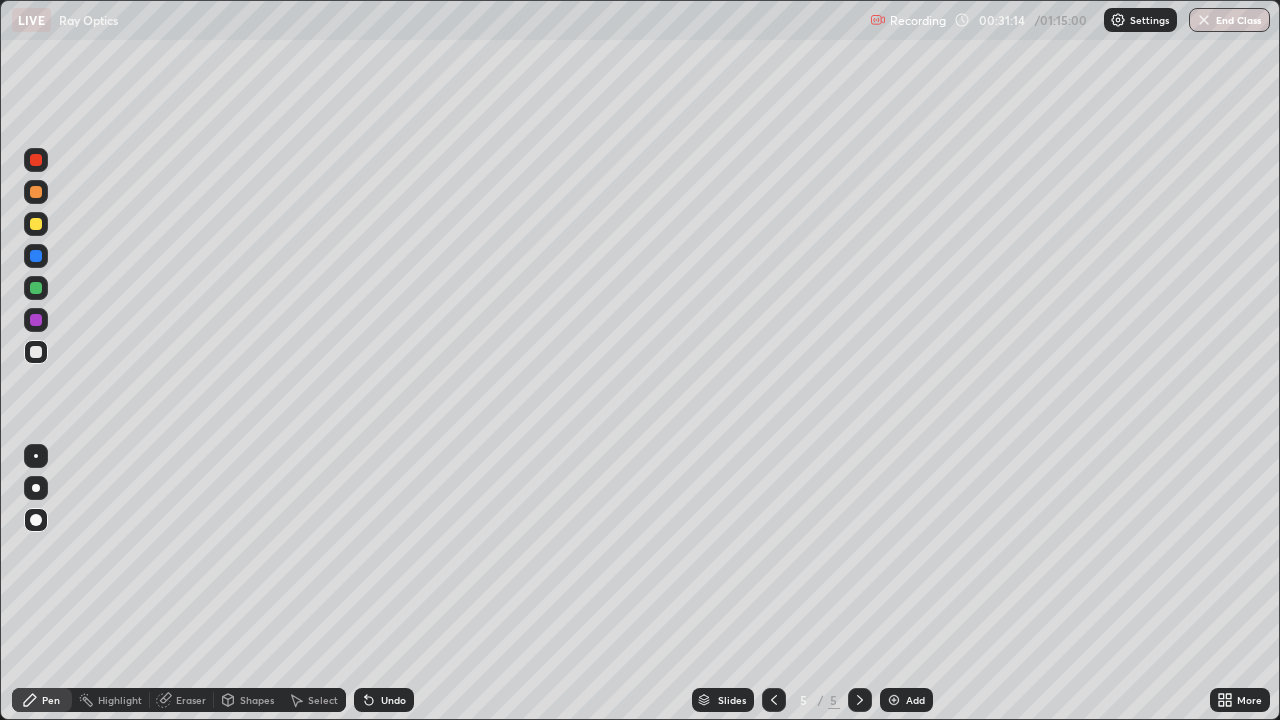 click at bounding box center (36, 192) 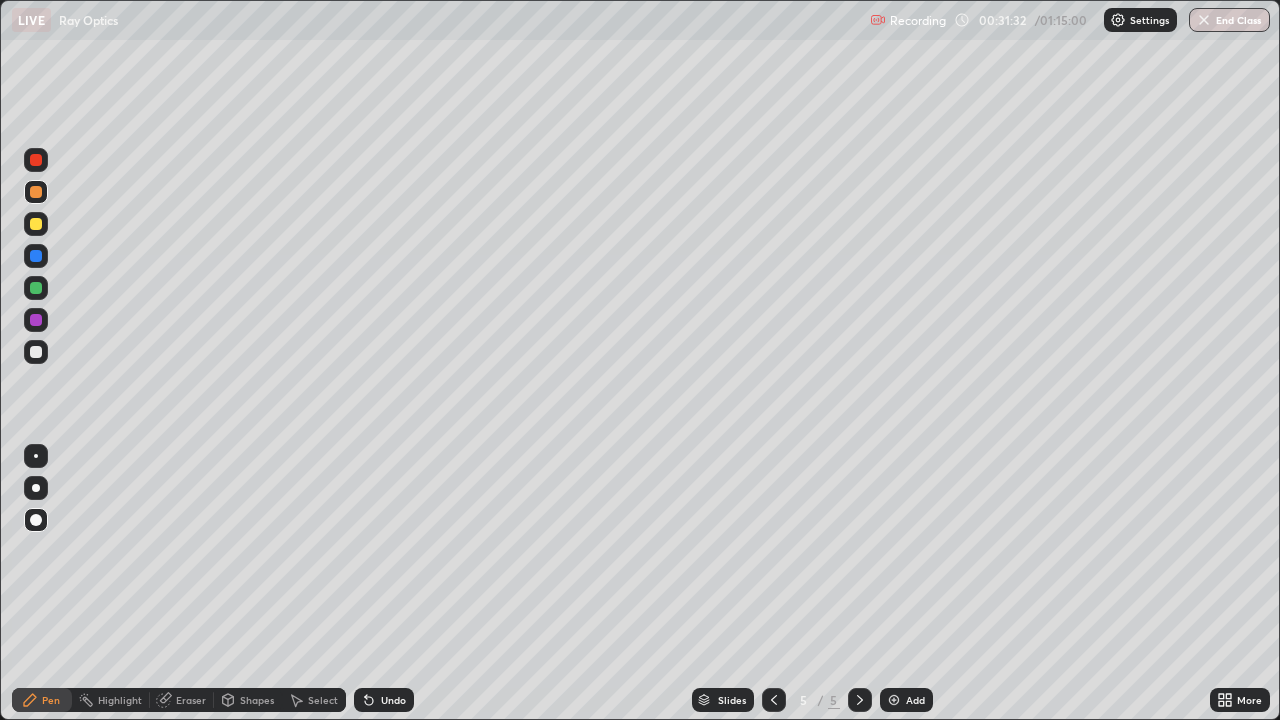 click at bounding box center [36, 352] 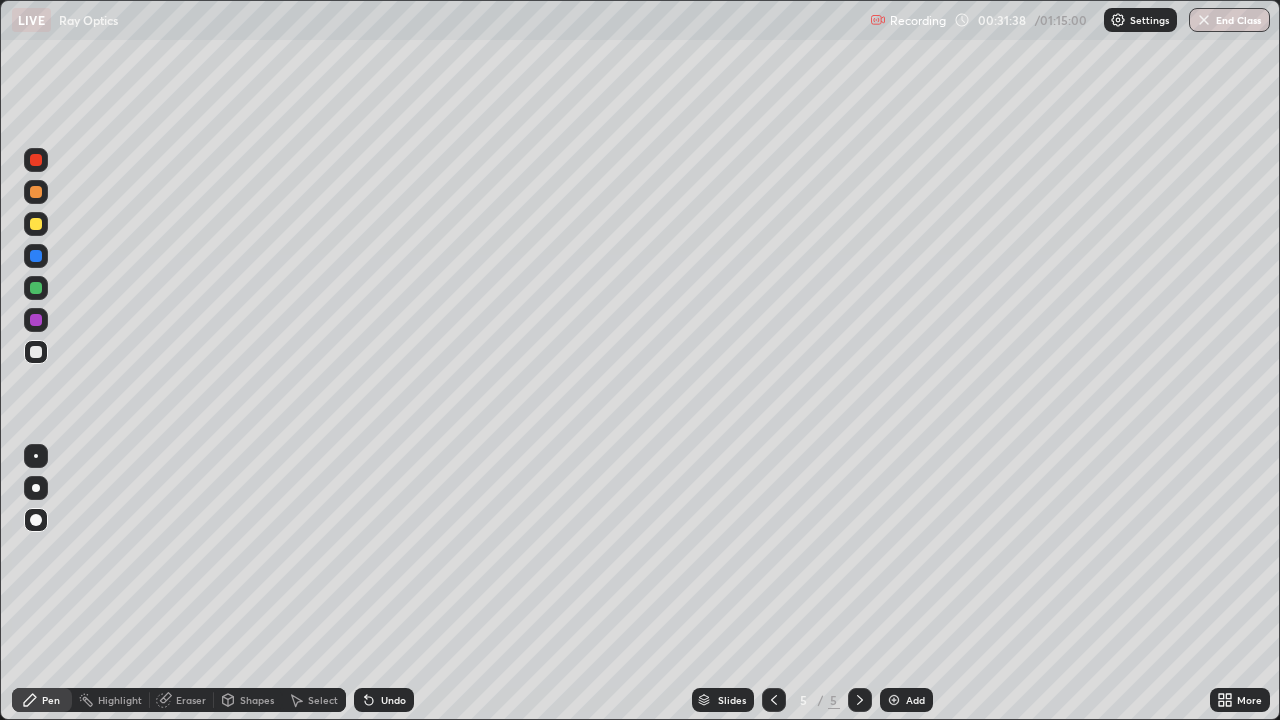 click at bounding box center [36, 288] 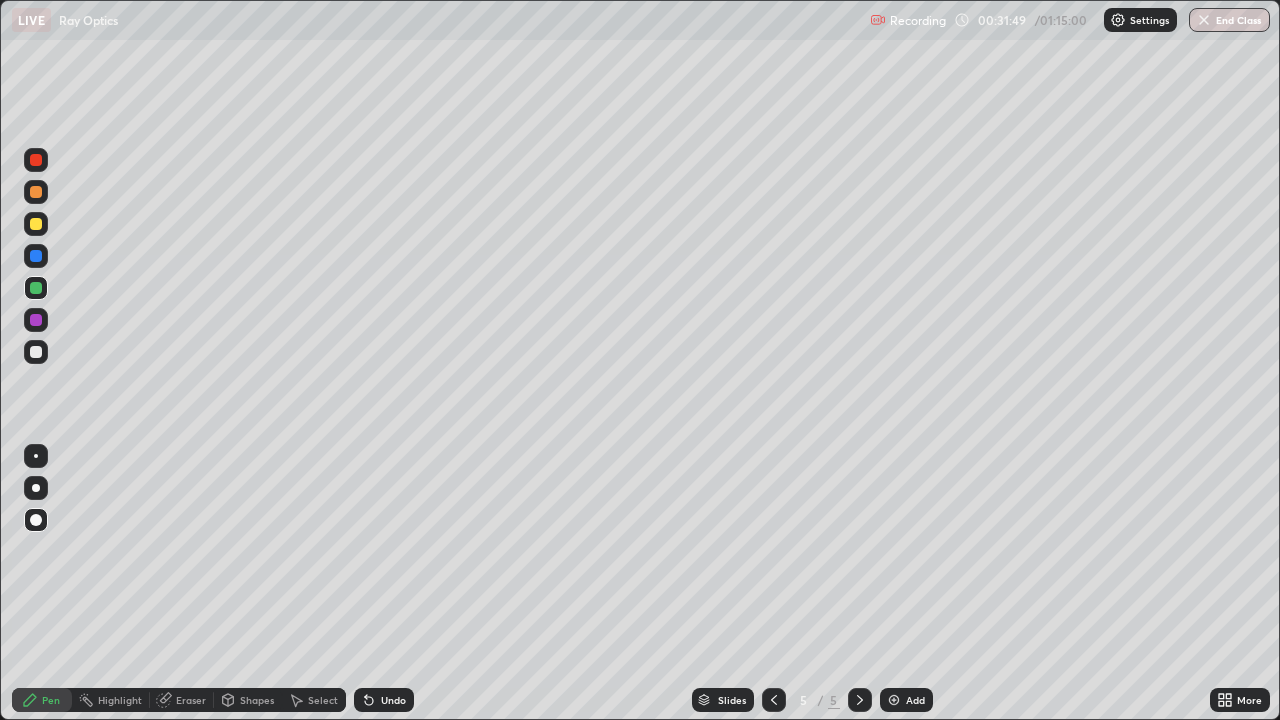 click at bounding box center (36, 352) 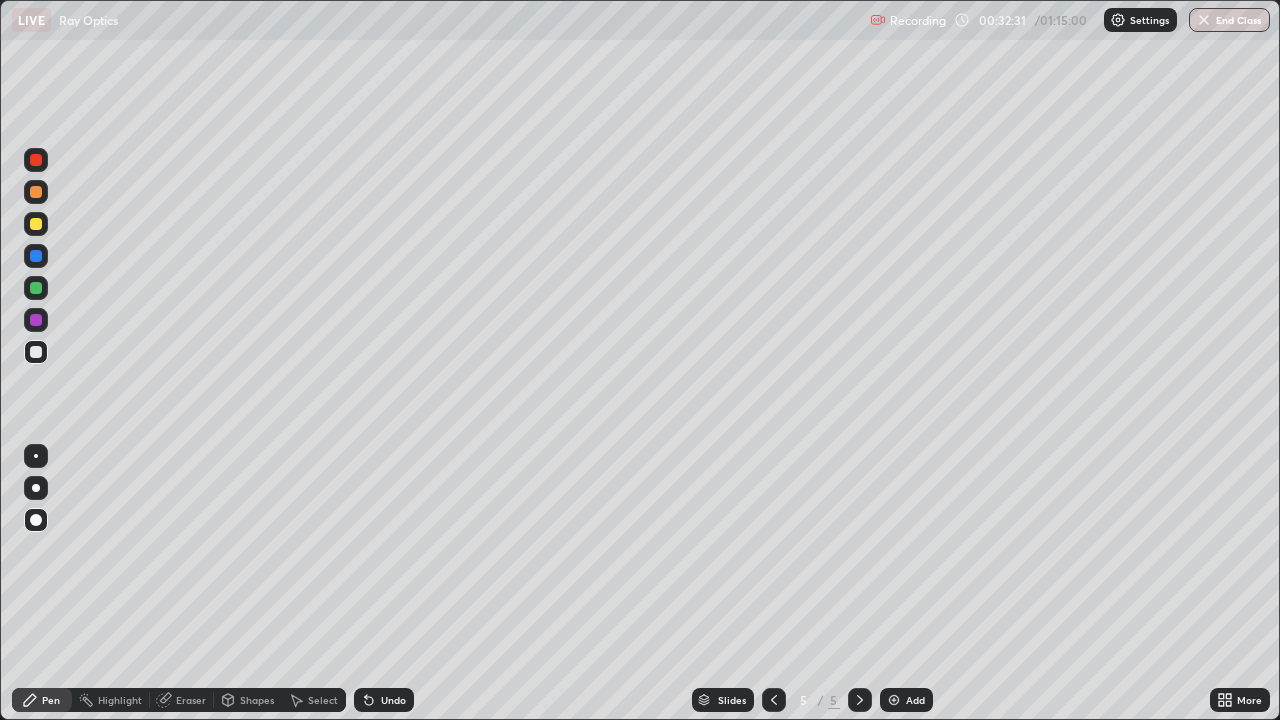click at bounding box center (36, 320) 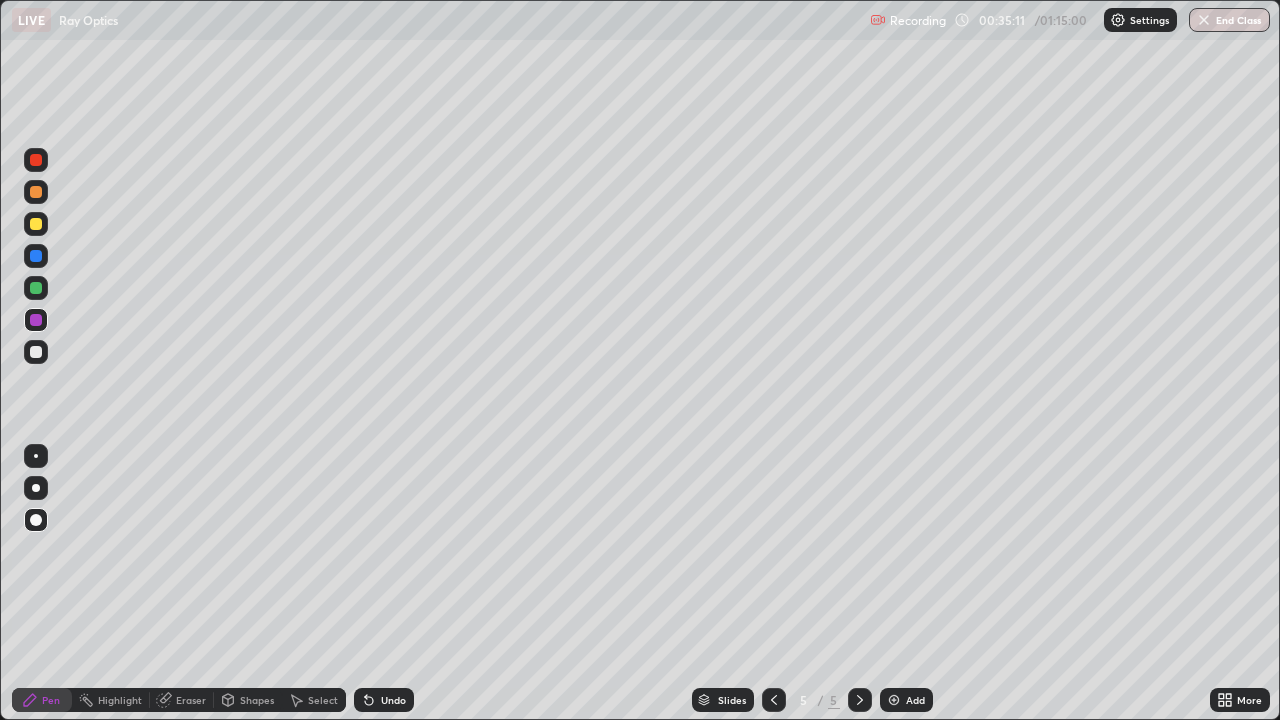 click on "Add" at bounding box center (915, 700) 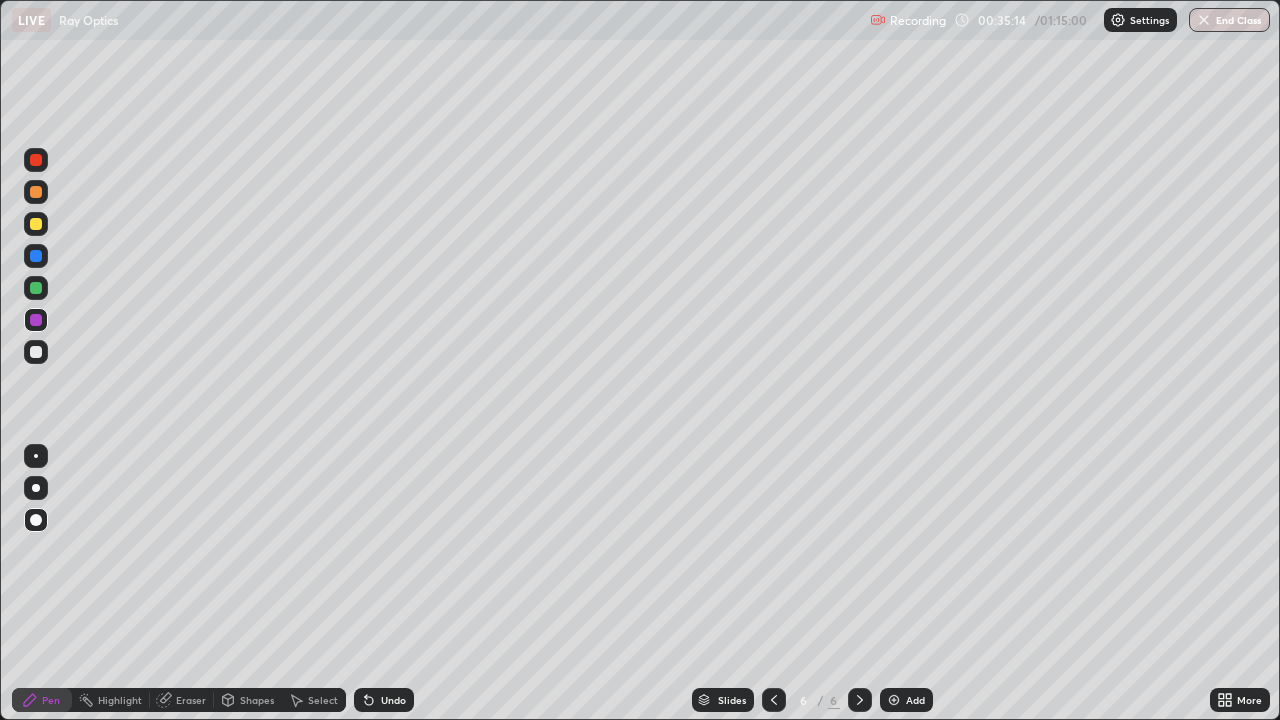 click at bounding box center (36, 352) 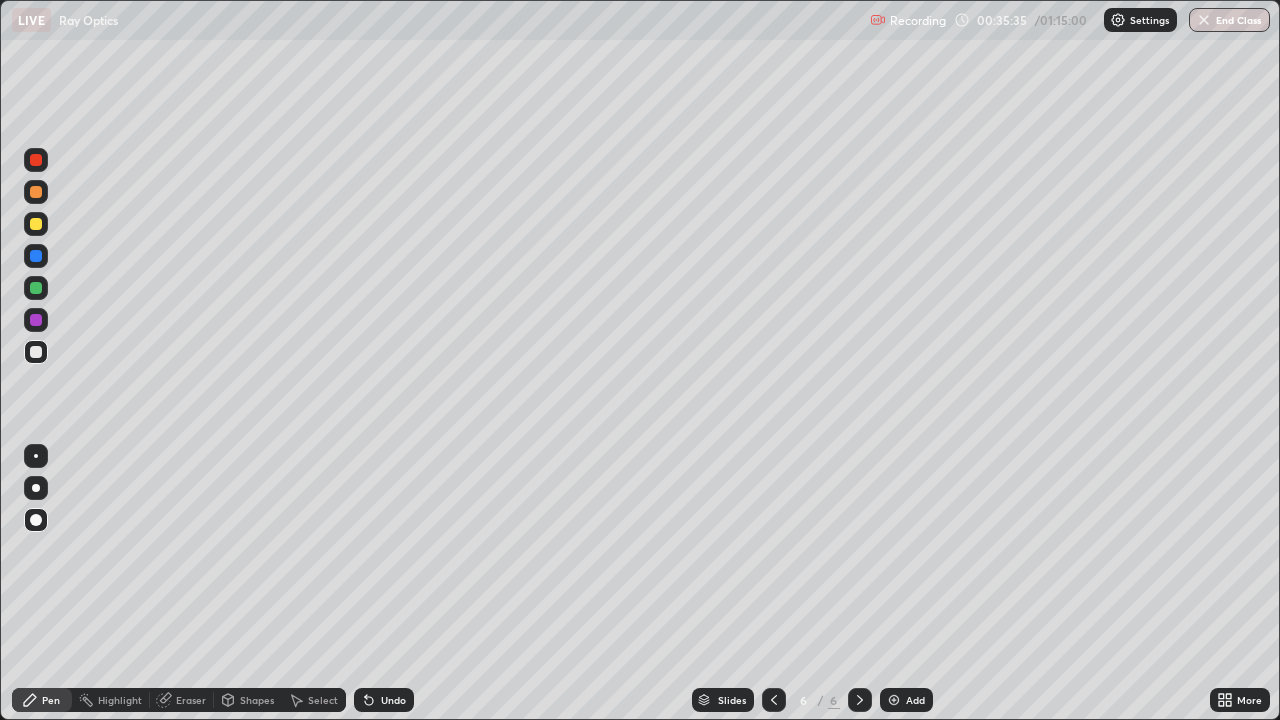 click at bounding box center (36, 352) 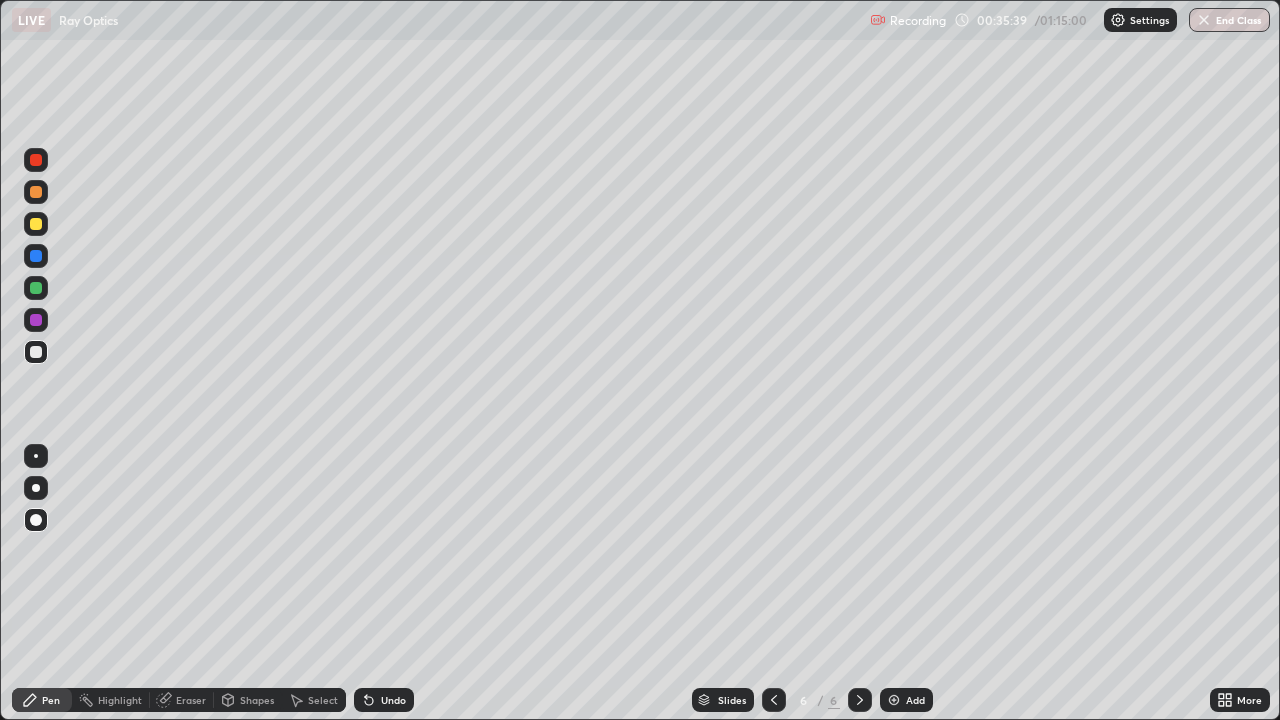 click at bounding box center (36, 256) 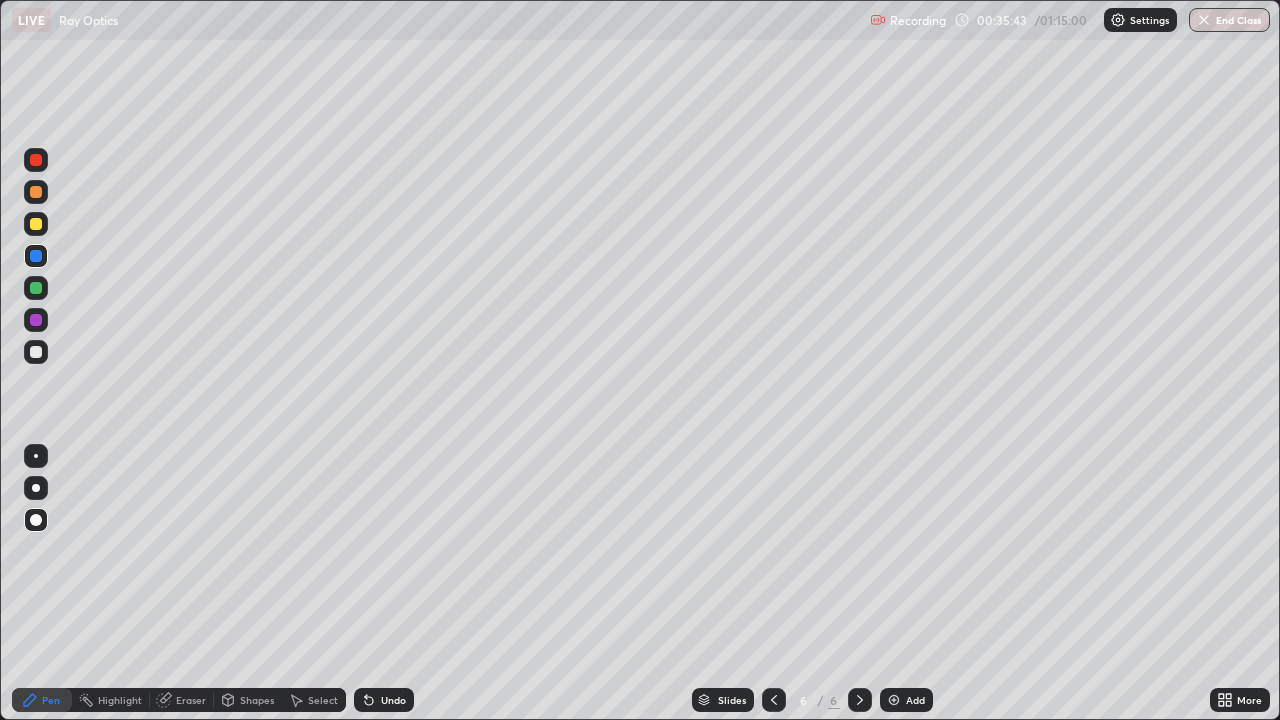 click at bounding box center [36, 160] 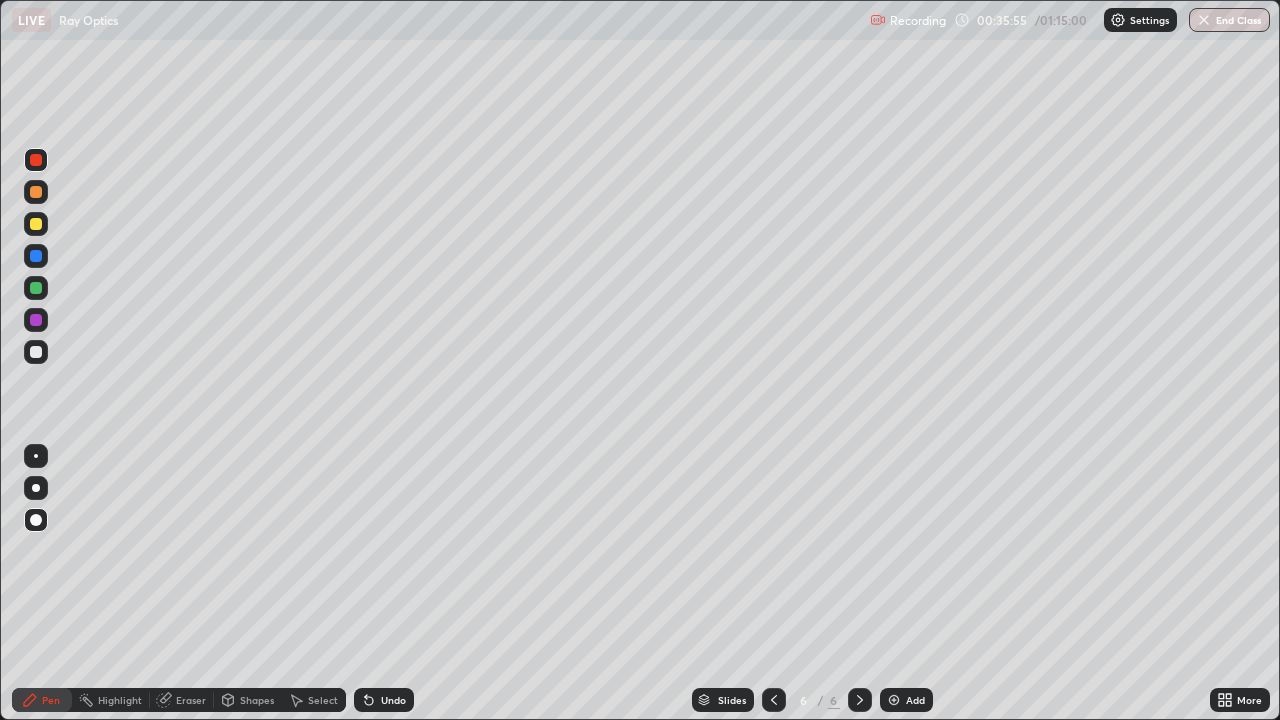 click at bounding box center (36, 352) 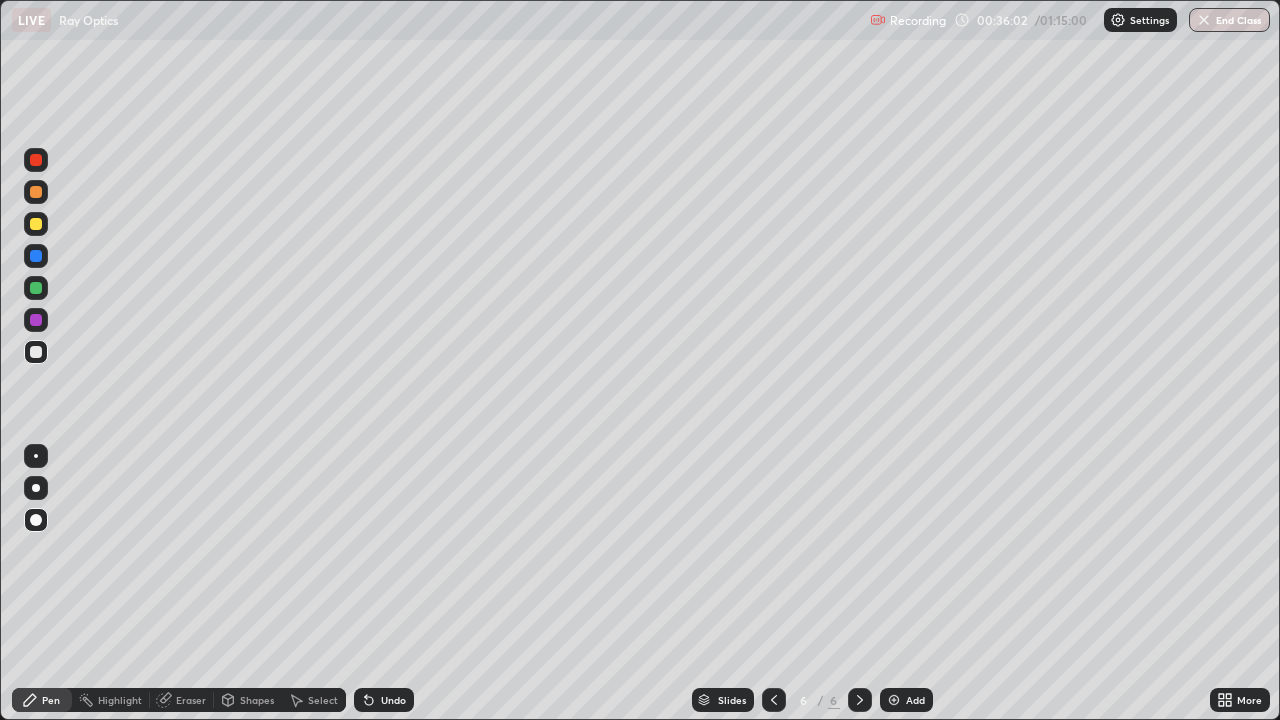 click on "Undo" at bounding box center [393, 700] 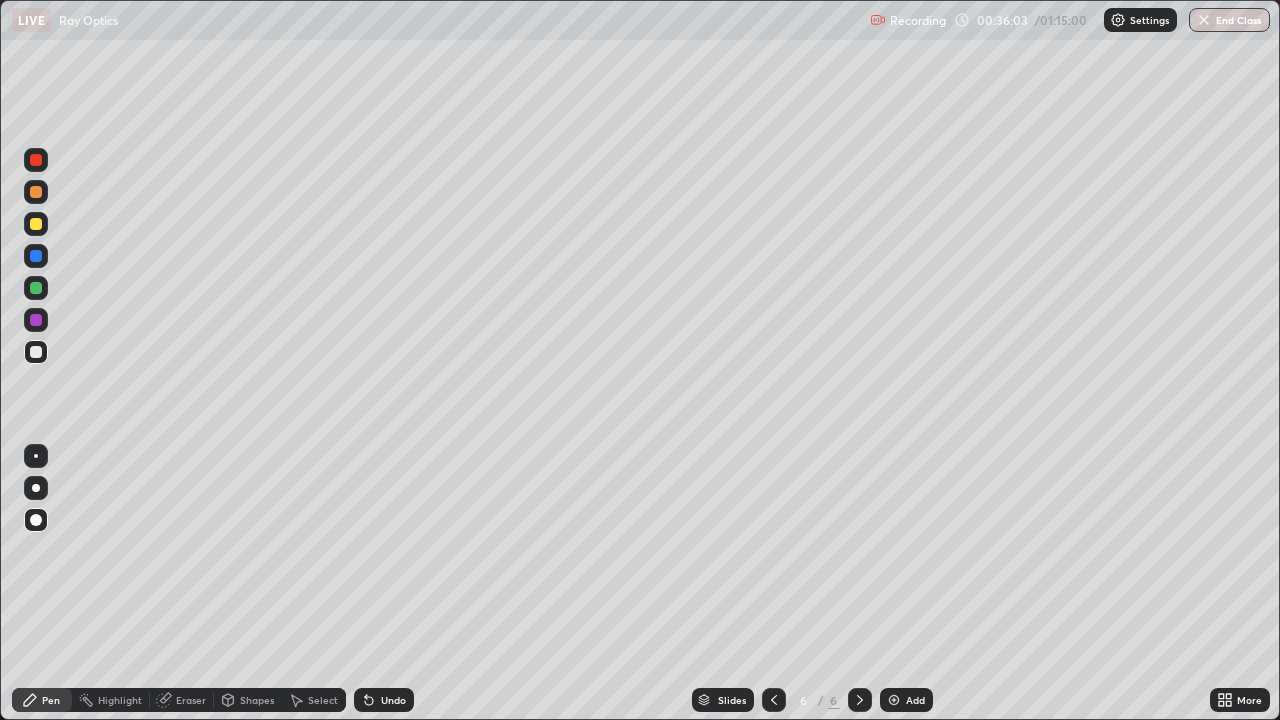click on "Undo" at bounding box center (393, 700) 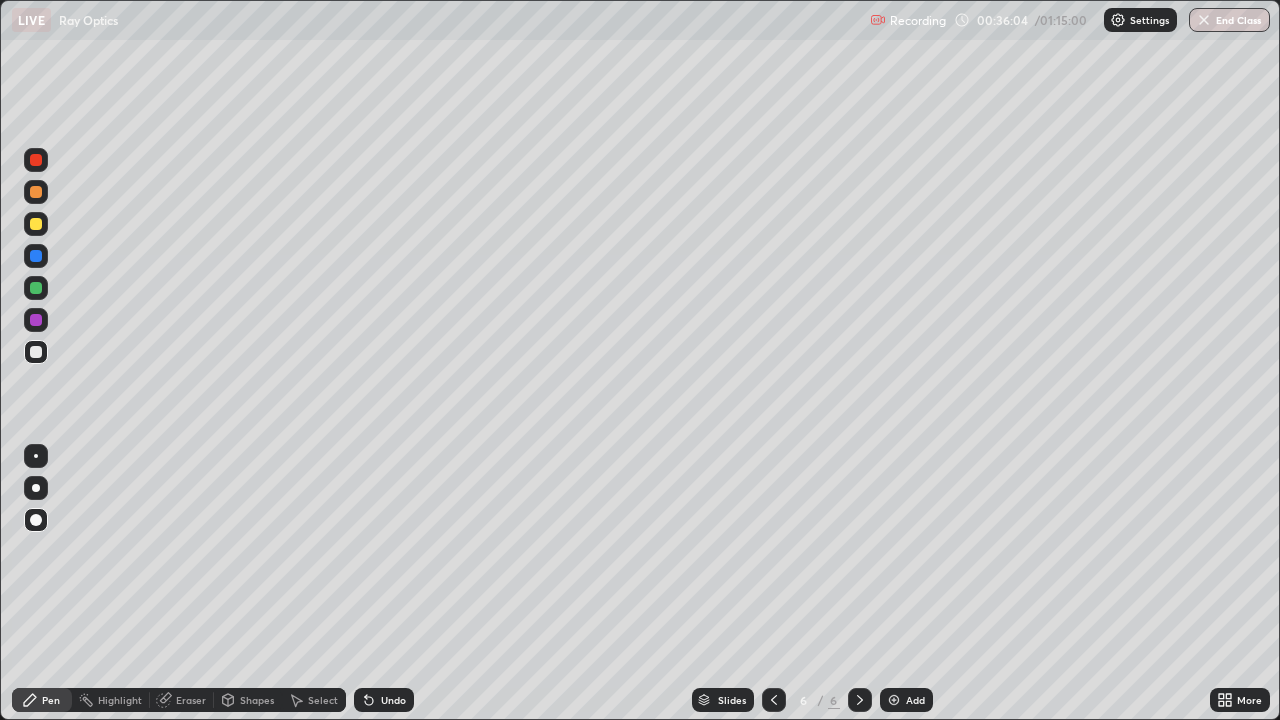 click on "Undo" at bounding box center (393, 700) 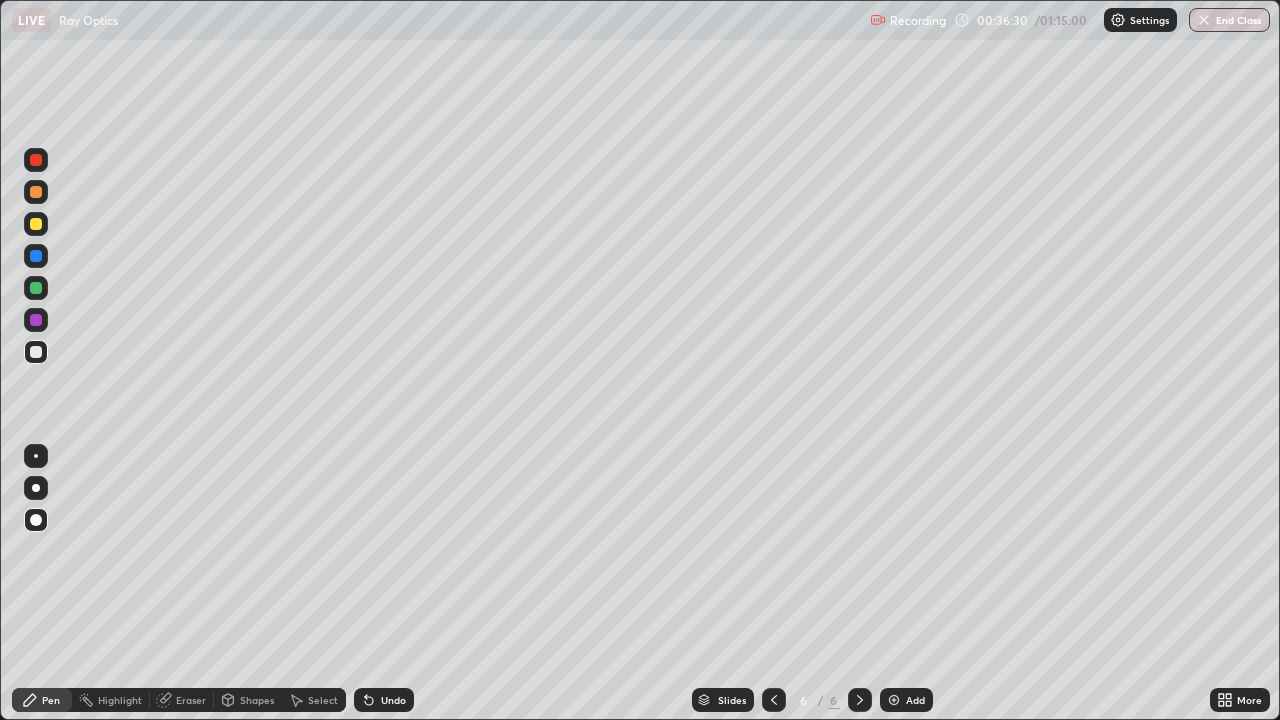 click at bounding box center [36, 456] 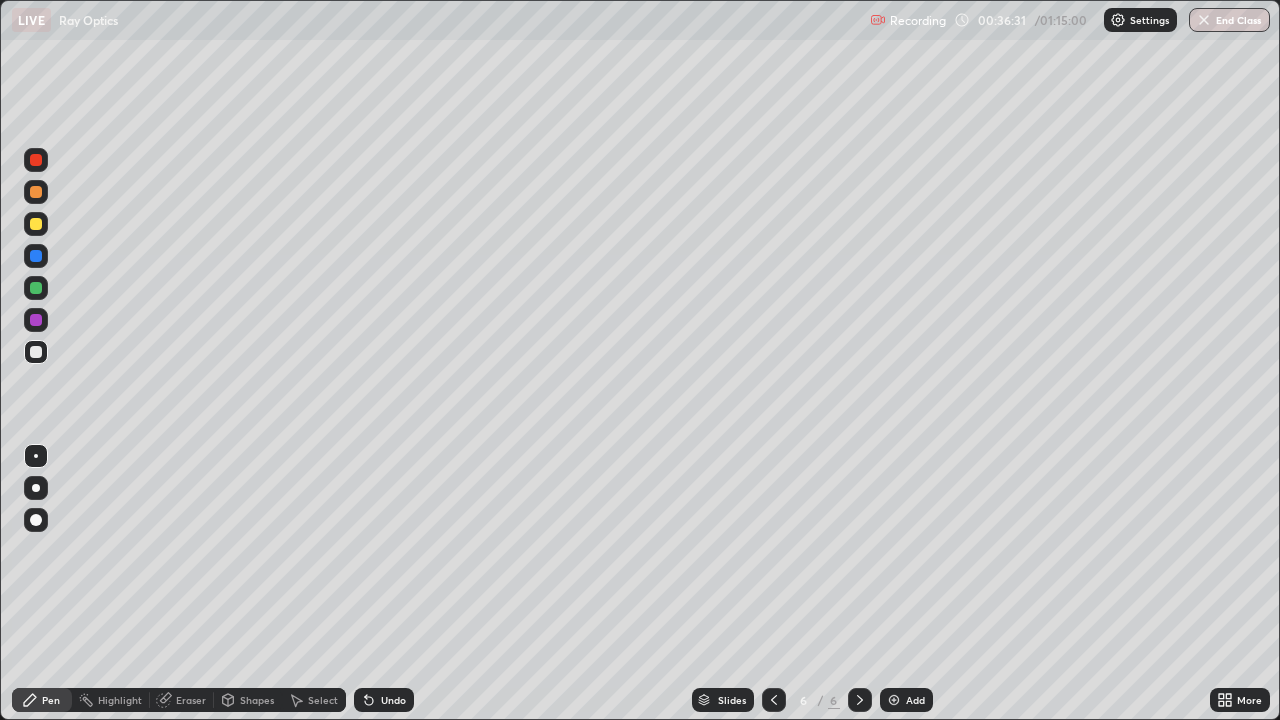 click at bounding box center (36, 192) 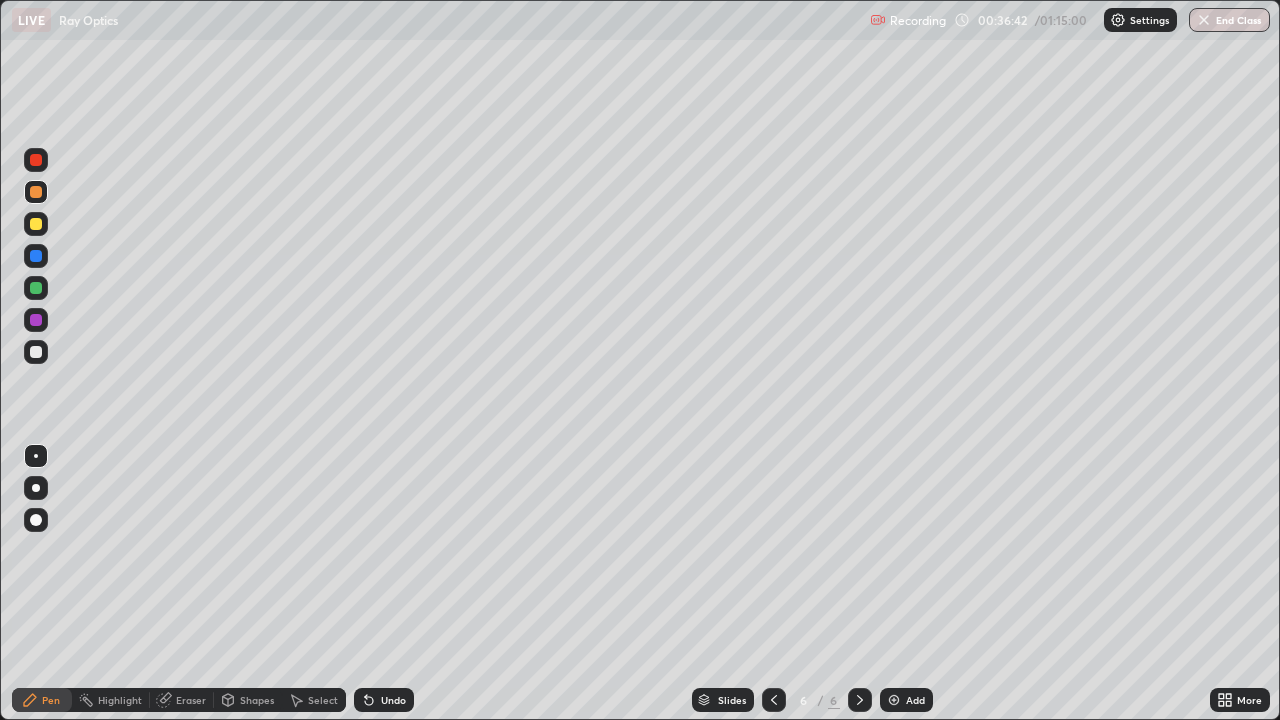 click on "Undo" at bounding box center [393, 700] 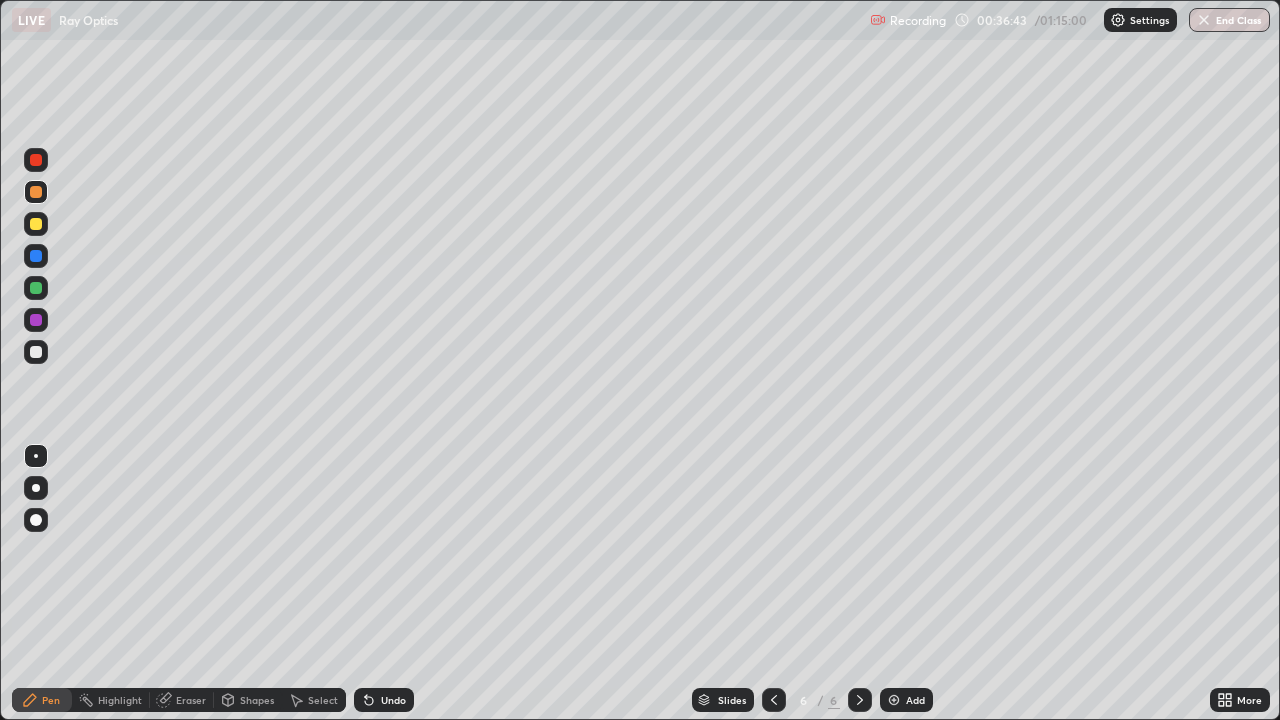 click on "Undo" at bounding box center [393, 700] 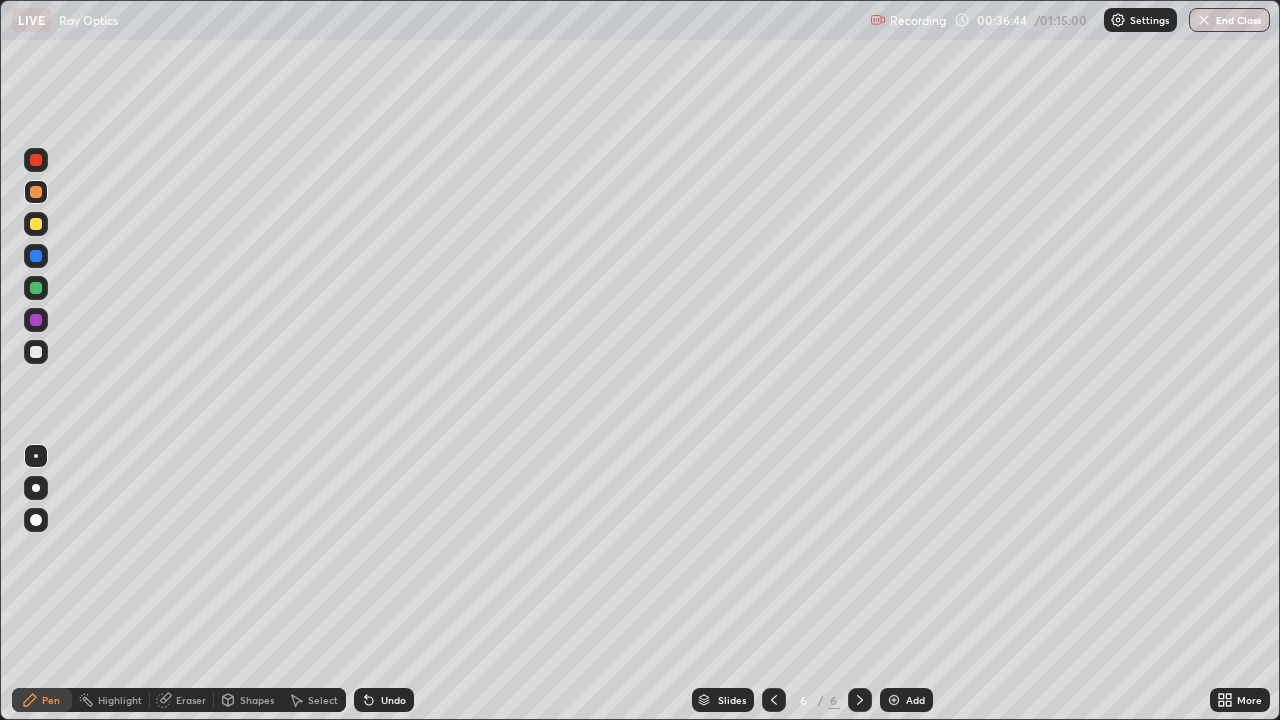 click at bounding box center [36, 520] 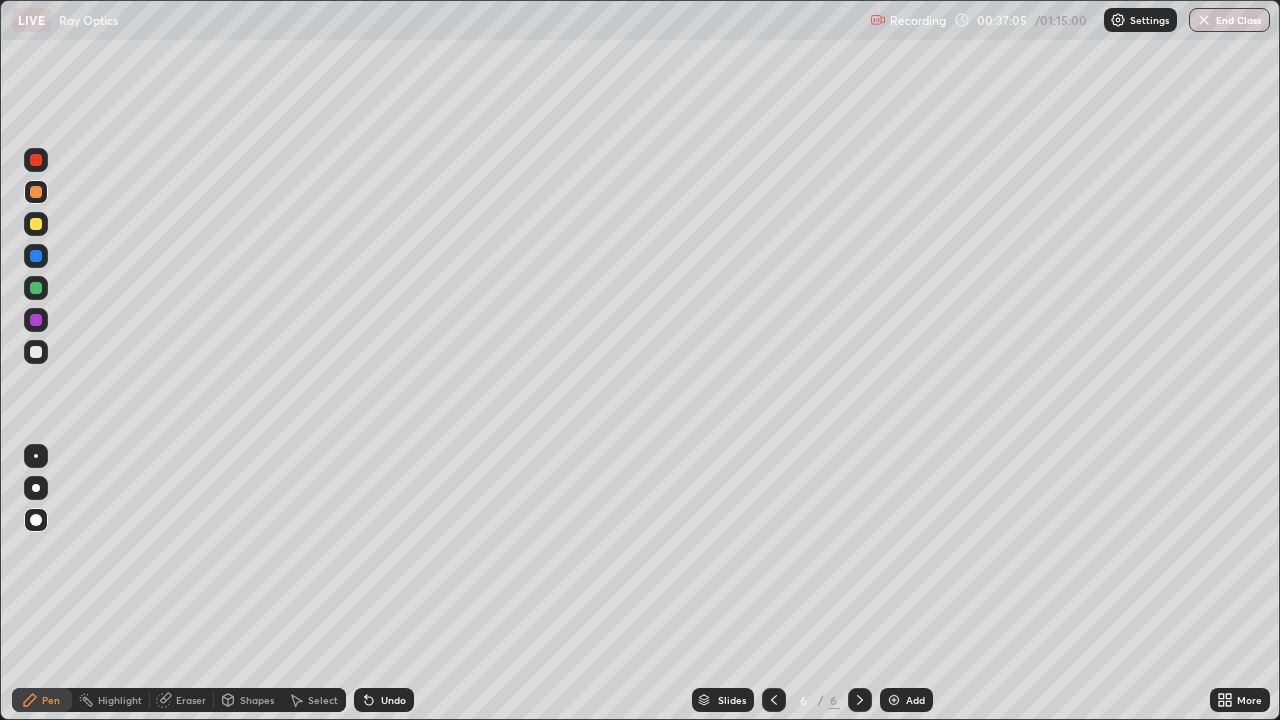 click at bounding box center (36, 456) 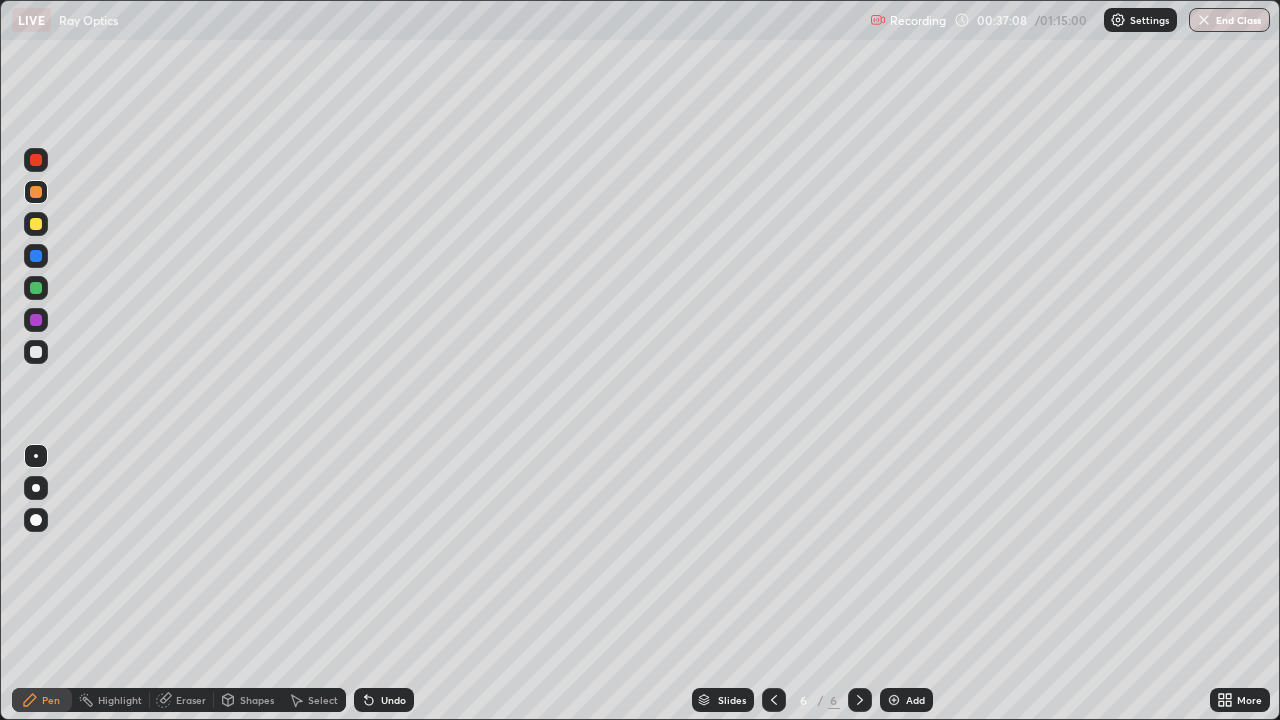 click at bounding box center (36, 488) 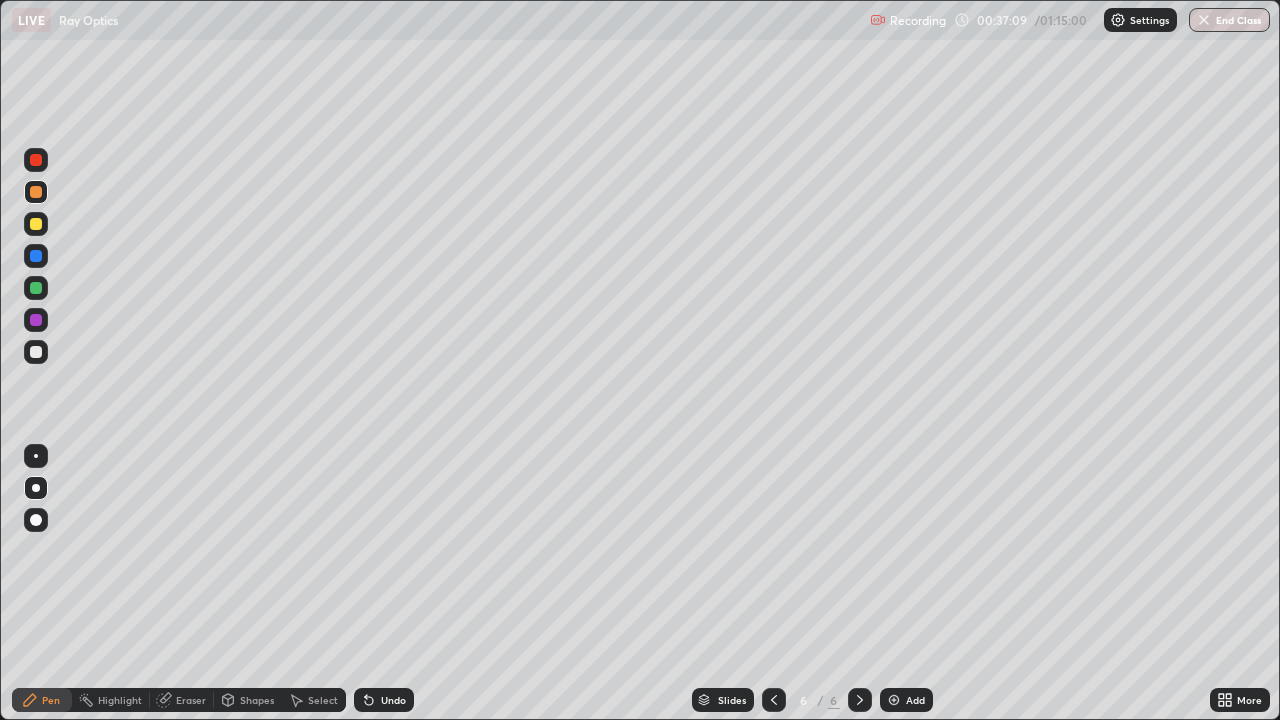 click at bounding box center (36, 288) 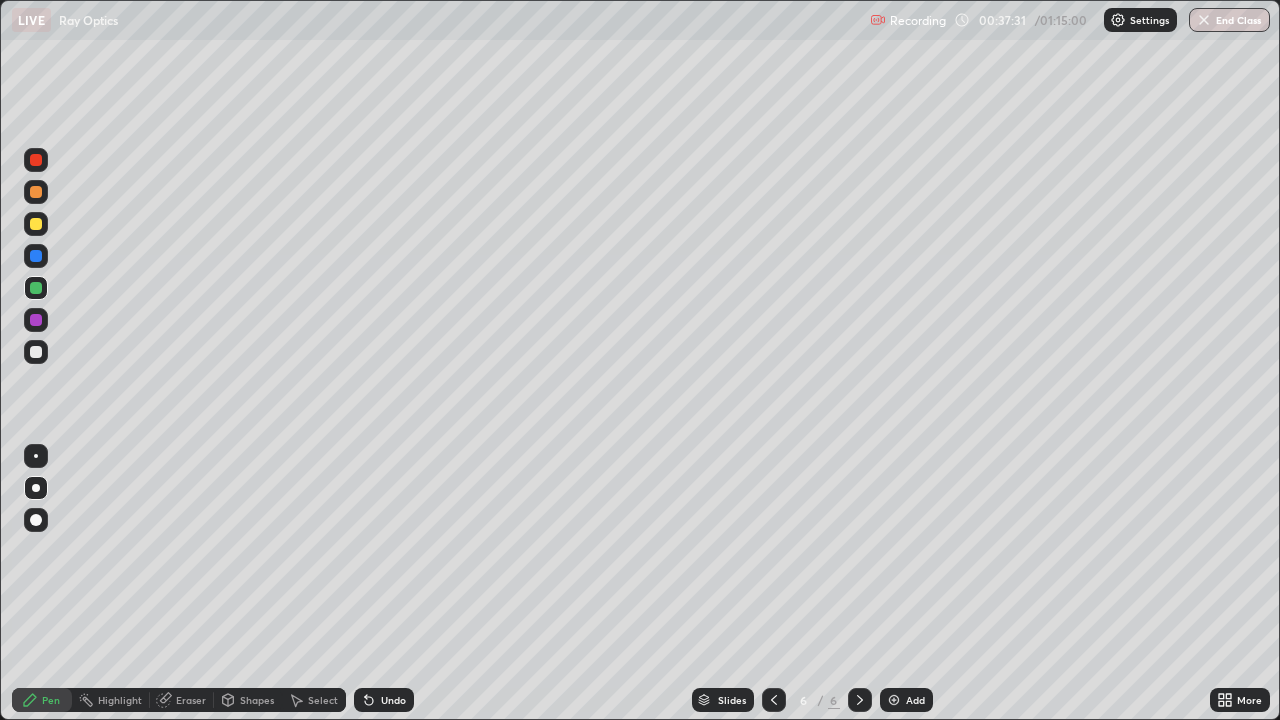 click at bounding box center (36, 520) 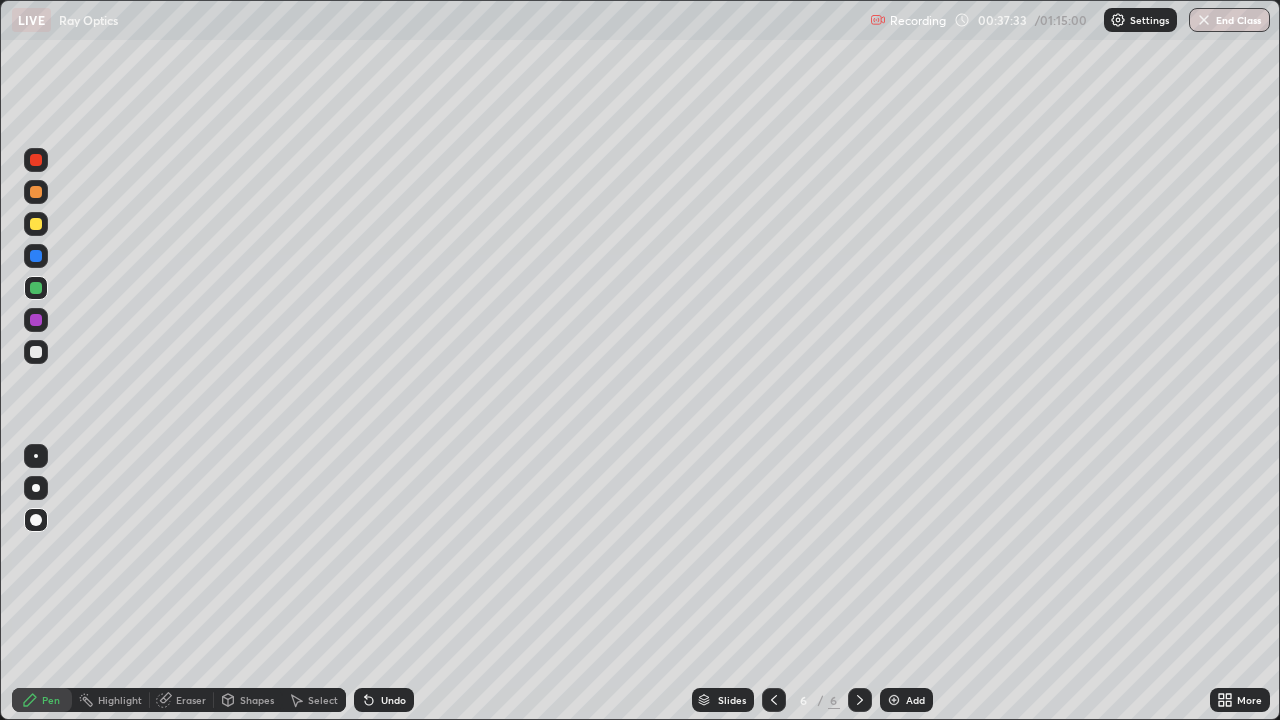 click at bounding box center [36, 192] 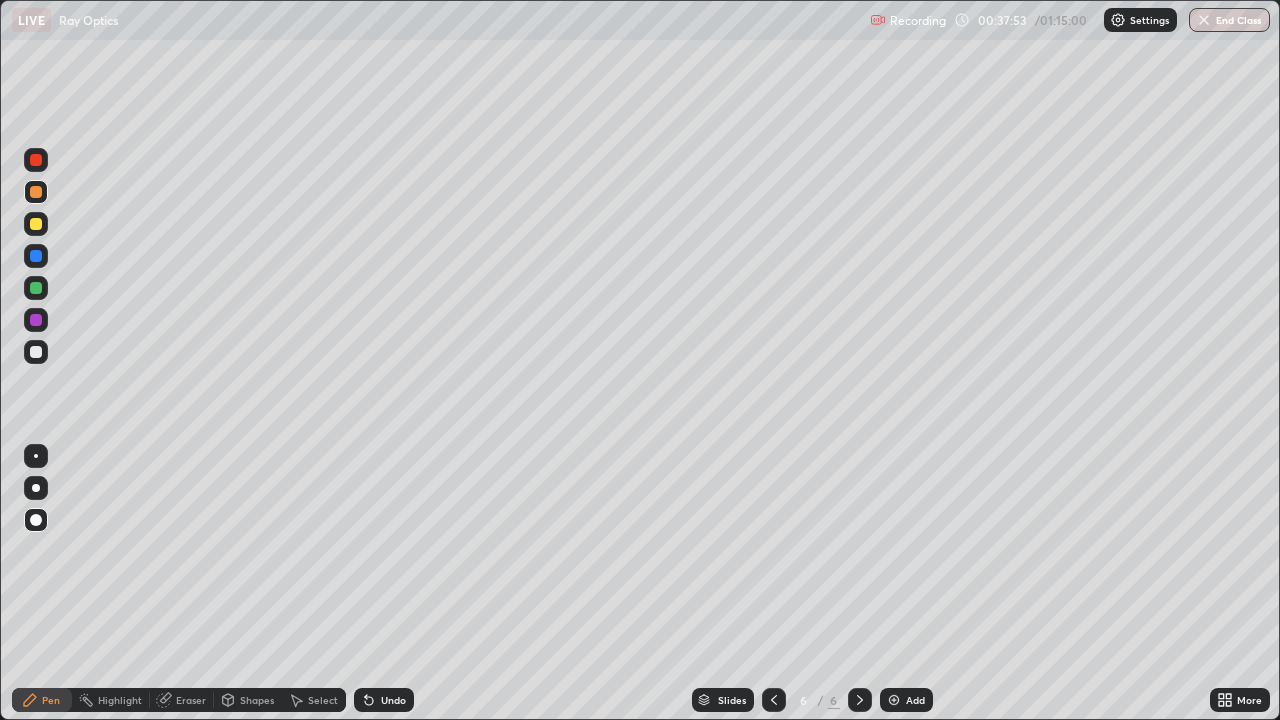 click 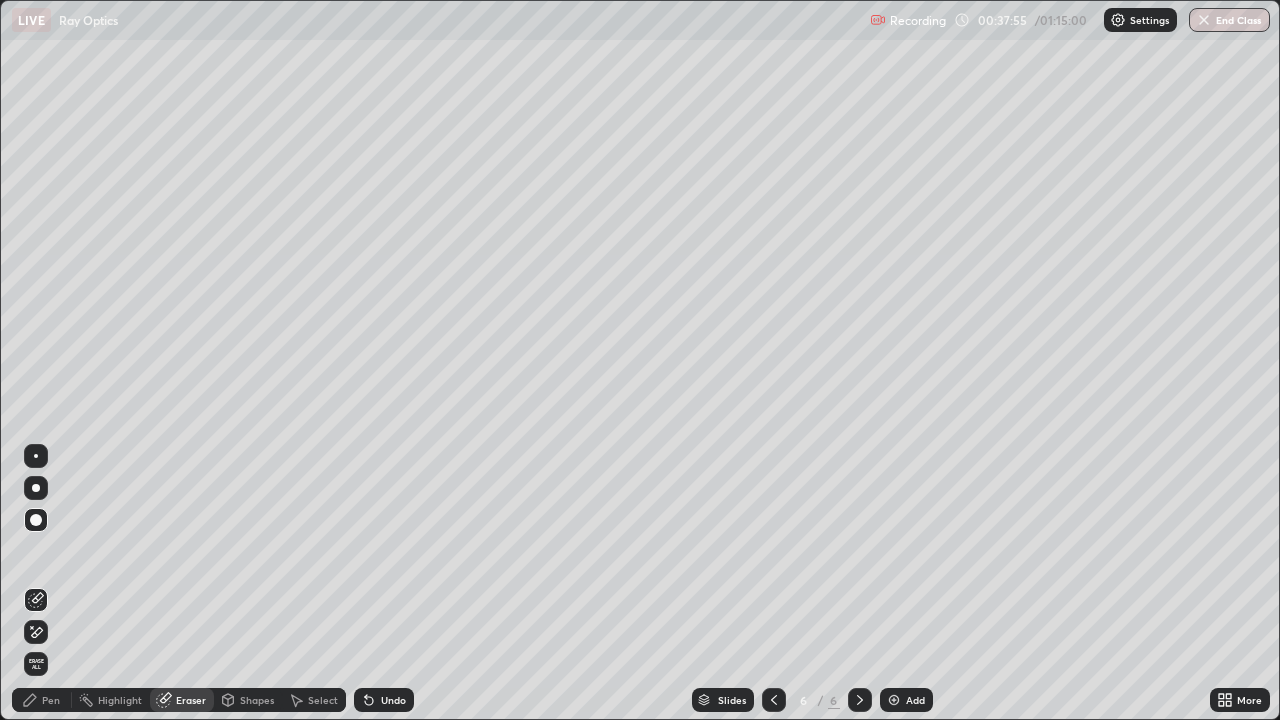 click on "Pen" at bounding box center [51, 700] 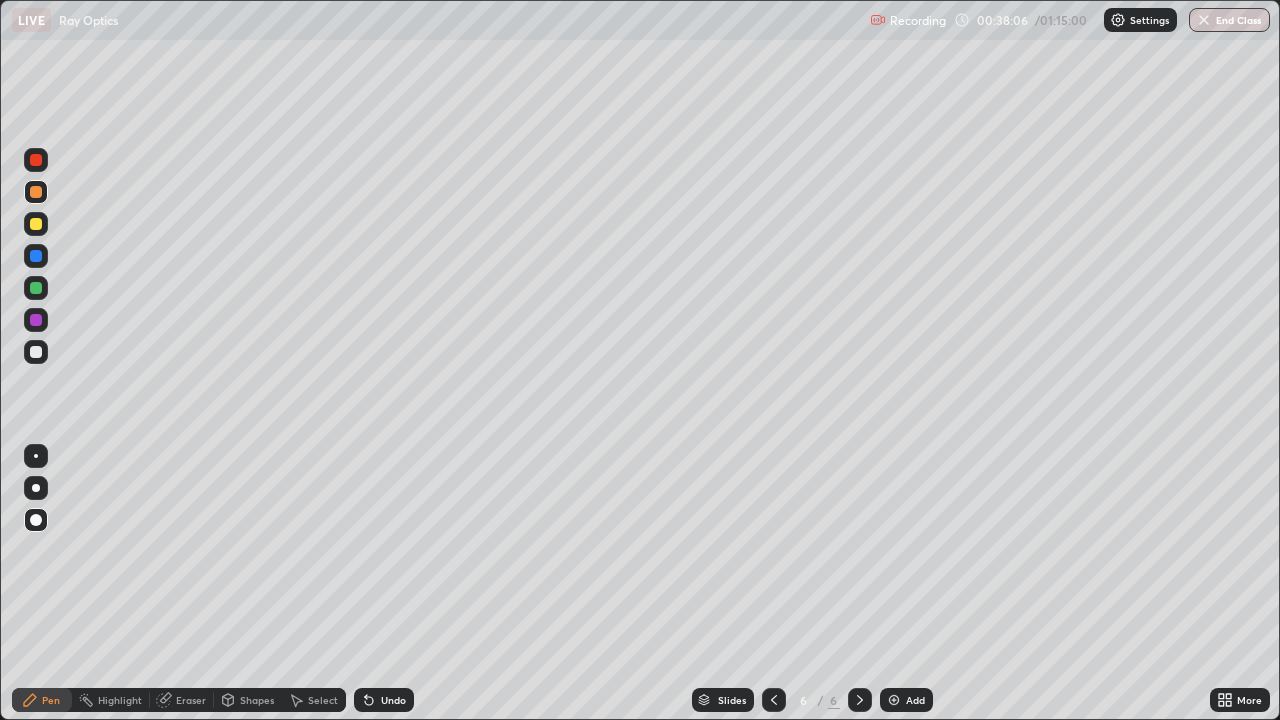 click at bounding box center (36, 456) 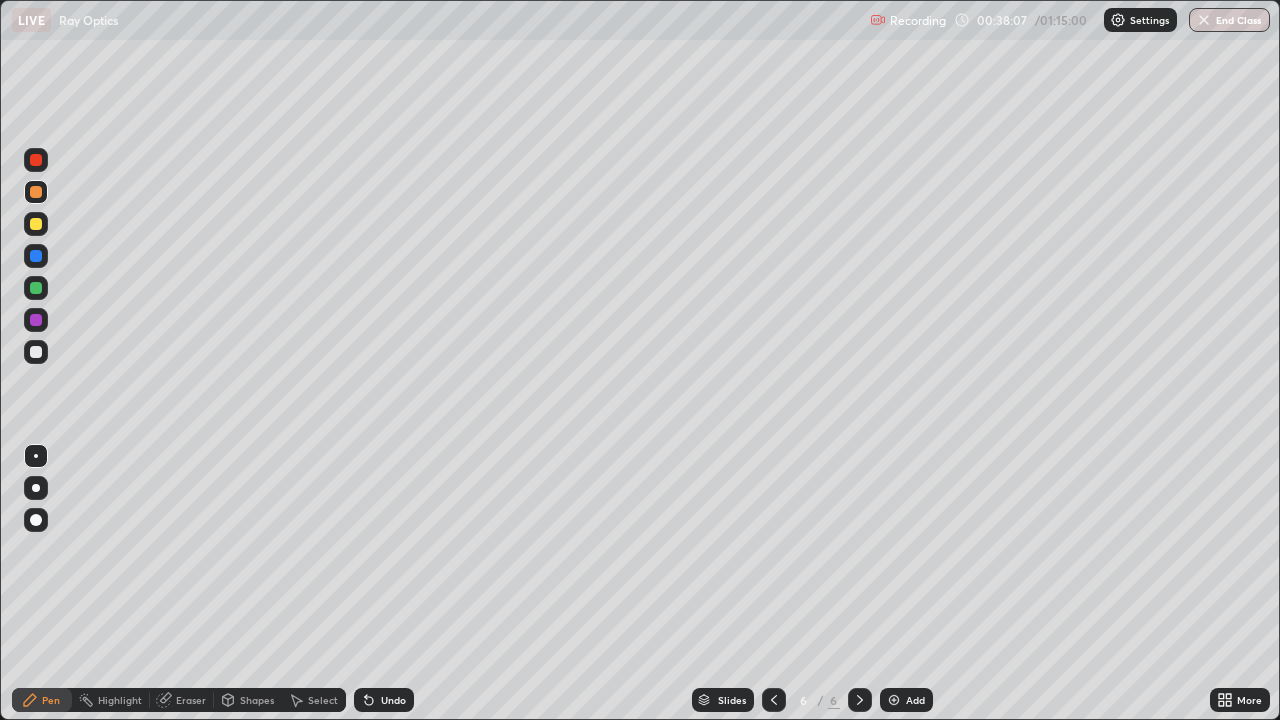 click at bounding box center [36, 288] 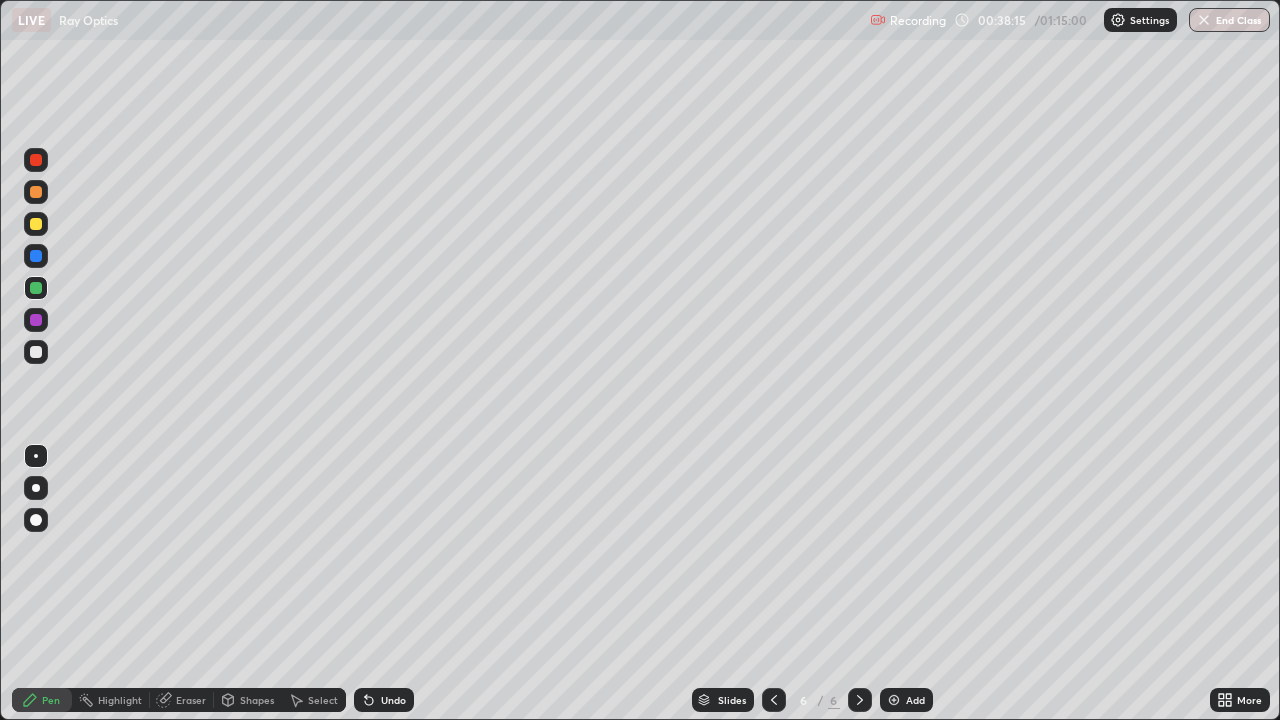 click at bounding box center (36, 520) 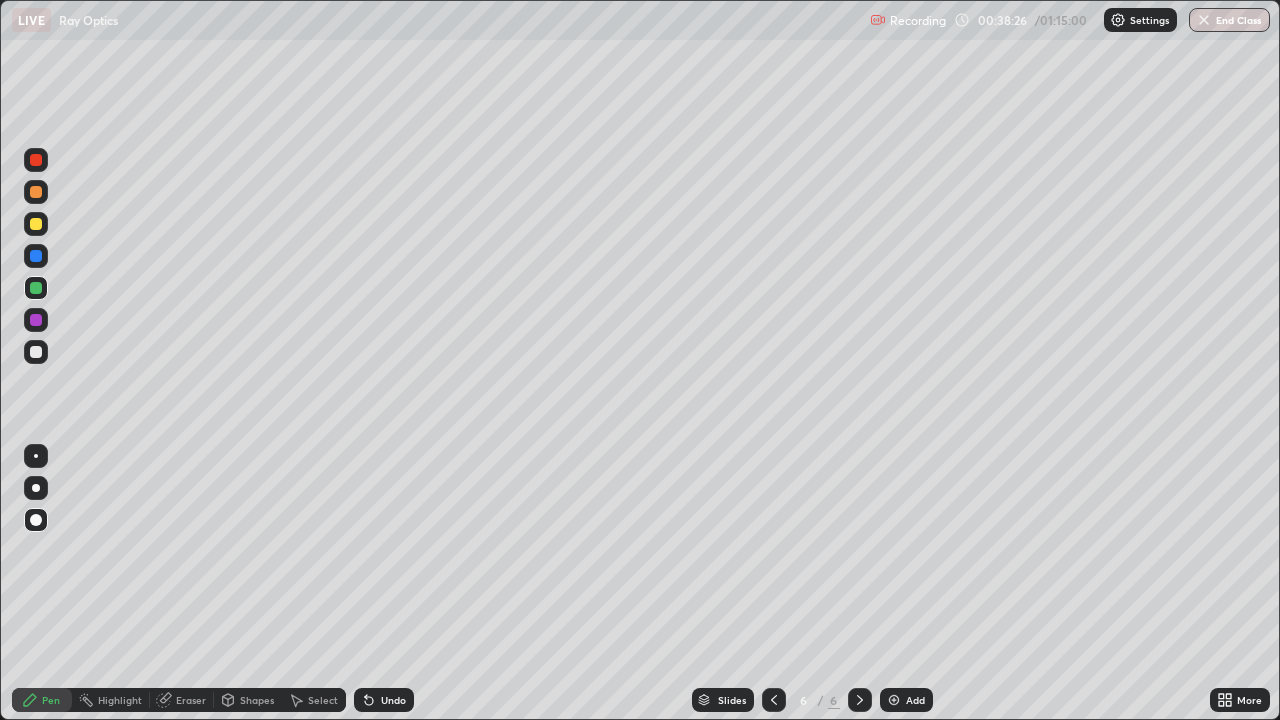 click at bounding box center (36, 224) 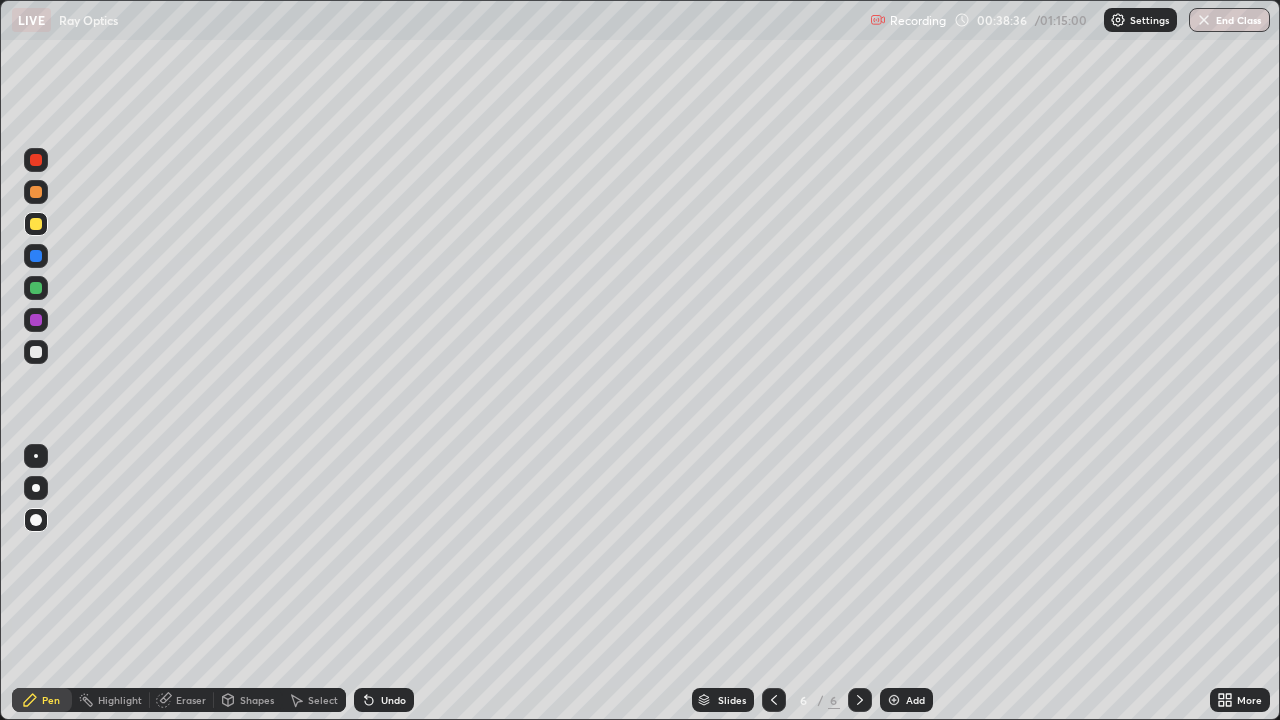 click at bounding box center [36, 352] 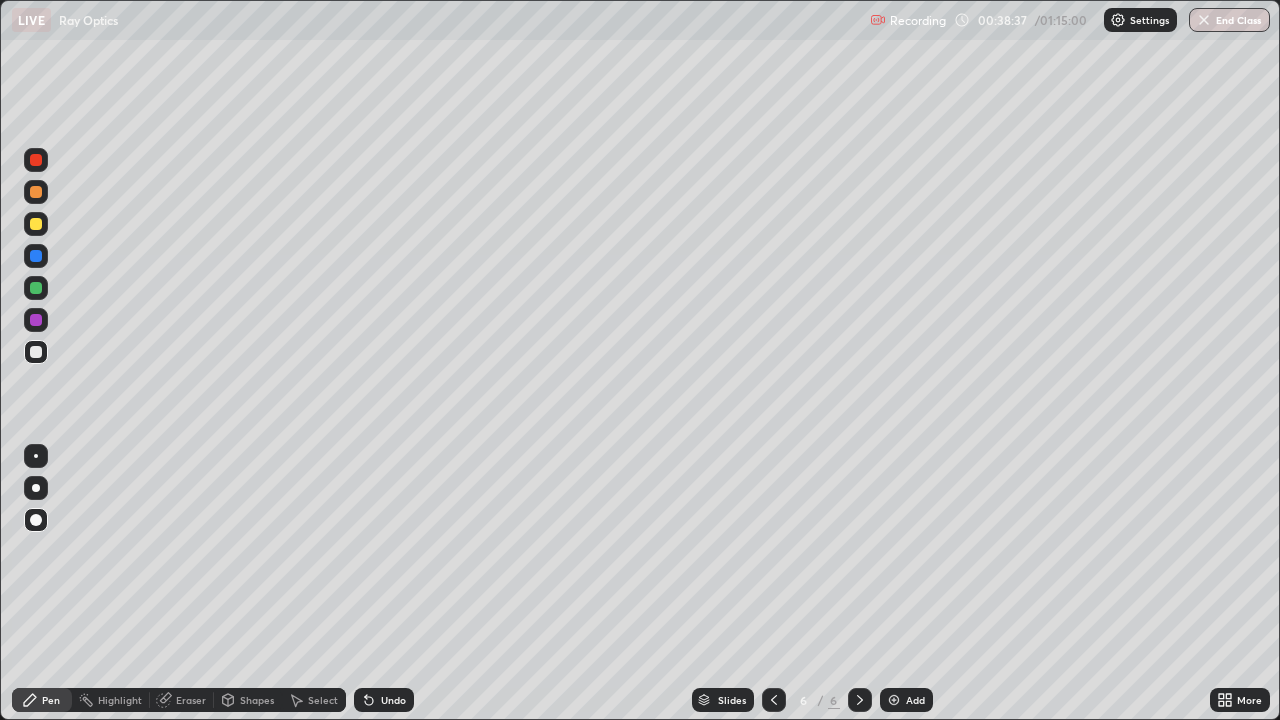 click at bounding box center [36, 288] 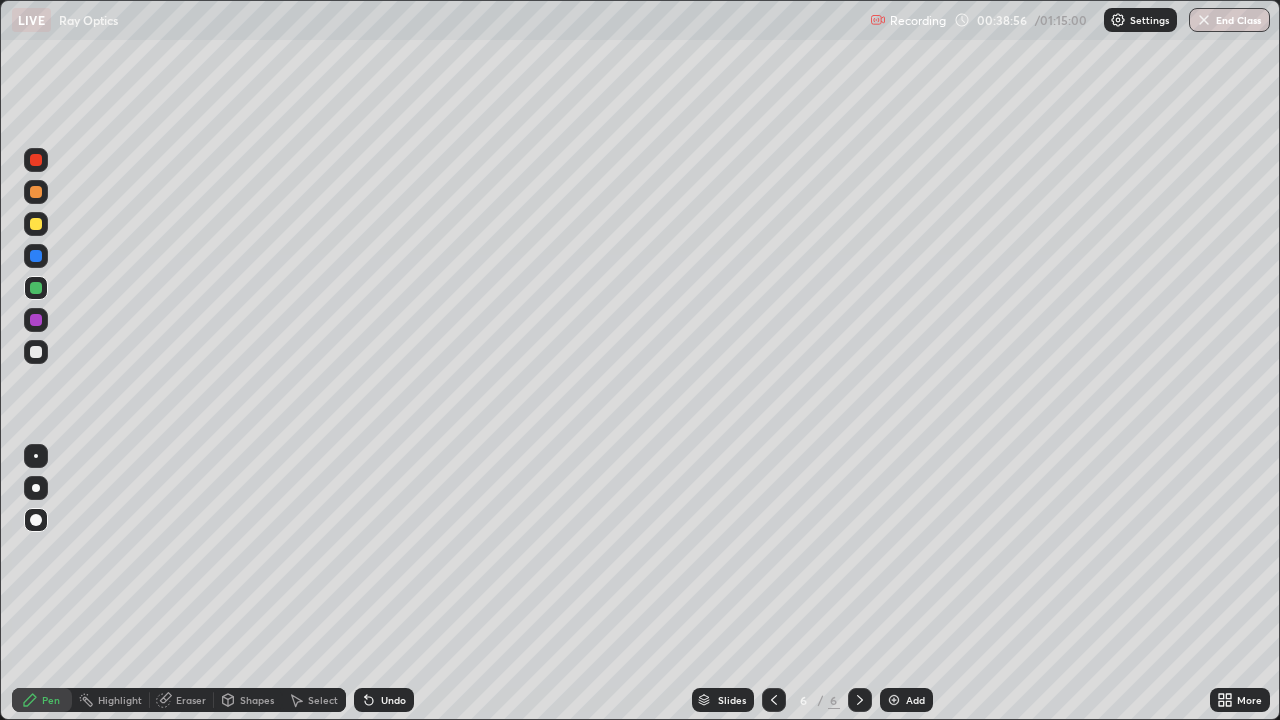 click at bounding box center (36, 456) 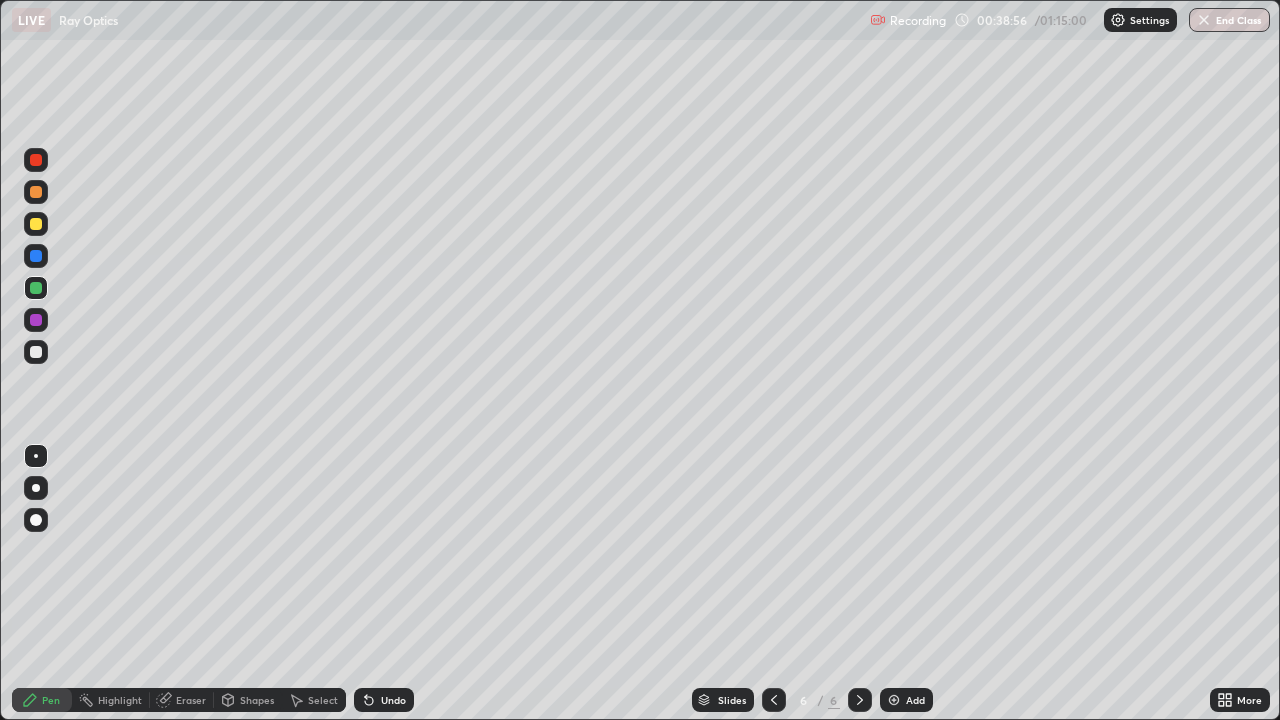 click at bounding box center (36, 320) 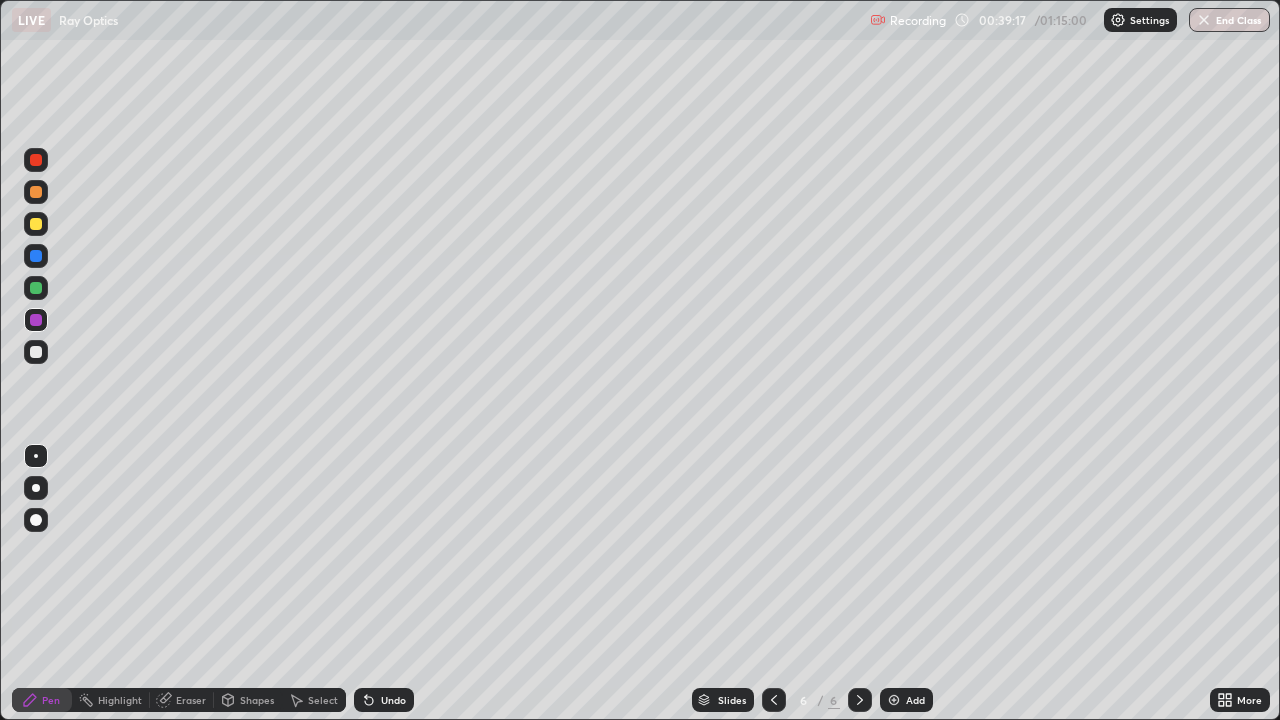 click at bounding box center [36, 192] 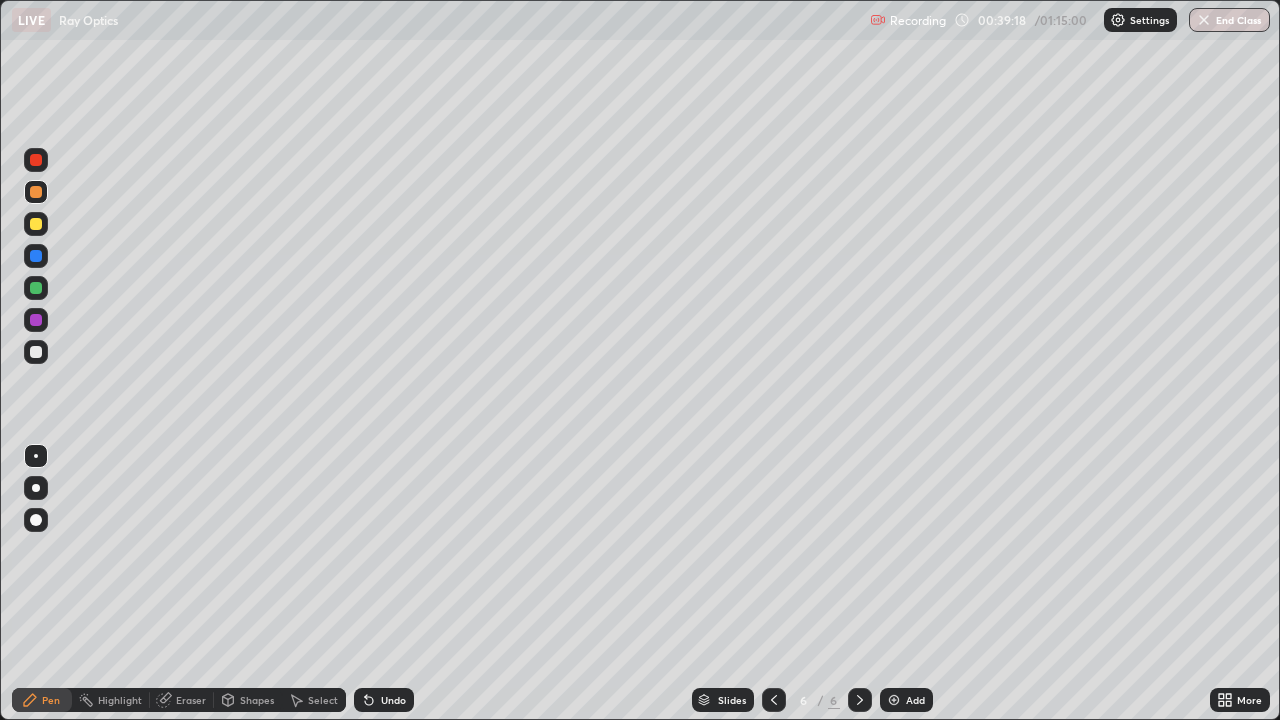 click at bounding box center (36, 160) 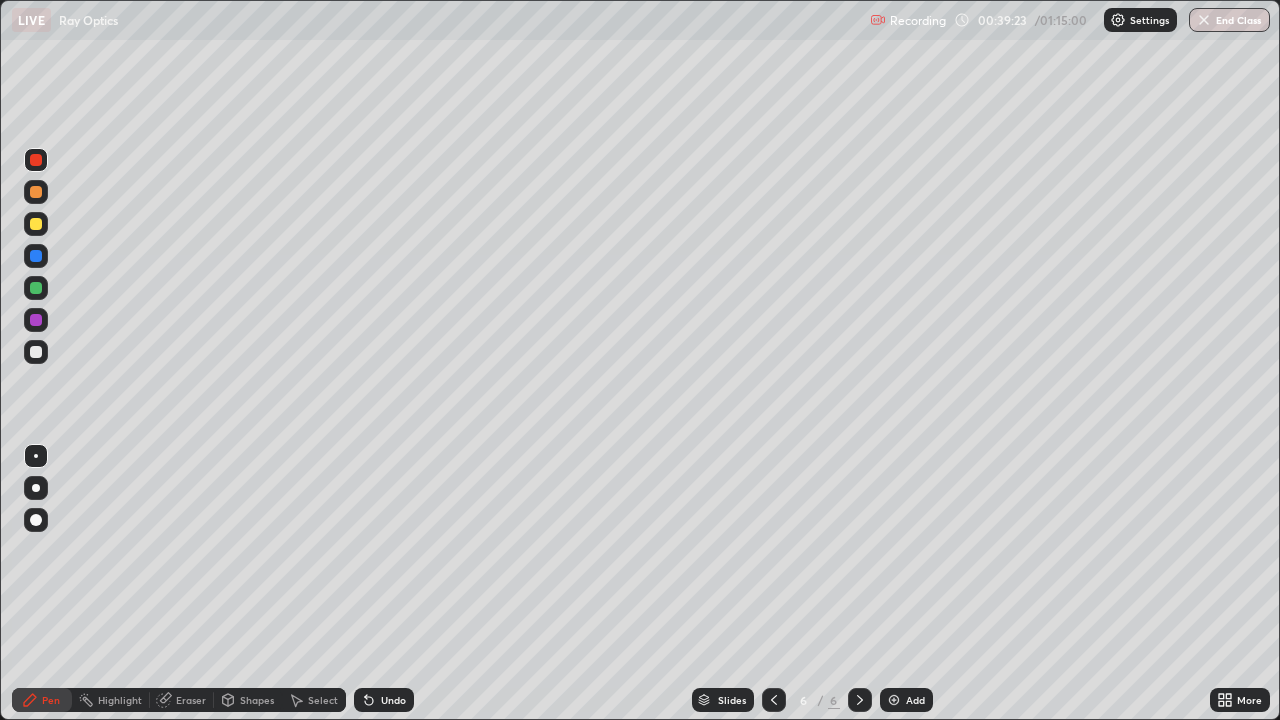 click at bounding box center [36, 520] 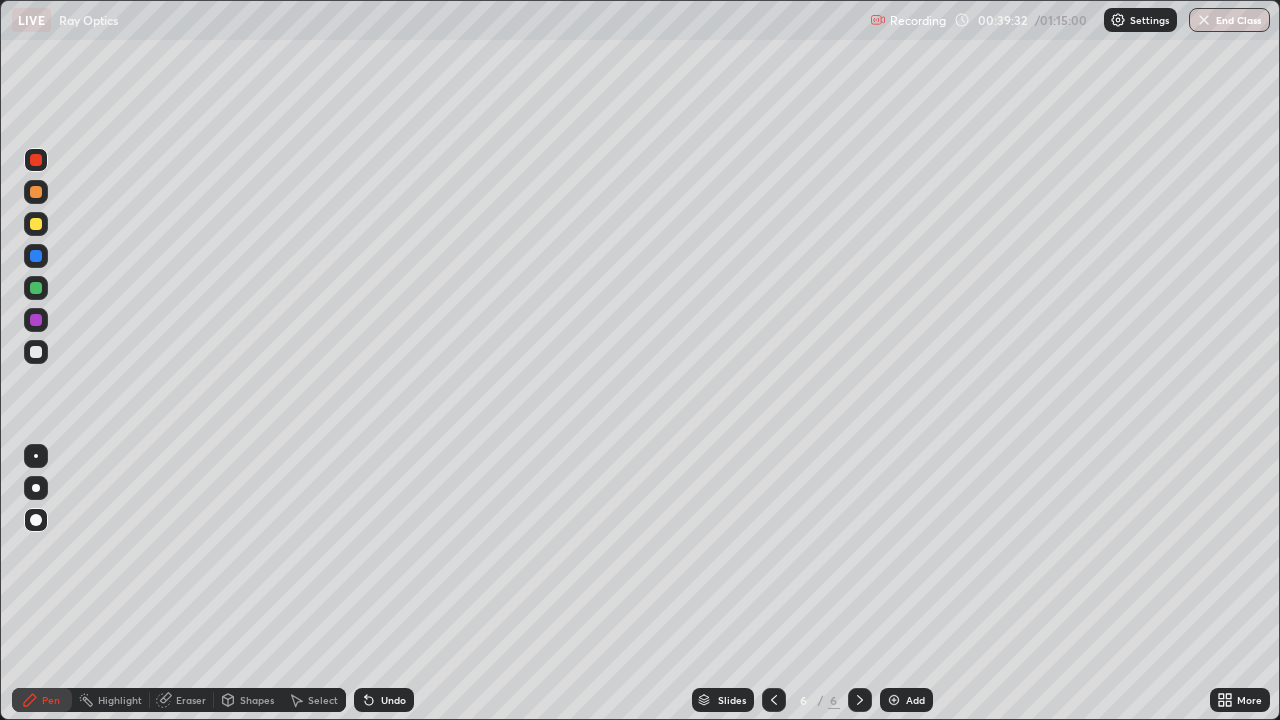click at bounding box center [36, 224] 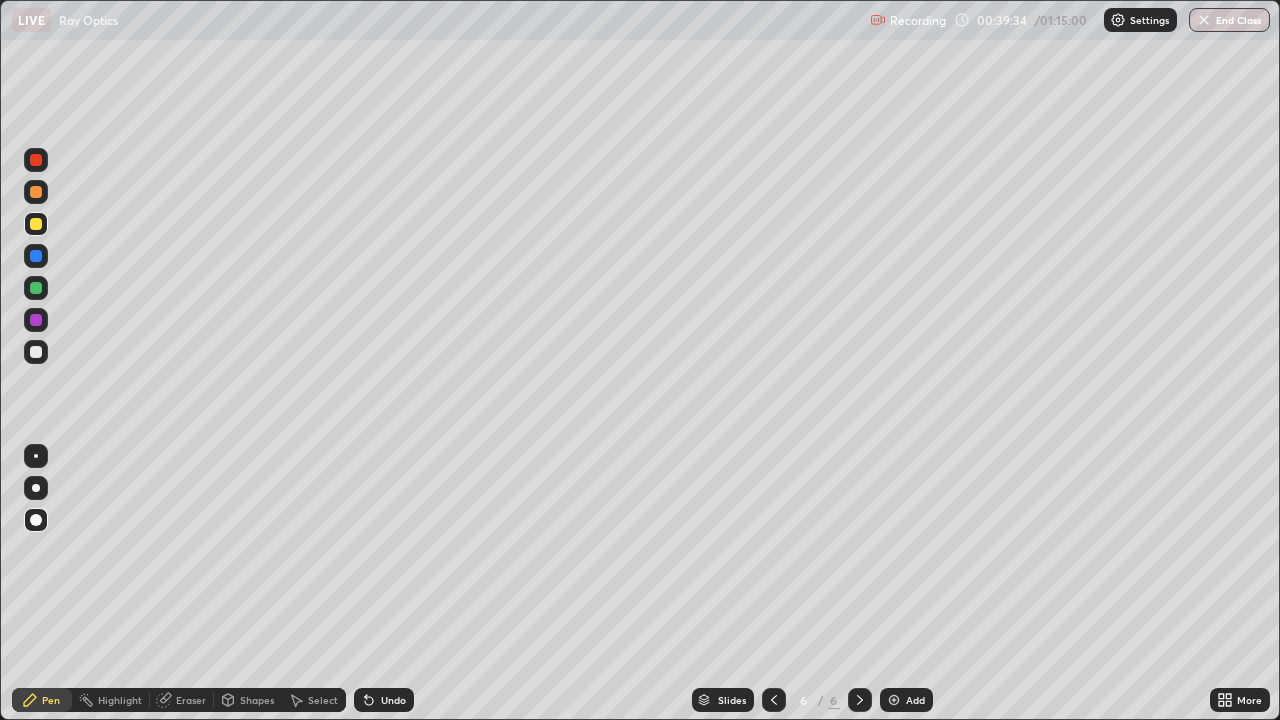 click at bounding box center (36, 456) 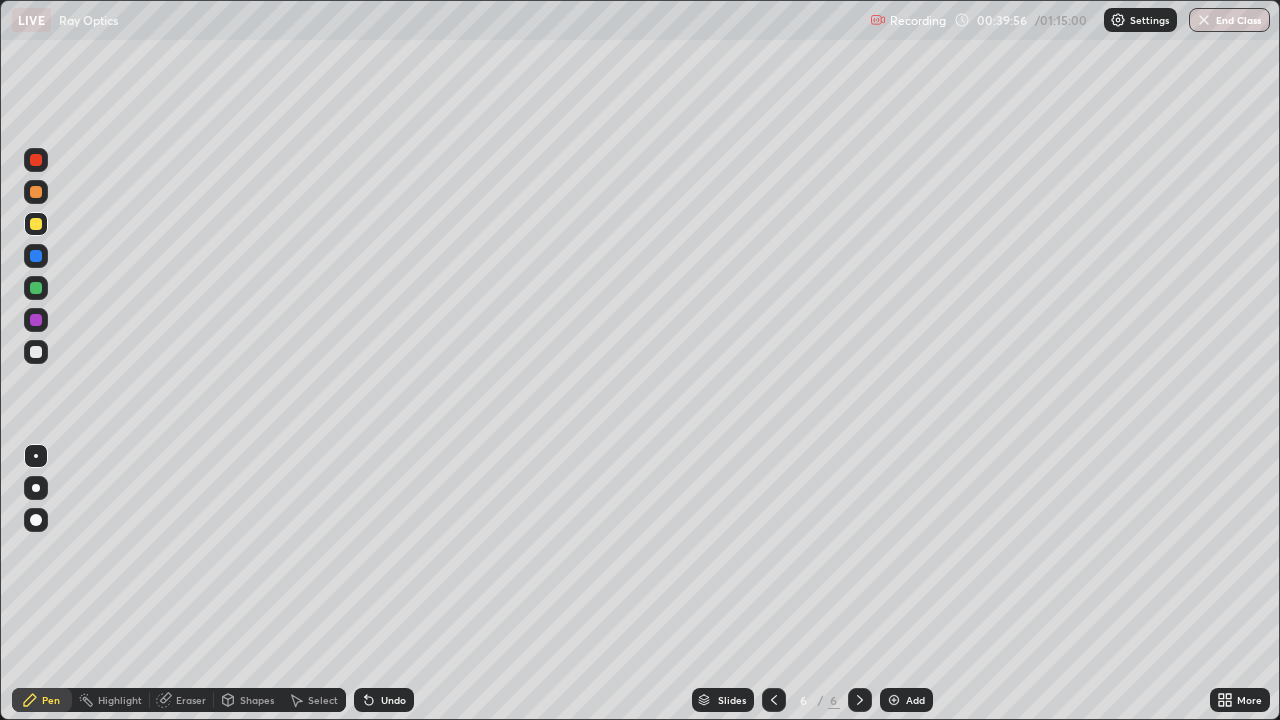 click at bounding box center (36, 320) 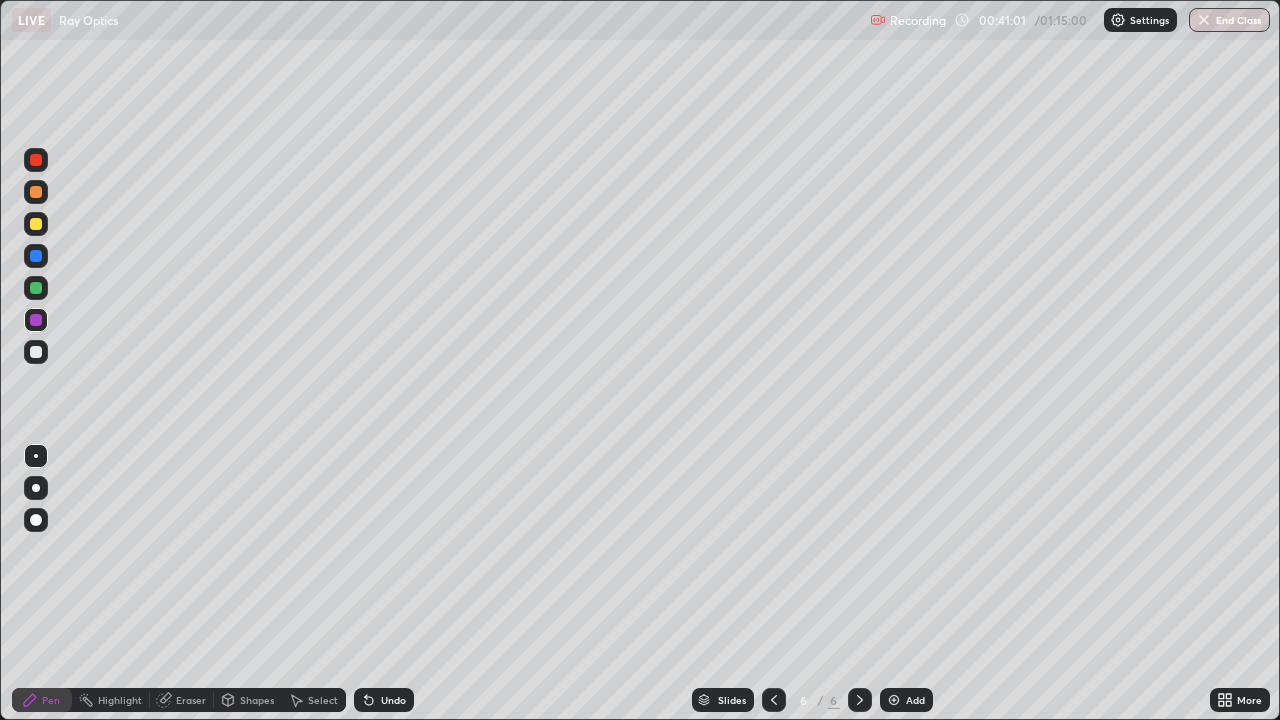 click at bounding box center [36, 288] 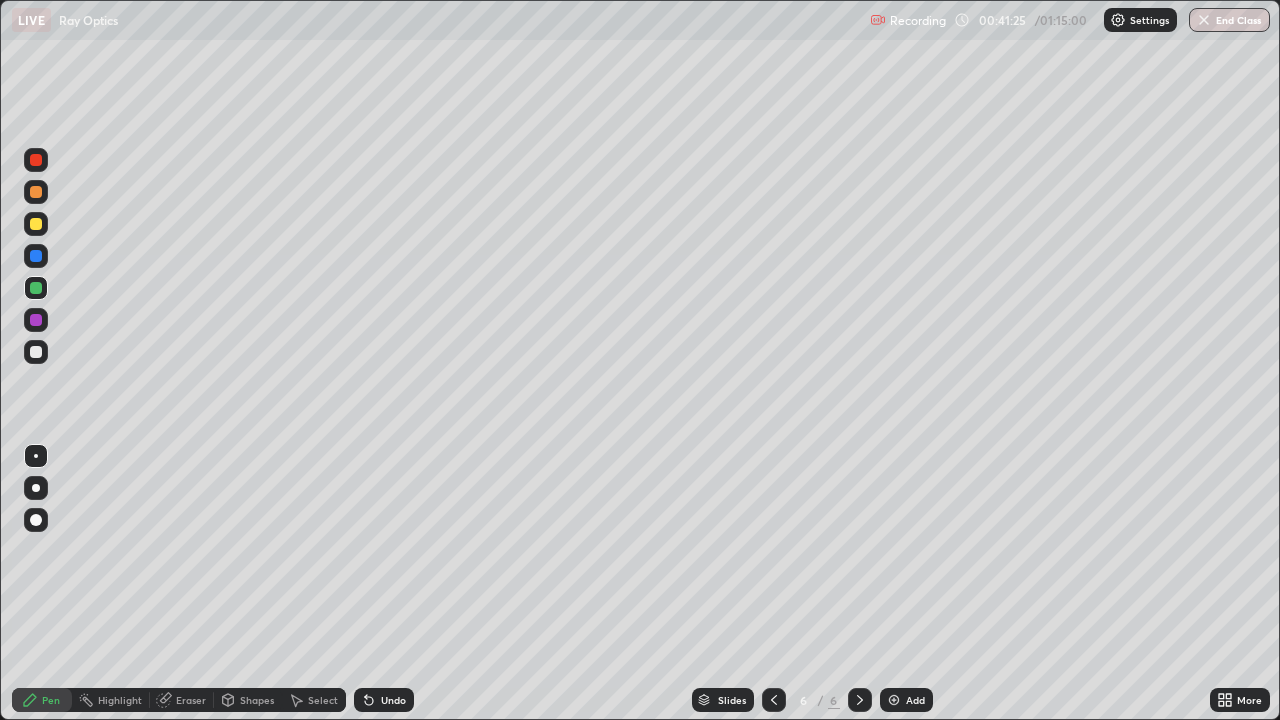 click at bounding box center (36, 352) 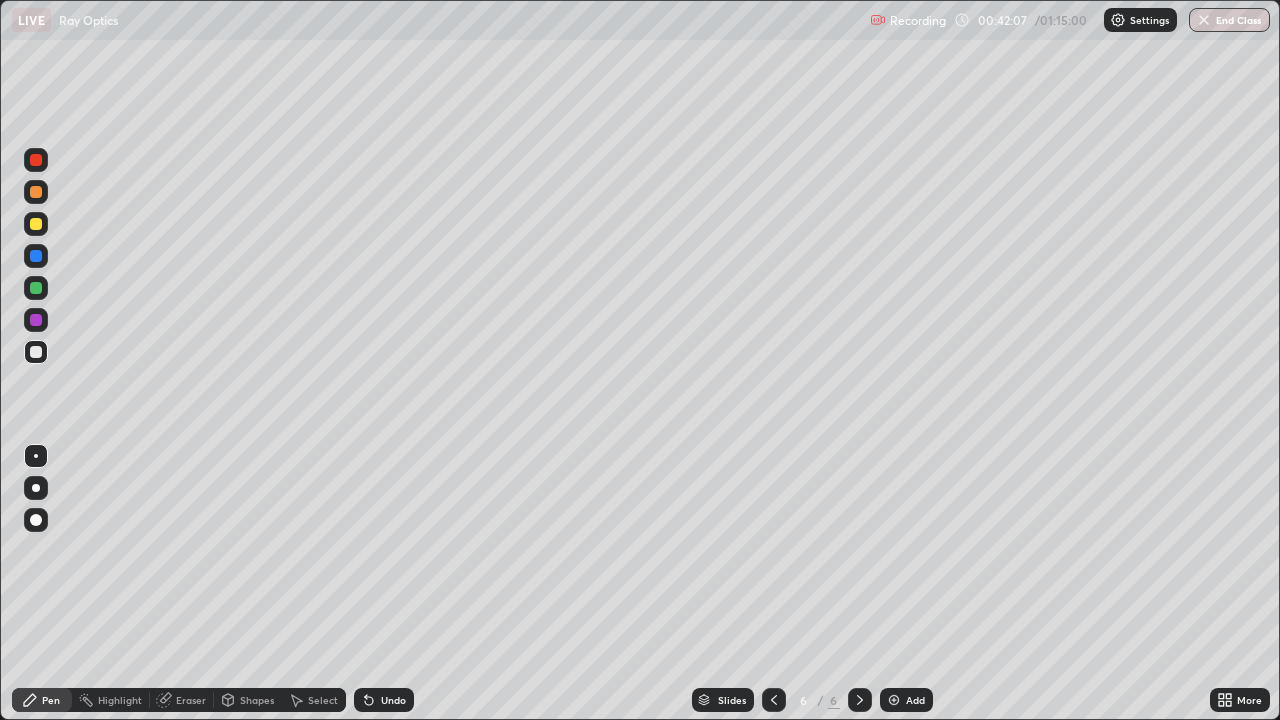 click on "Eraser" at bounding box center [191, 700] 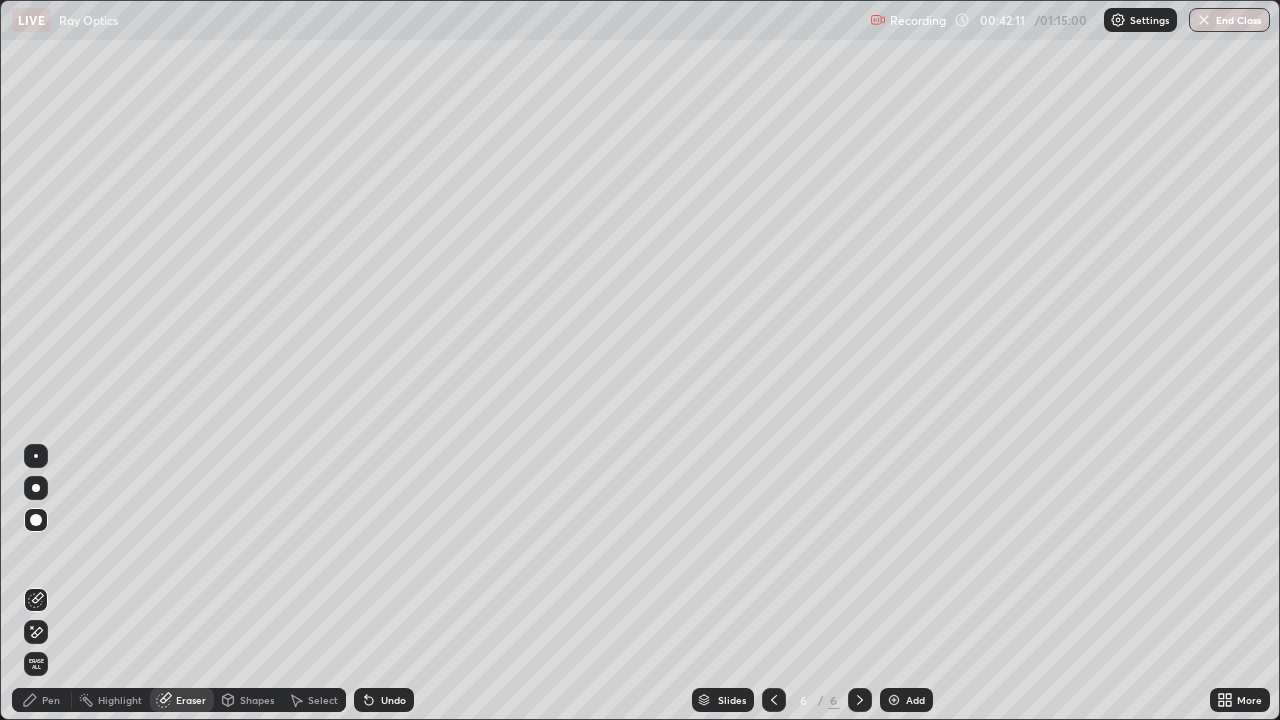 click on "Pen" at bounding box center [51, 700] 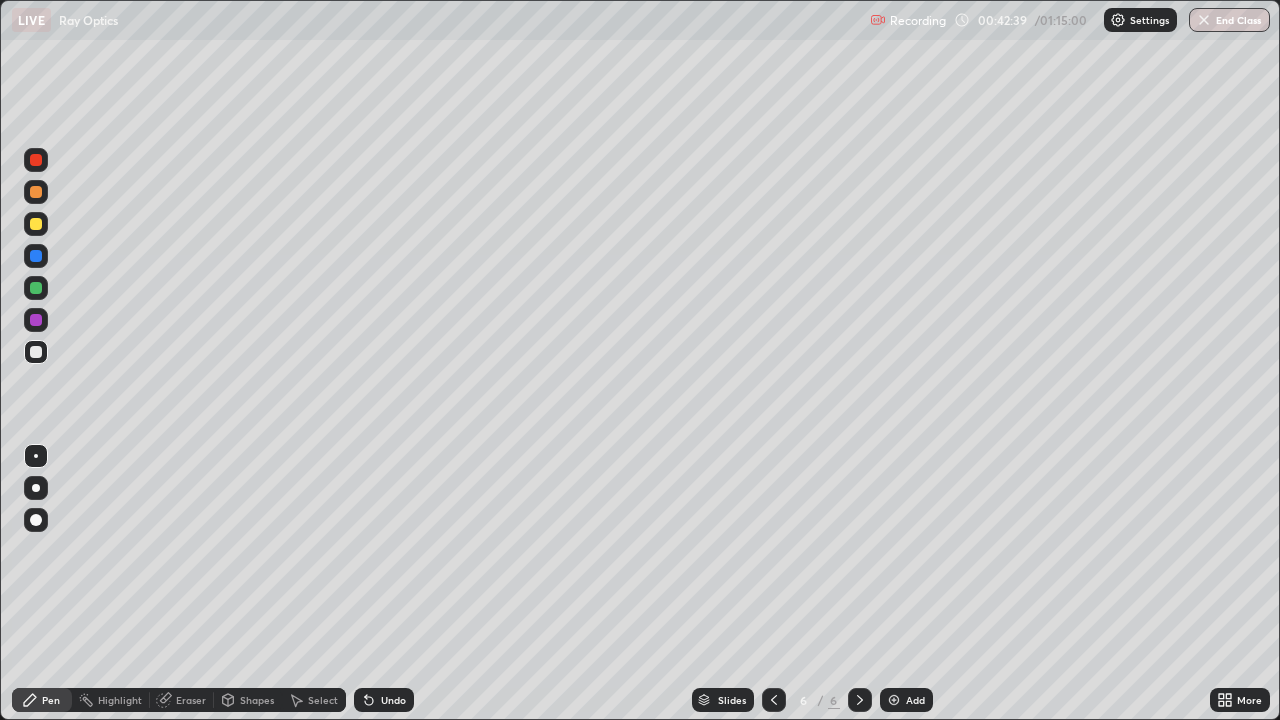 click at bounding box center (36, 160) 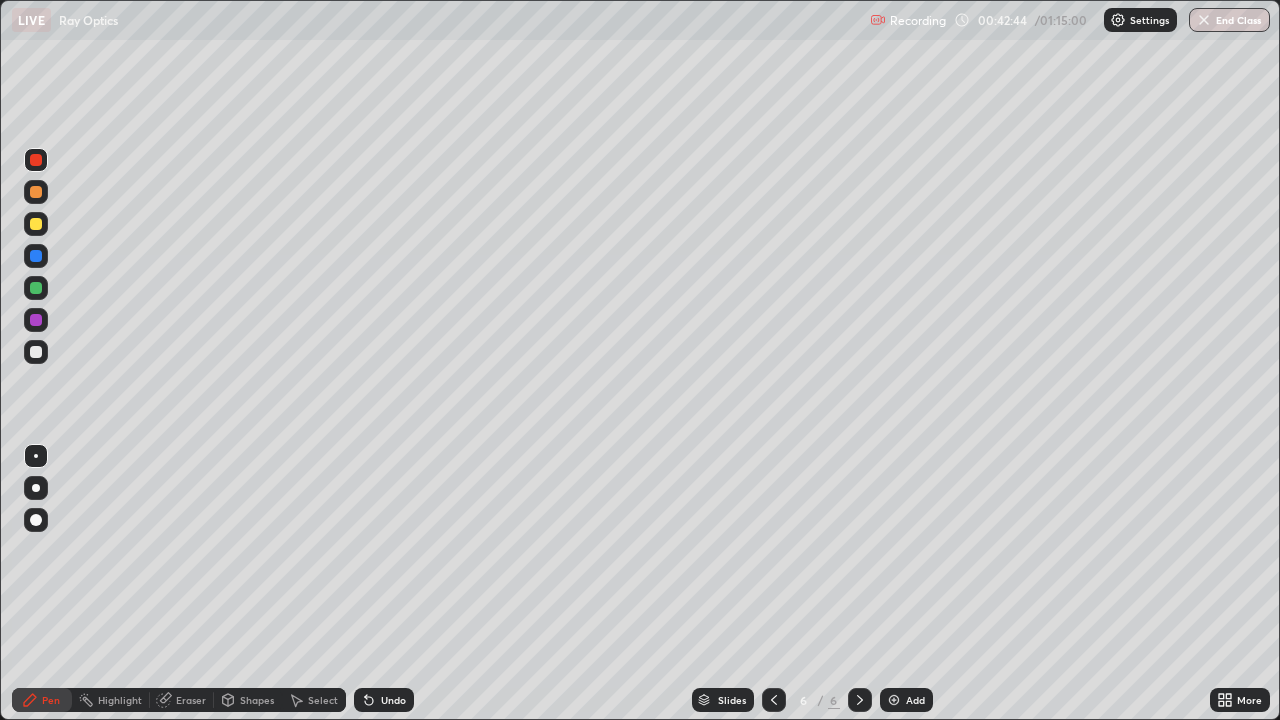 click on "Undo" at bounding box center [393, 700] 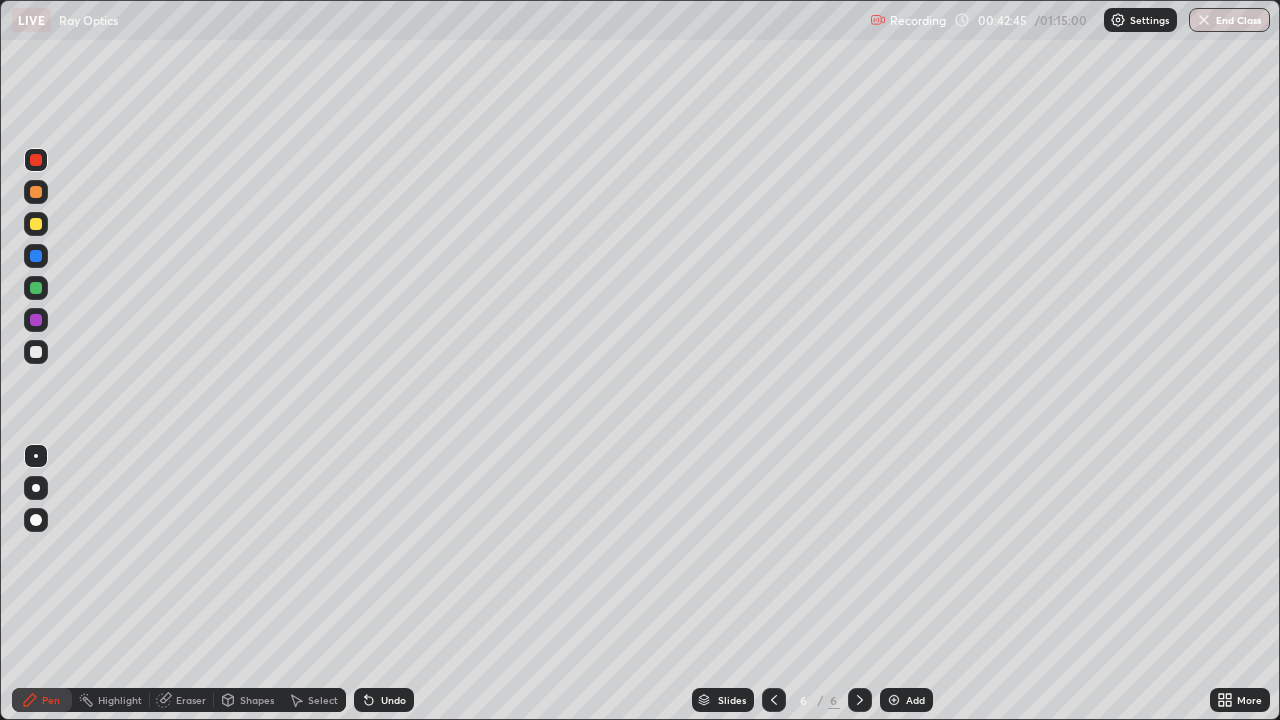 click at bounding box center (36, 520) 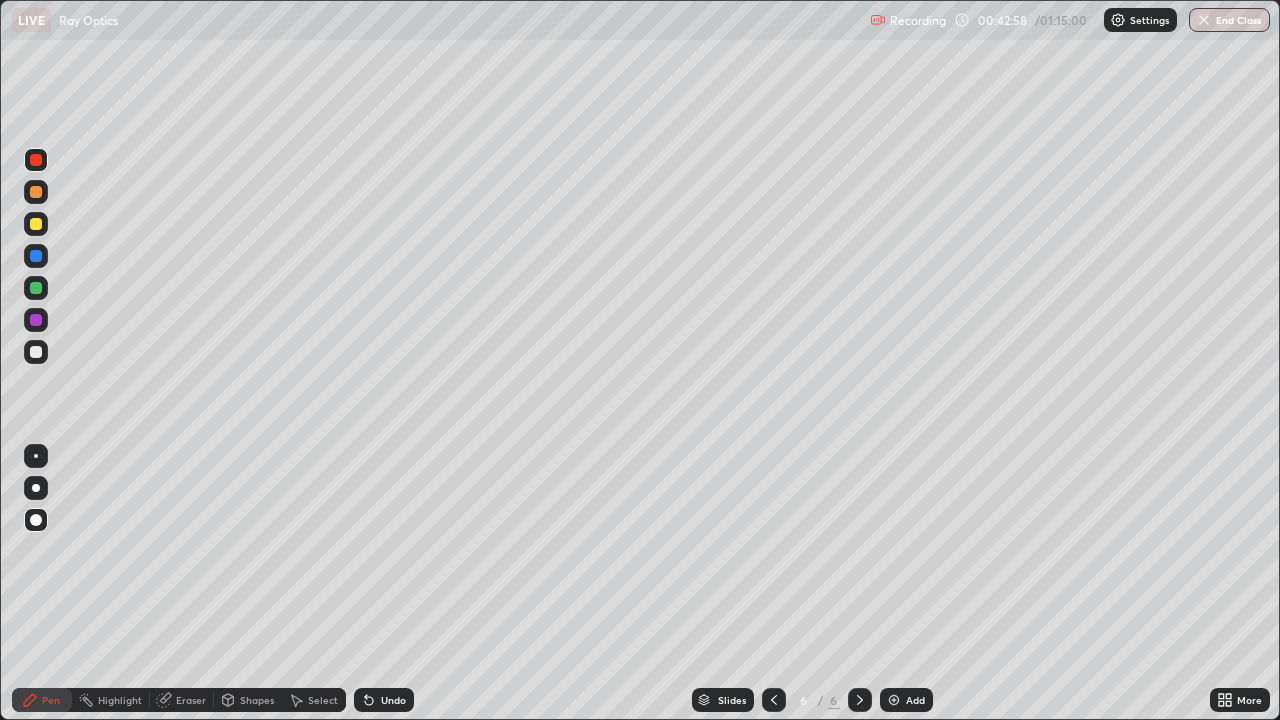 click at bounding box center [36, 352] 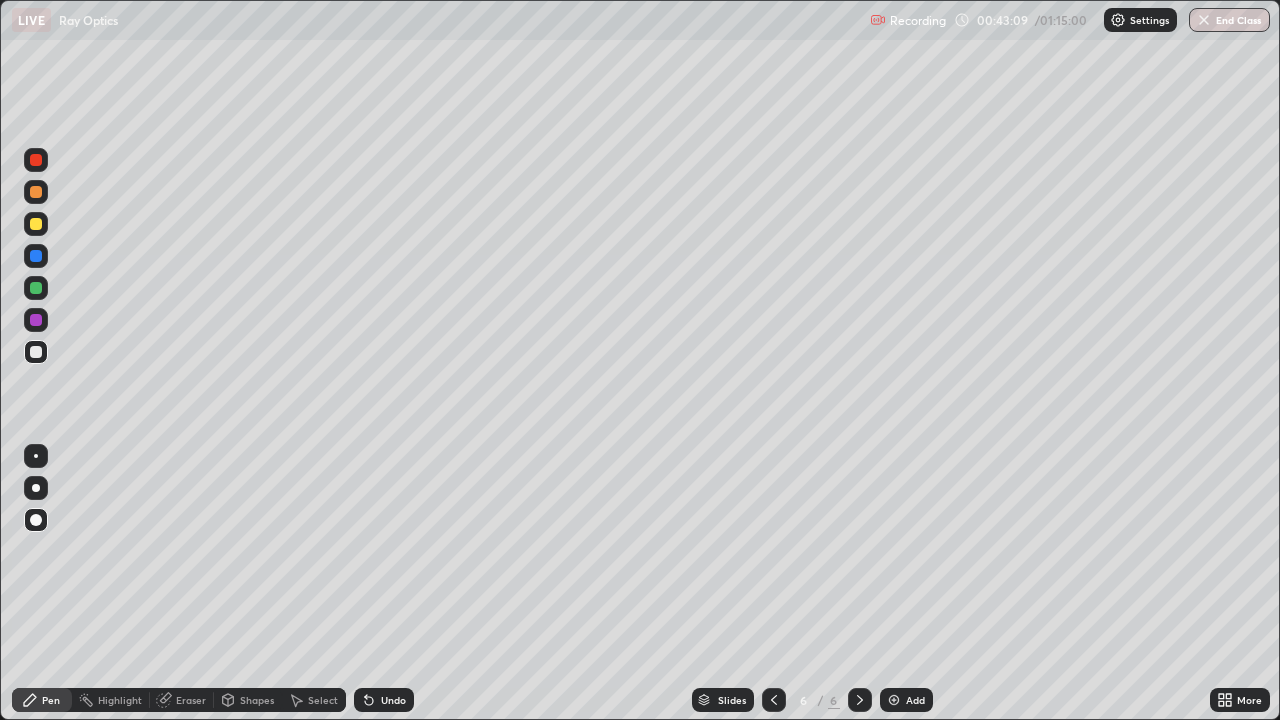 click at bounding box center (36, 224) 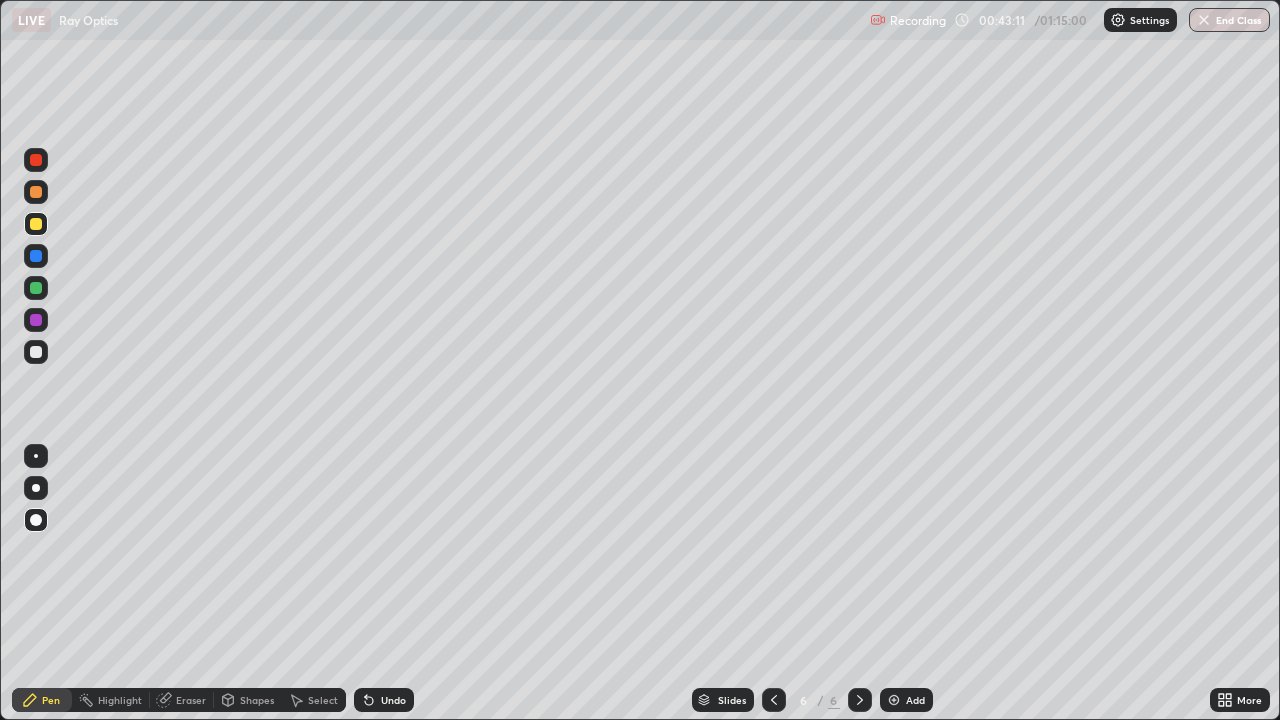 click at bounding box center [36, 288] 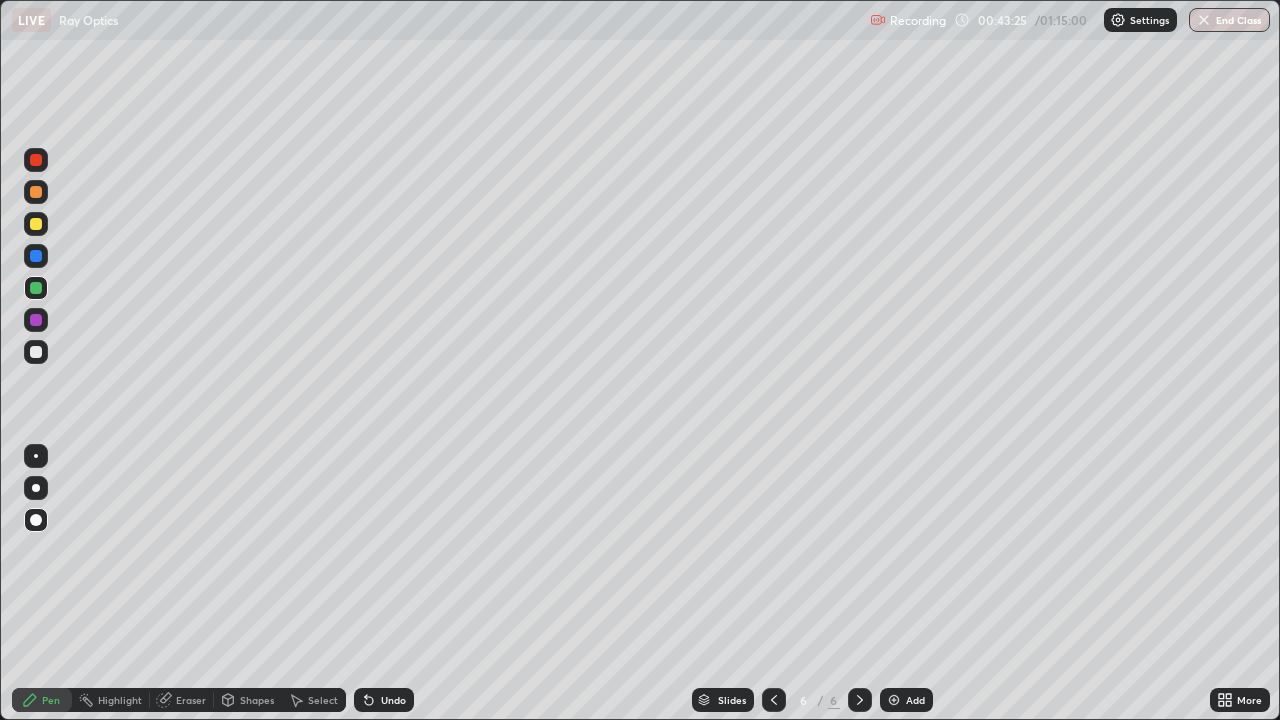 click on "Undo" at bounding box center (393, 700) 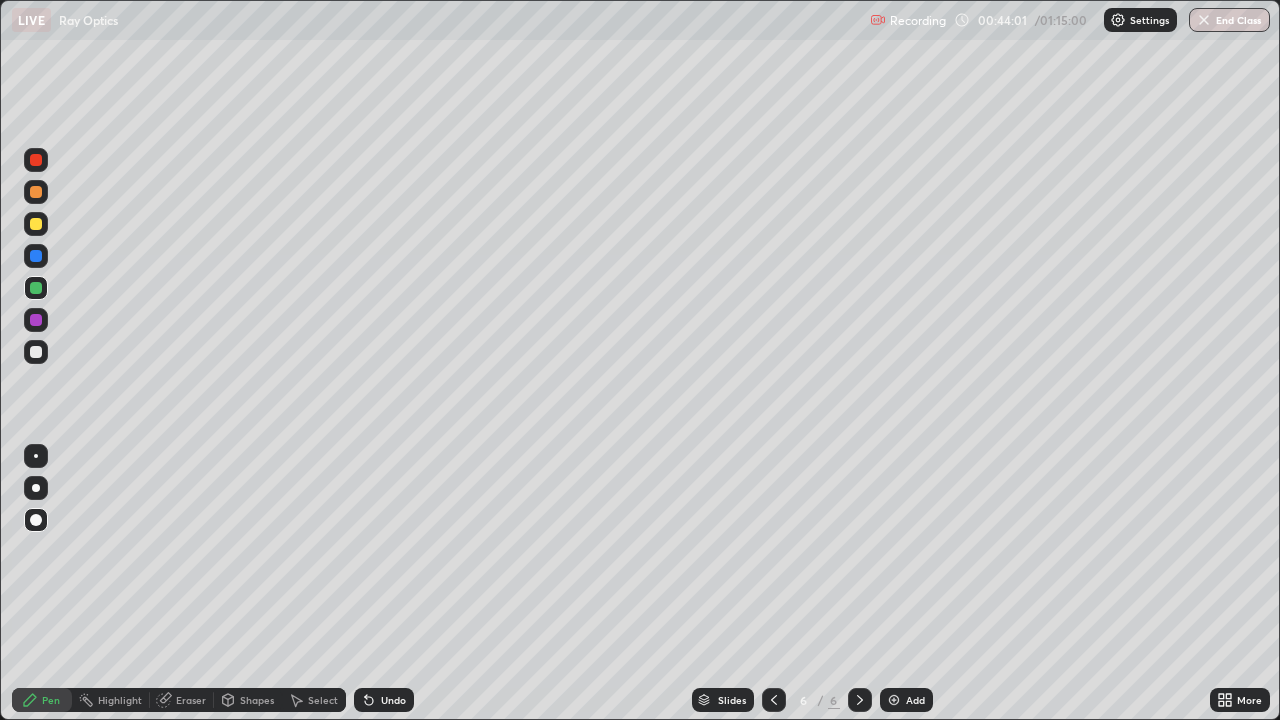 click at bounding box center [36, 456] 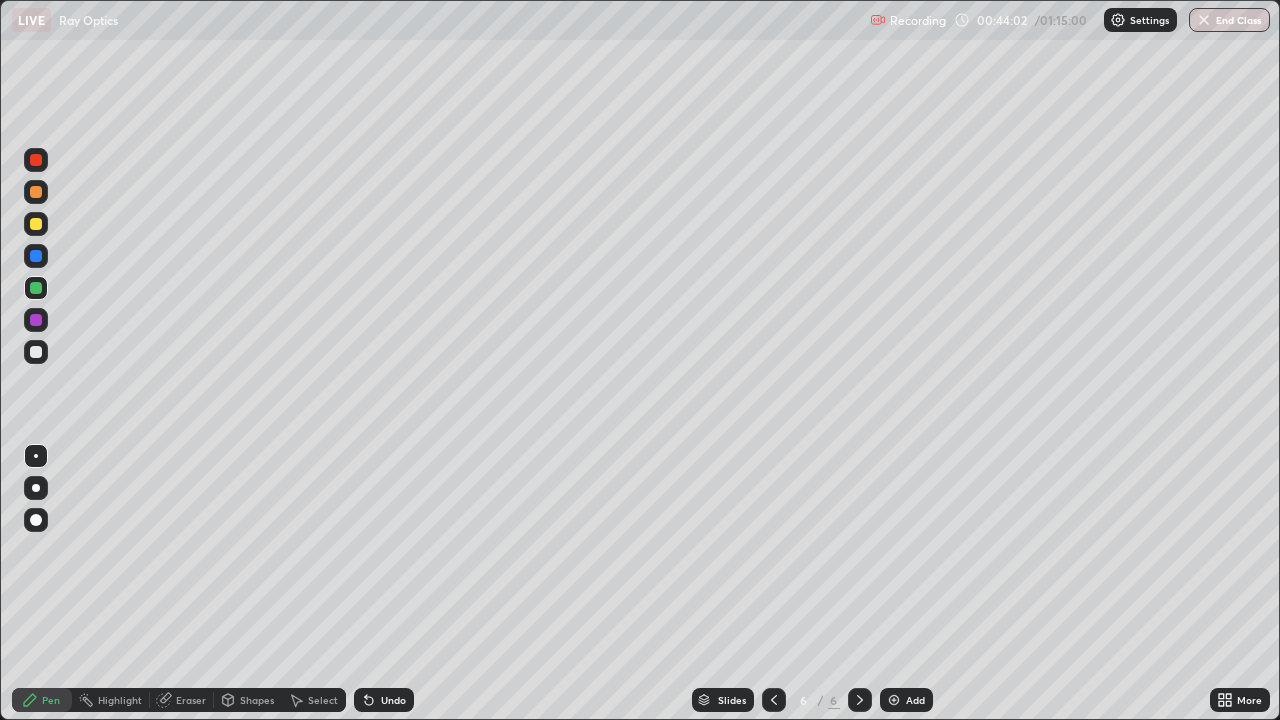 click at bounding box center (36, 488) 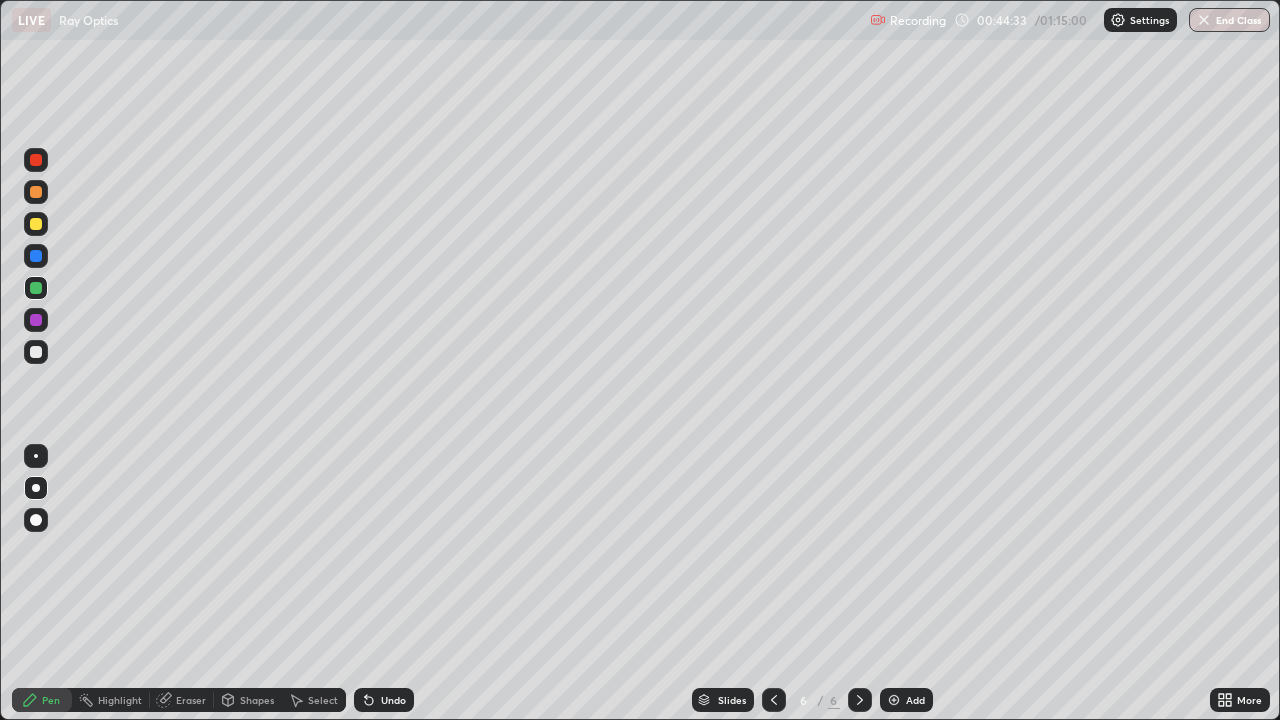 click on "Eraser" at bounding box center (191, 700) 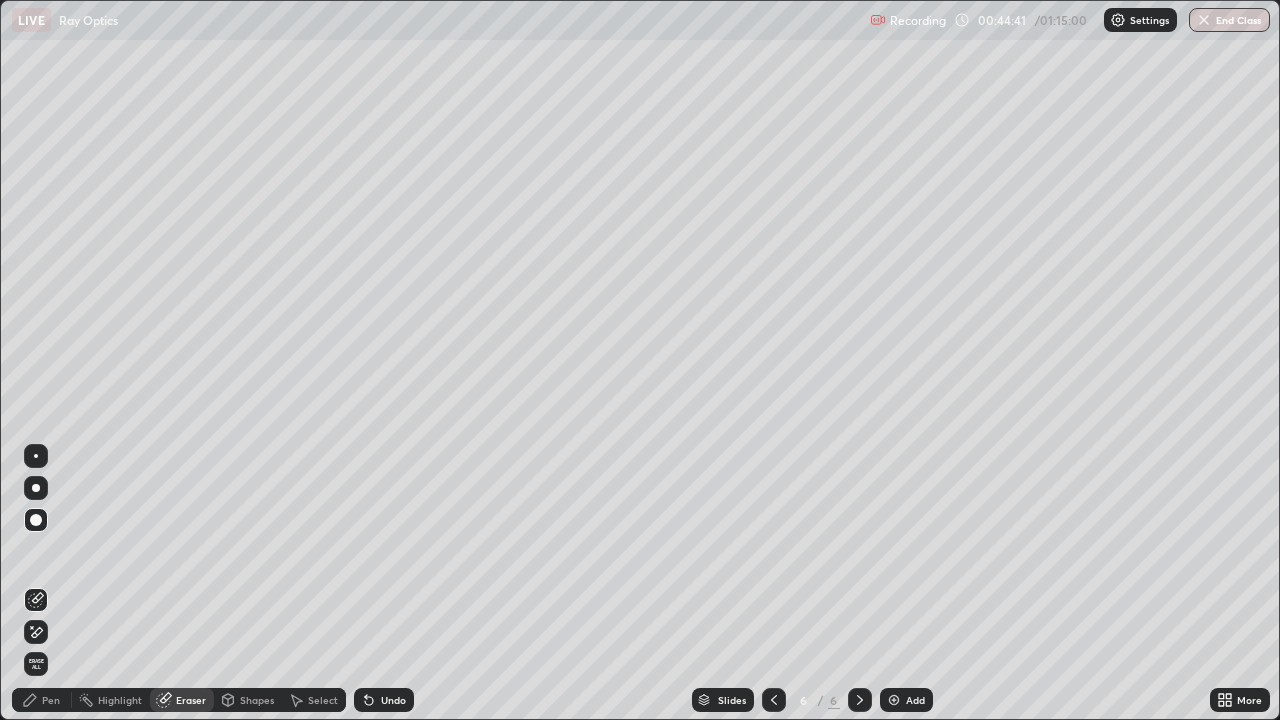 click on "Pen" at bounding box center [51, 700] 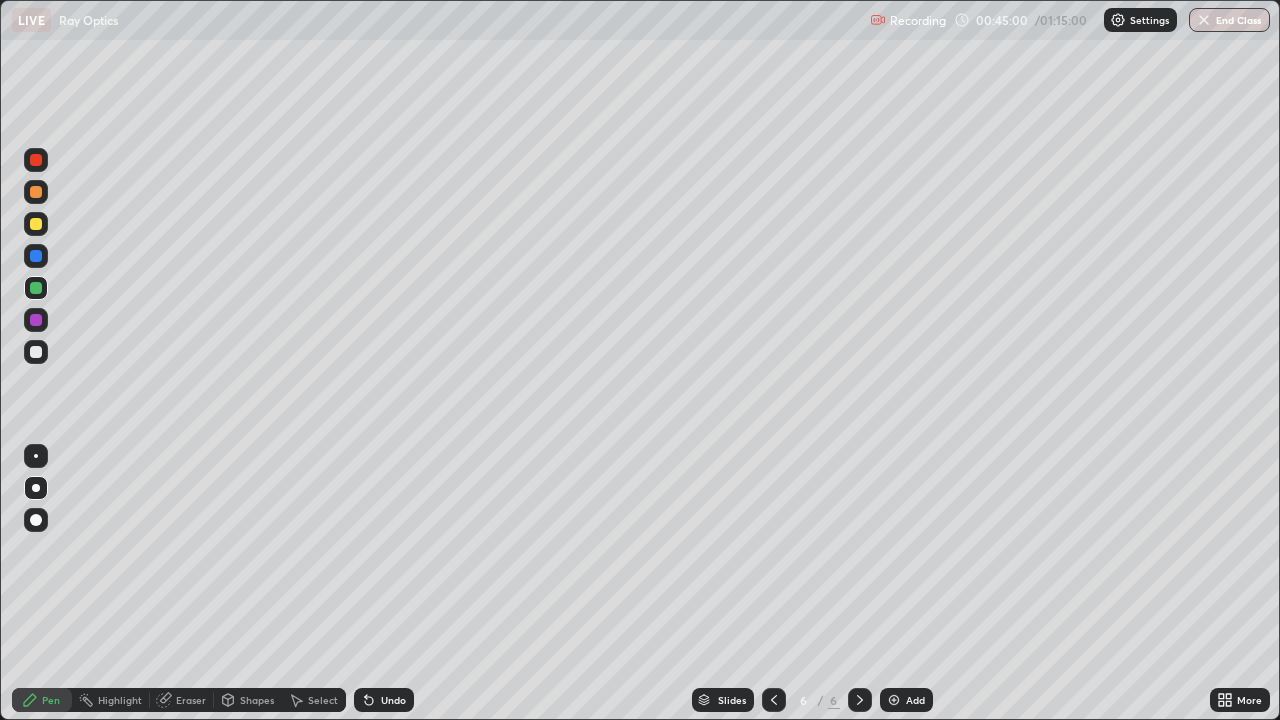 click at bounding box center [36, 160] 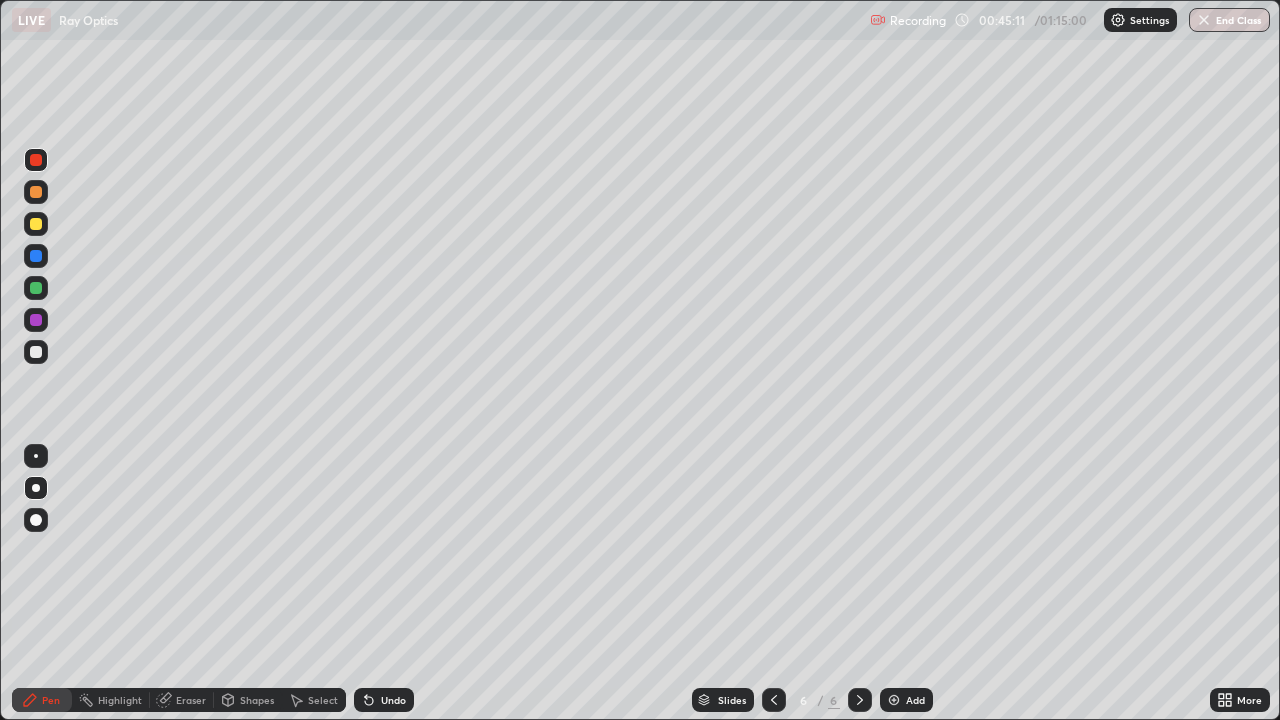 click on "Undo" at bounding box center [393, 700] 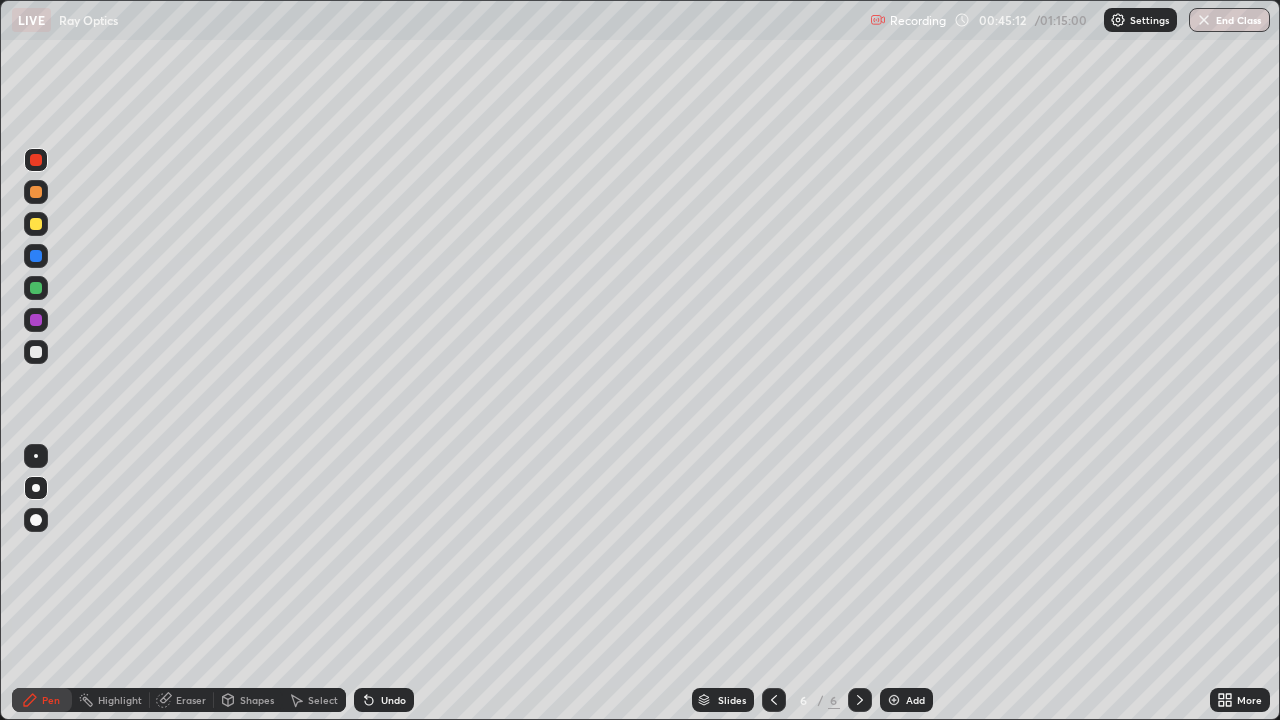 click on "Undo" at bounding box center (393, 700) 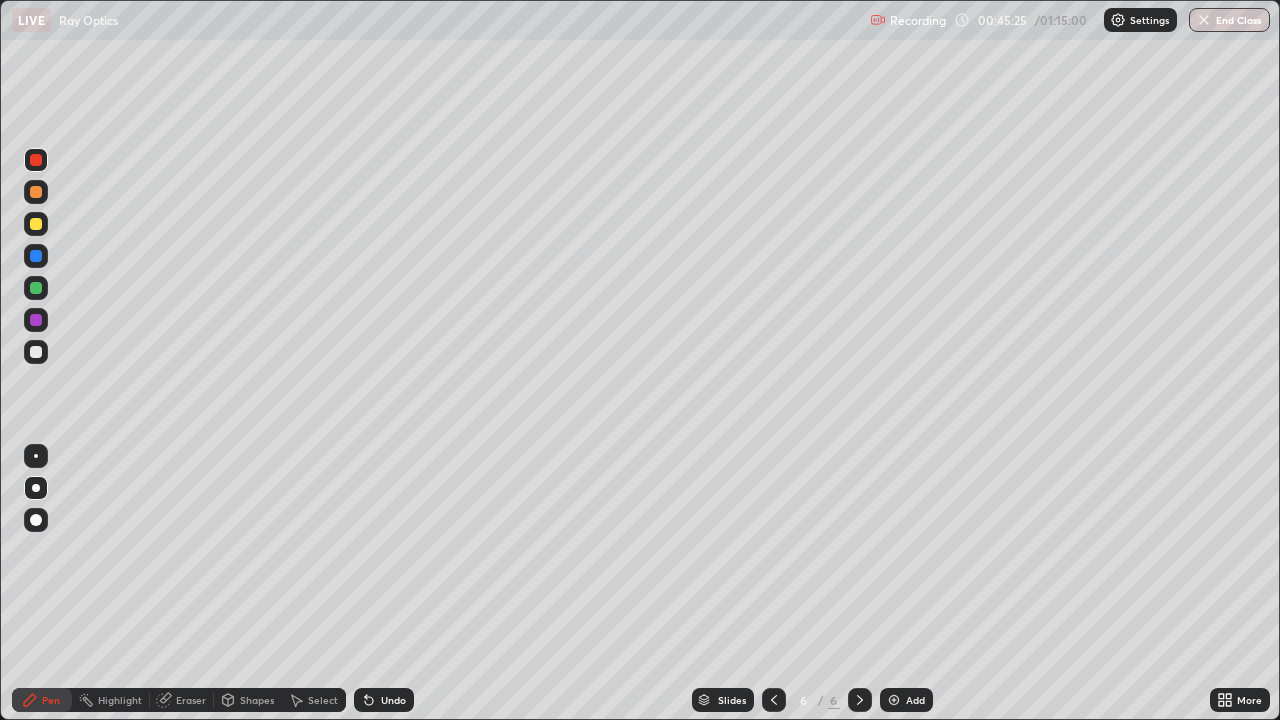click at bounding box center (36, 224) 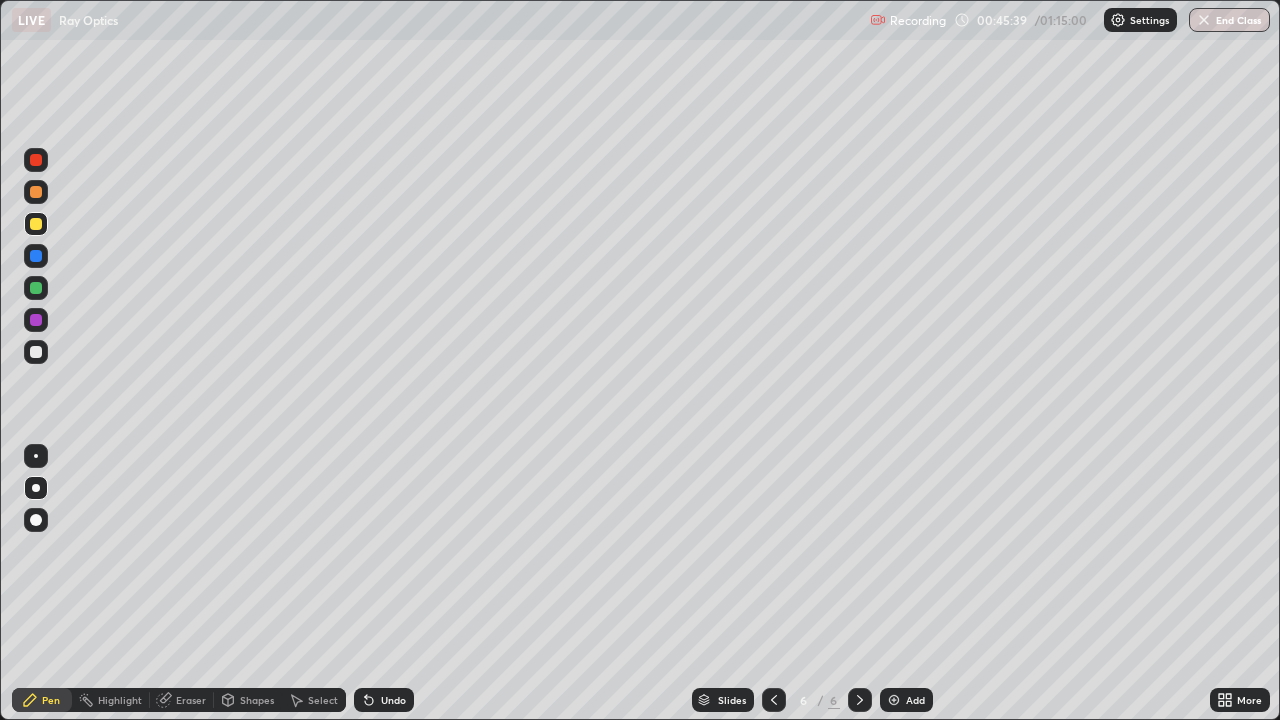 click at bounding box center (36, 256) 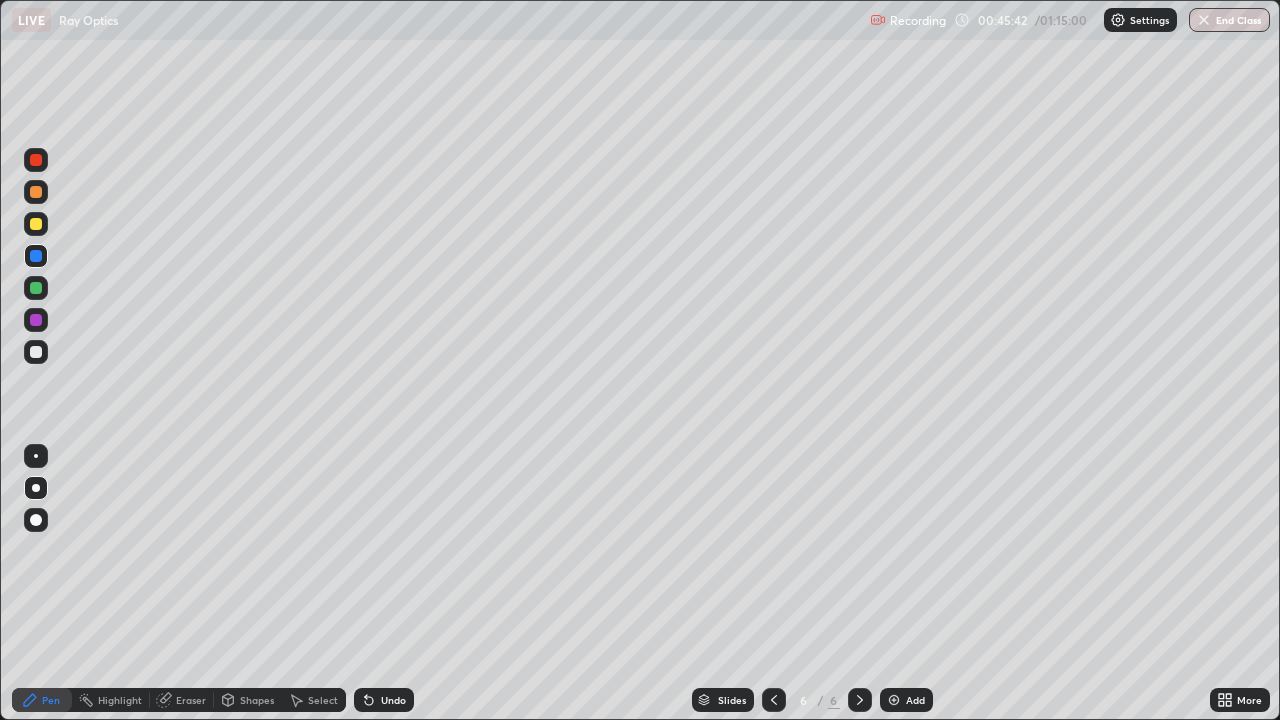 click at bounding box center (36, 352) 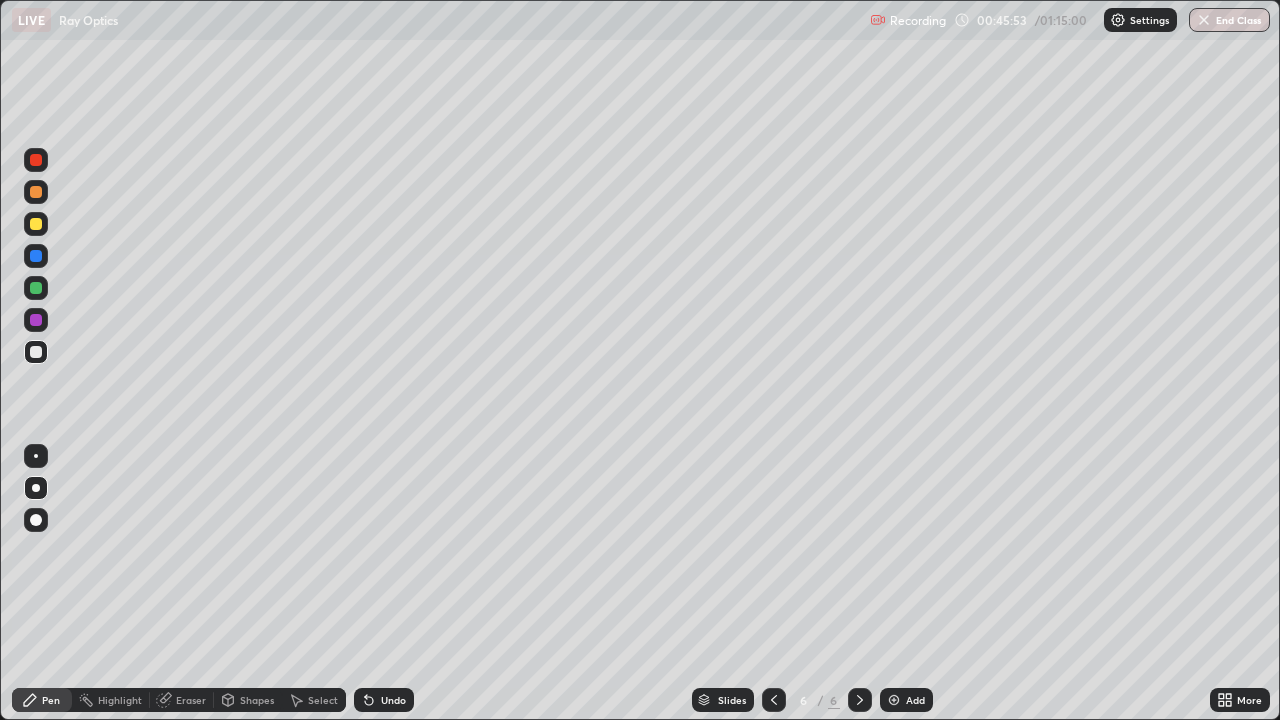 click on "Undo" at bounding box center [393, 700] 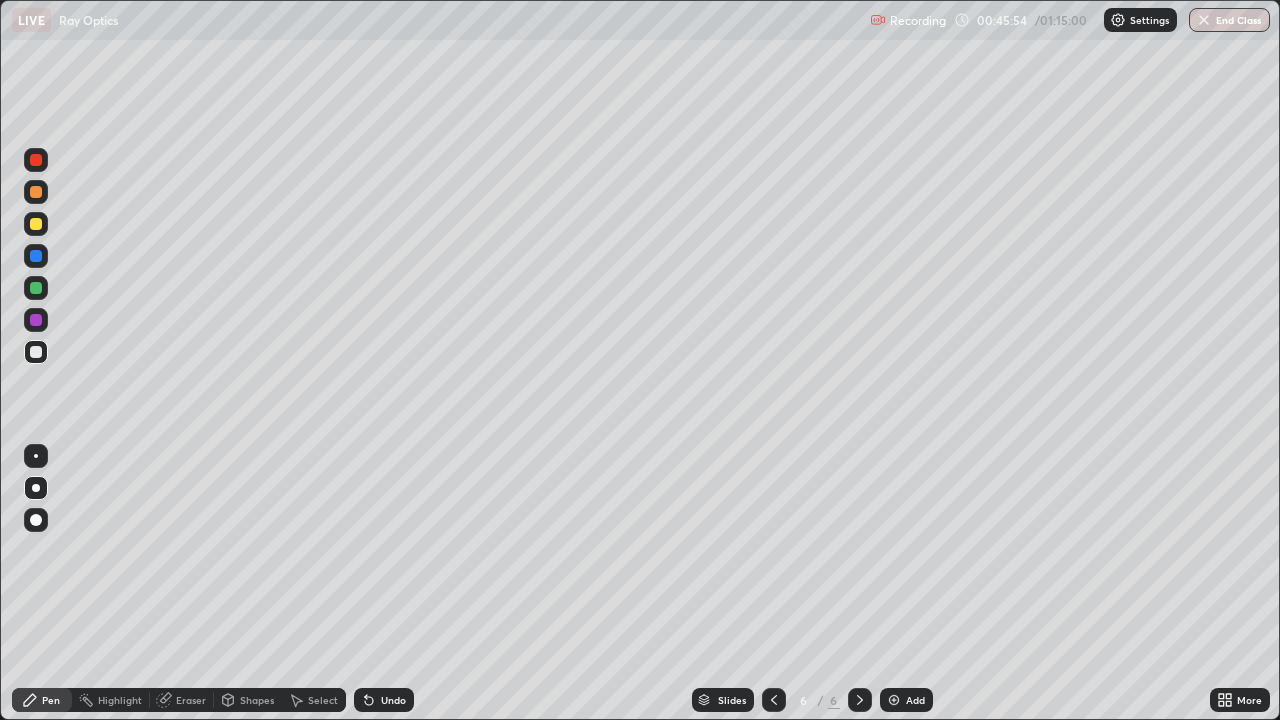 click on "Undo" at bounding box center (393, 700) 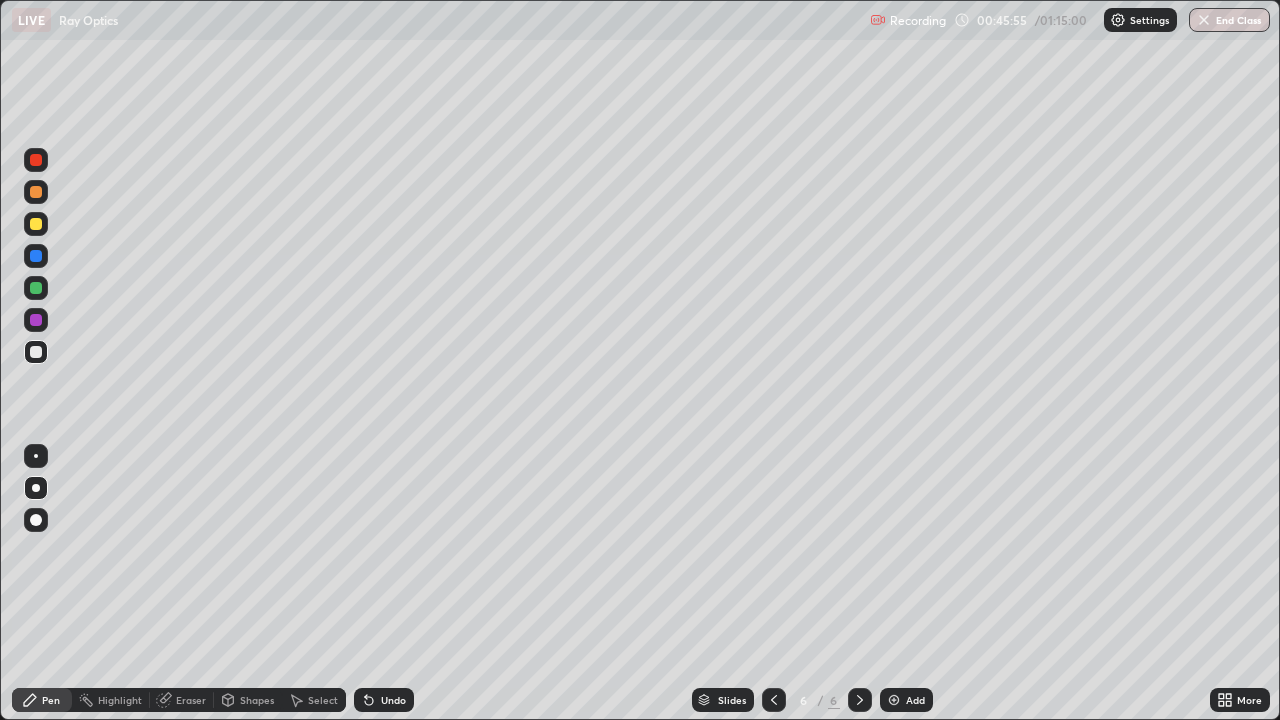 click on "Undo" at bounding box center (393, 700) 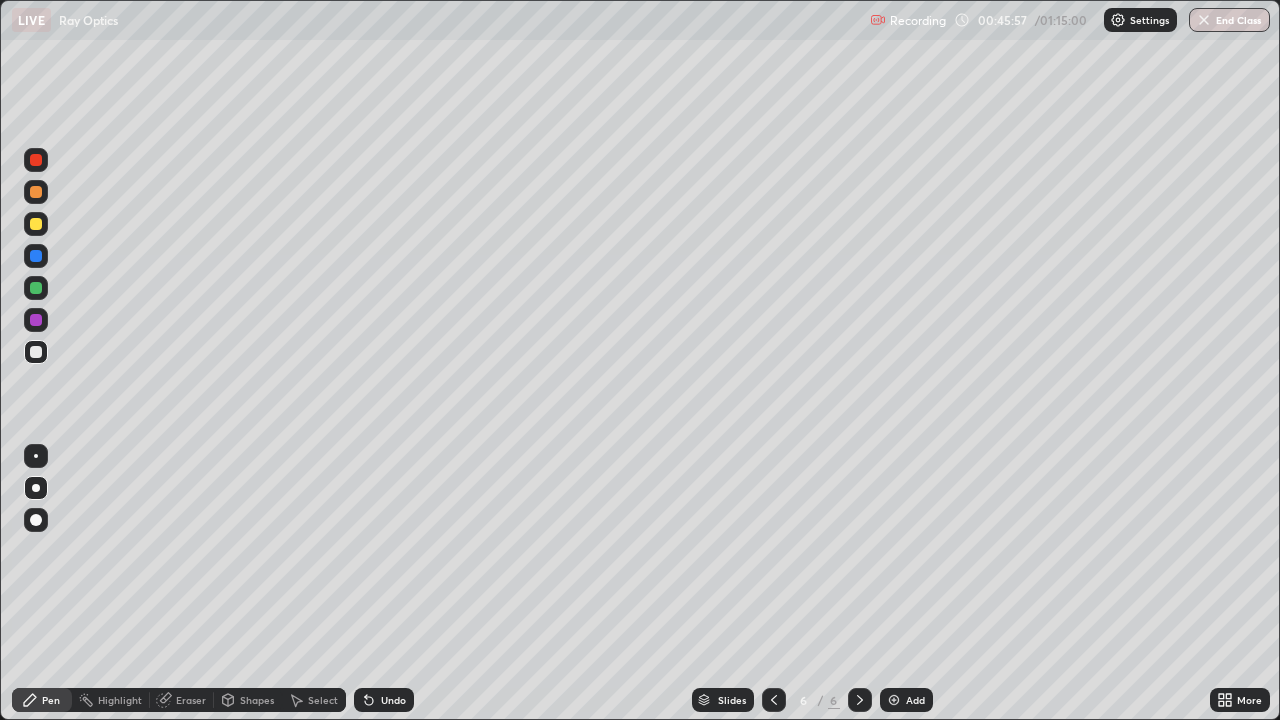 click at bounding box center [36, 456] 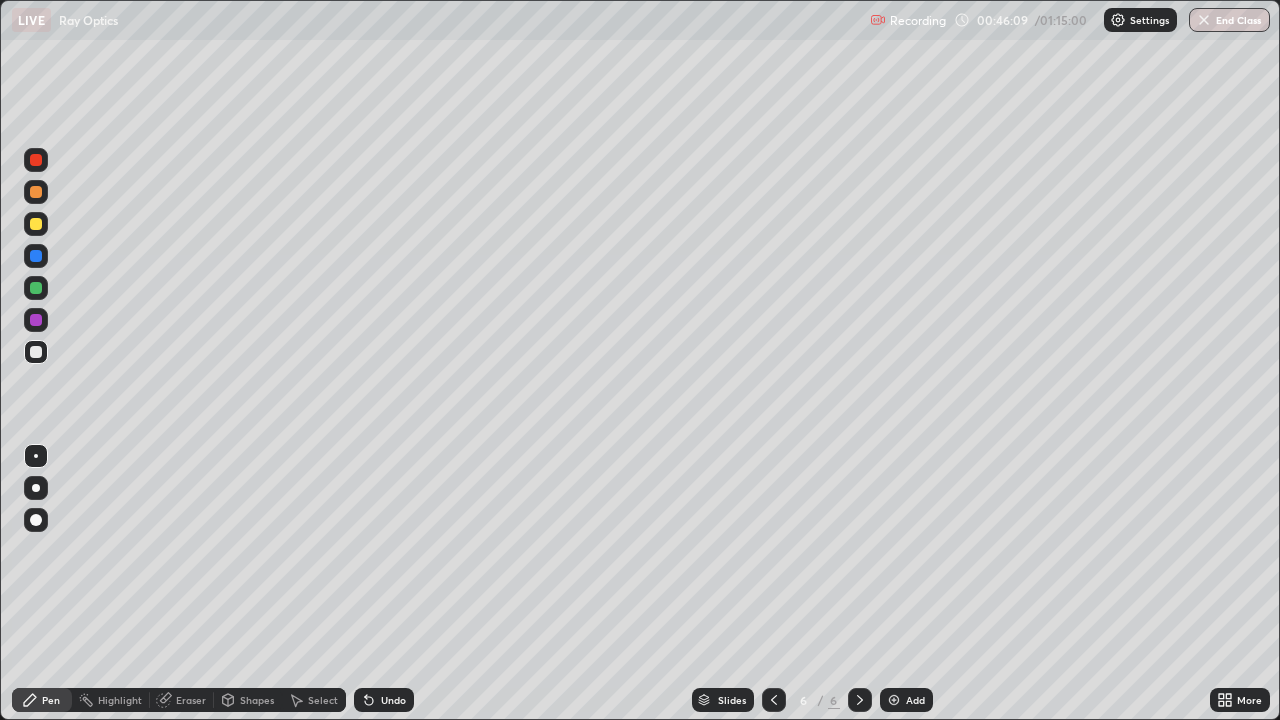 click at bounding box center [36, 160] 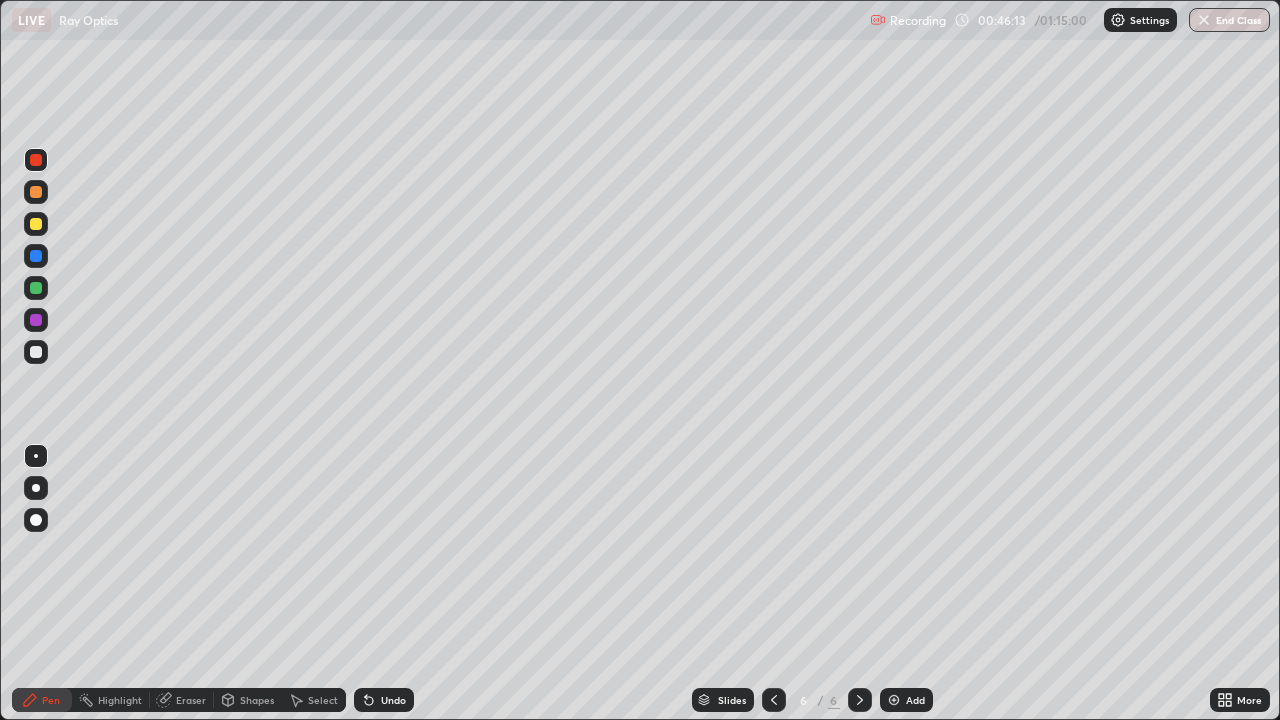 click on "Undo" at bounding box center (393, 700) 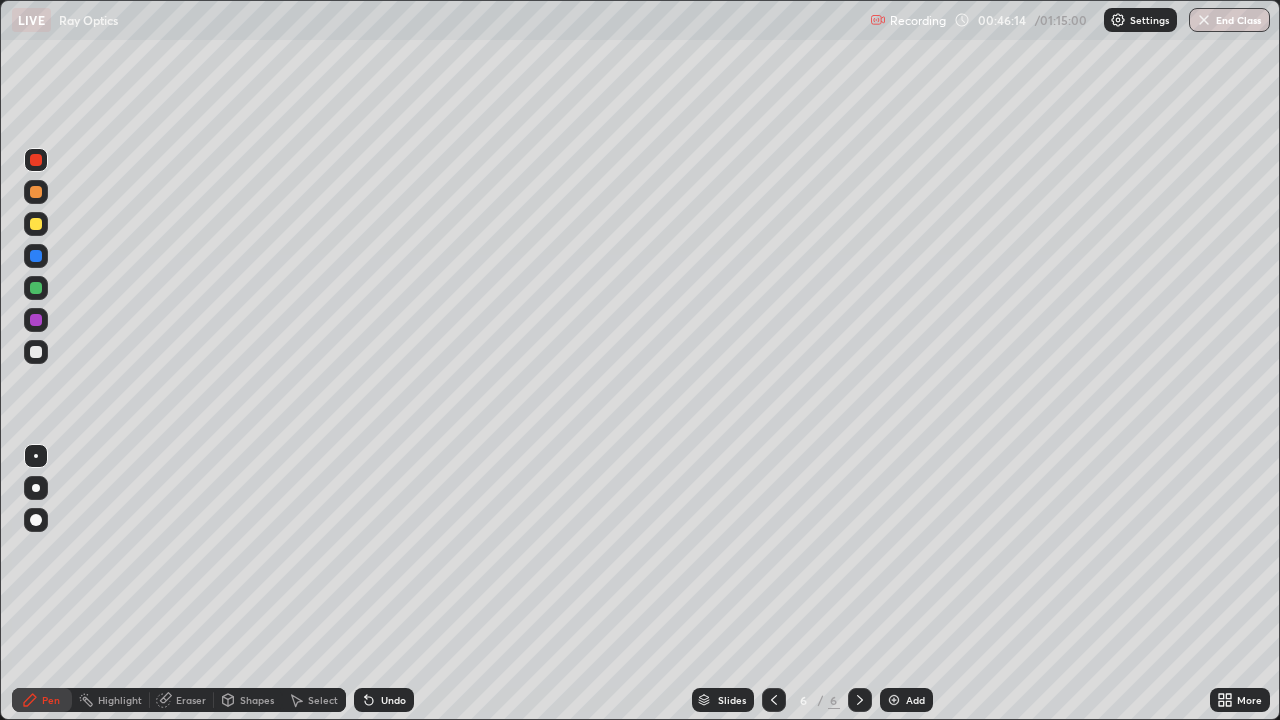 click on "Undo" at bounding box center [393, 700] 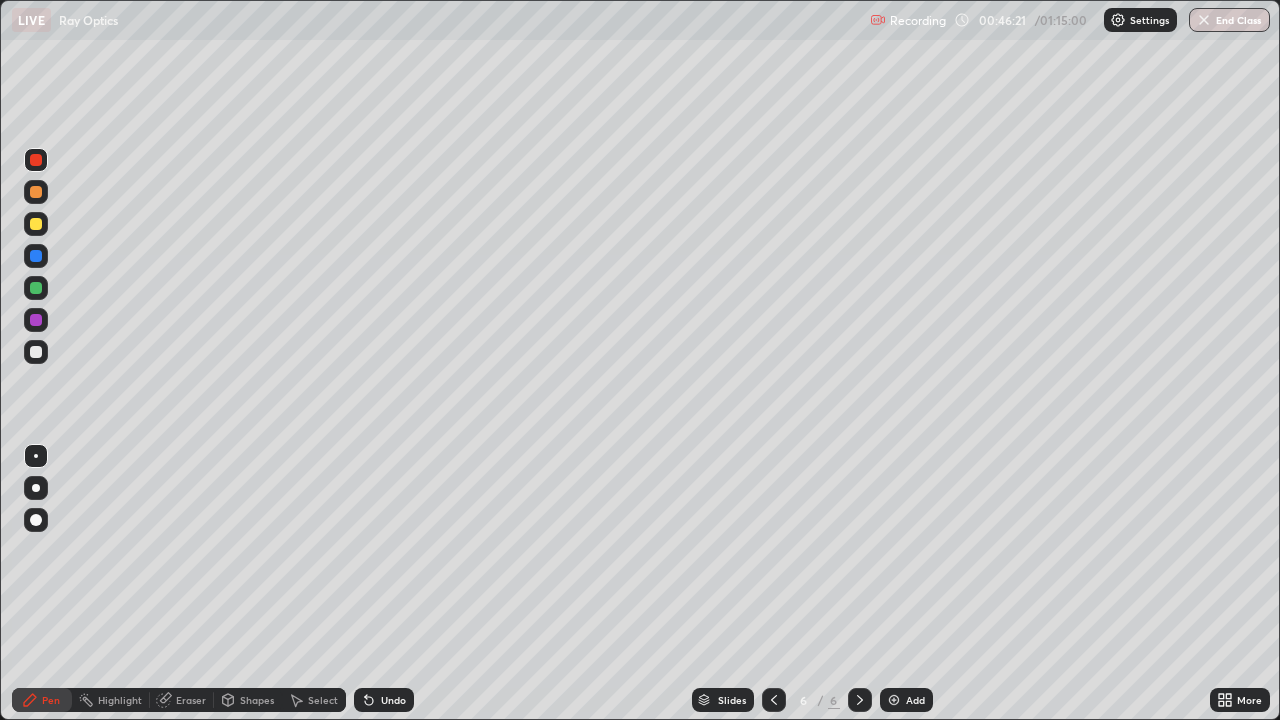 click at bounding box center (36, 224) 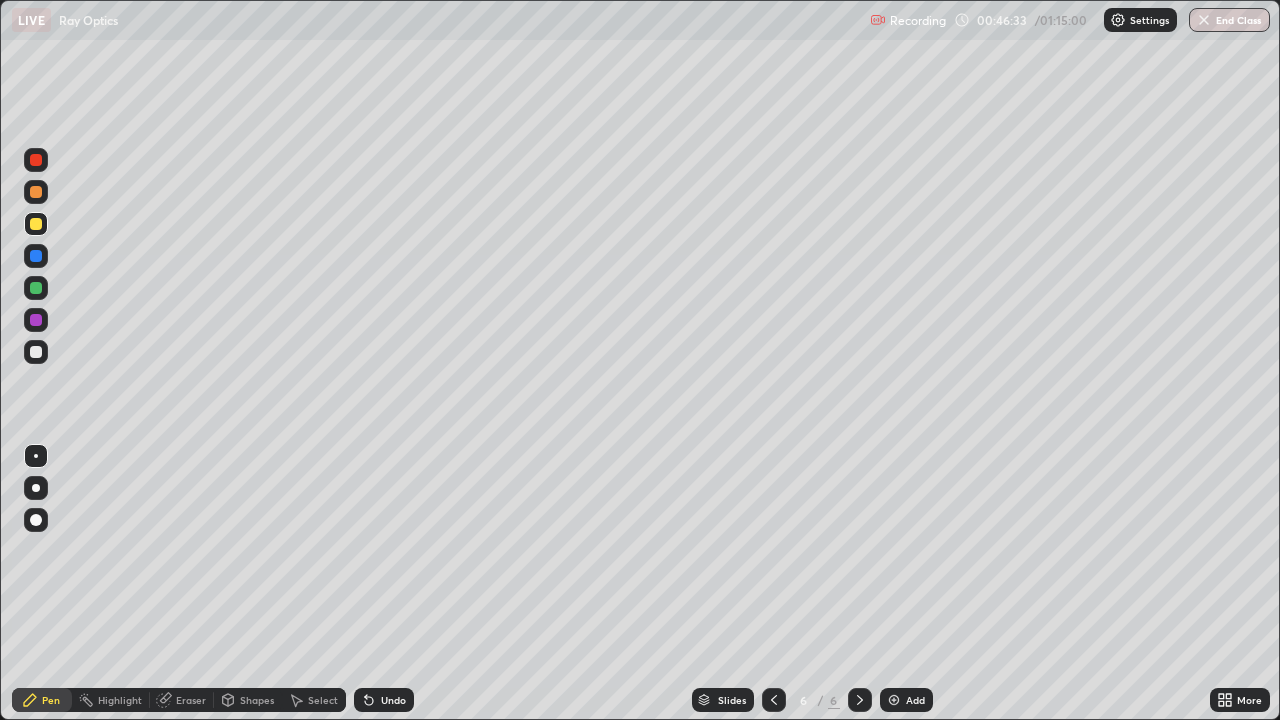 click at bounding box center [36, 320] 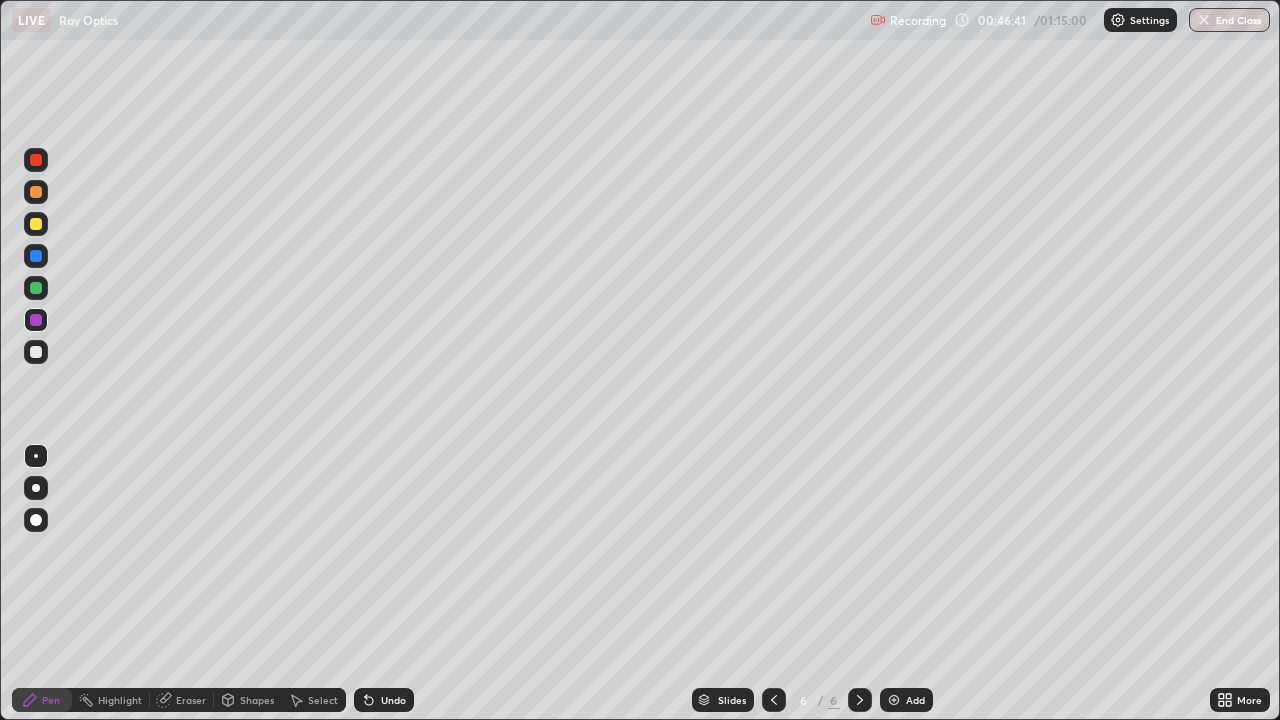 click on "Undo" at bounding box center [384, 700] 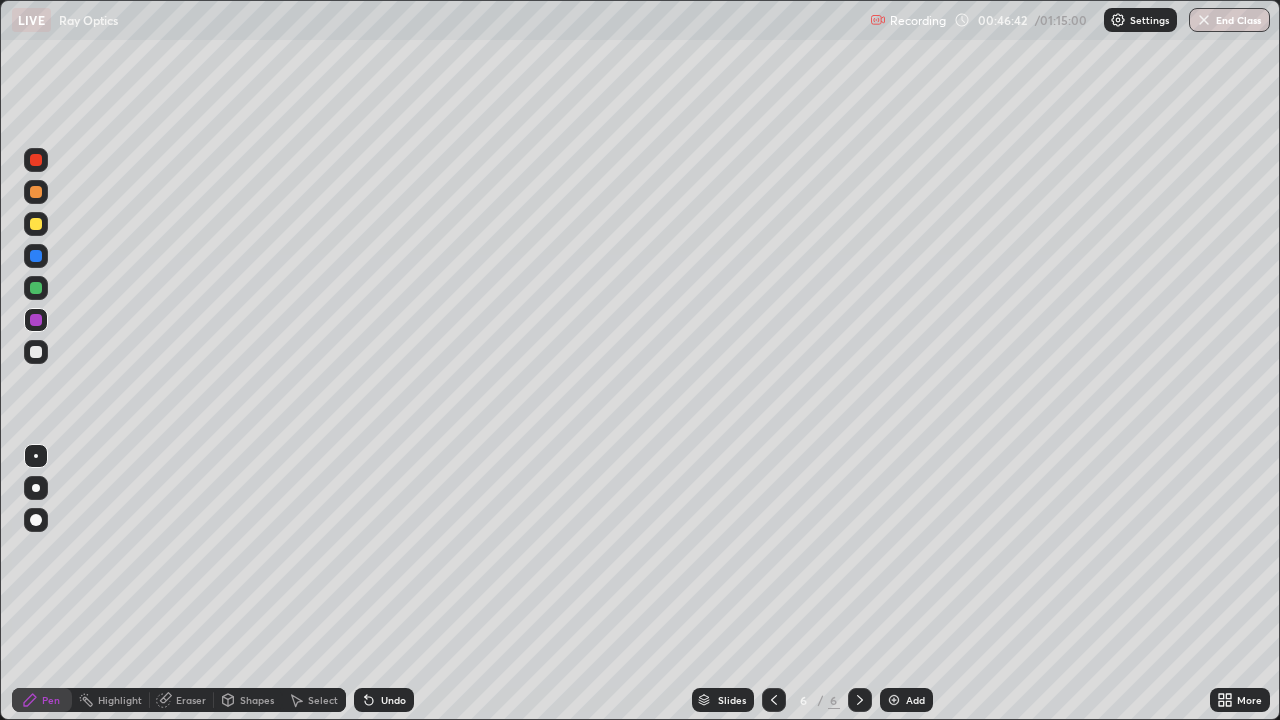 click on "Undo" at bounding box center [393, 700] 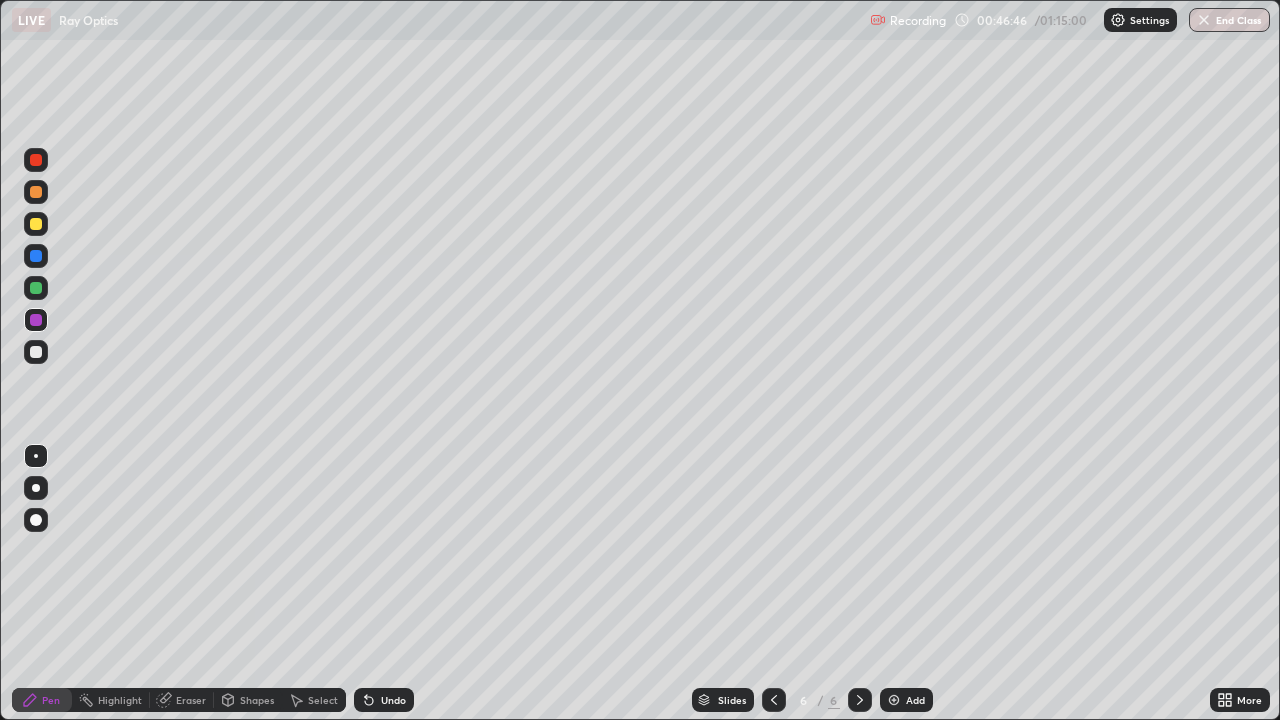 click 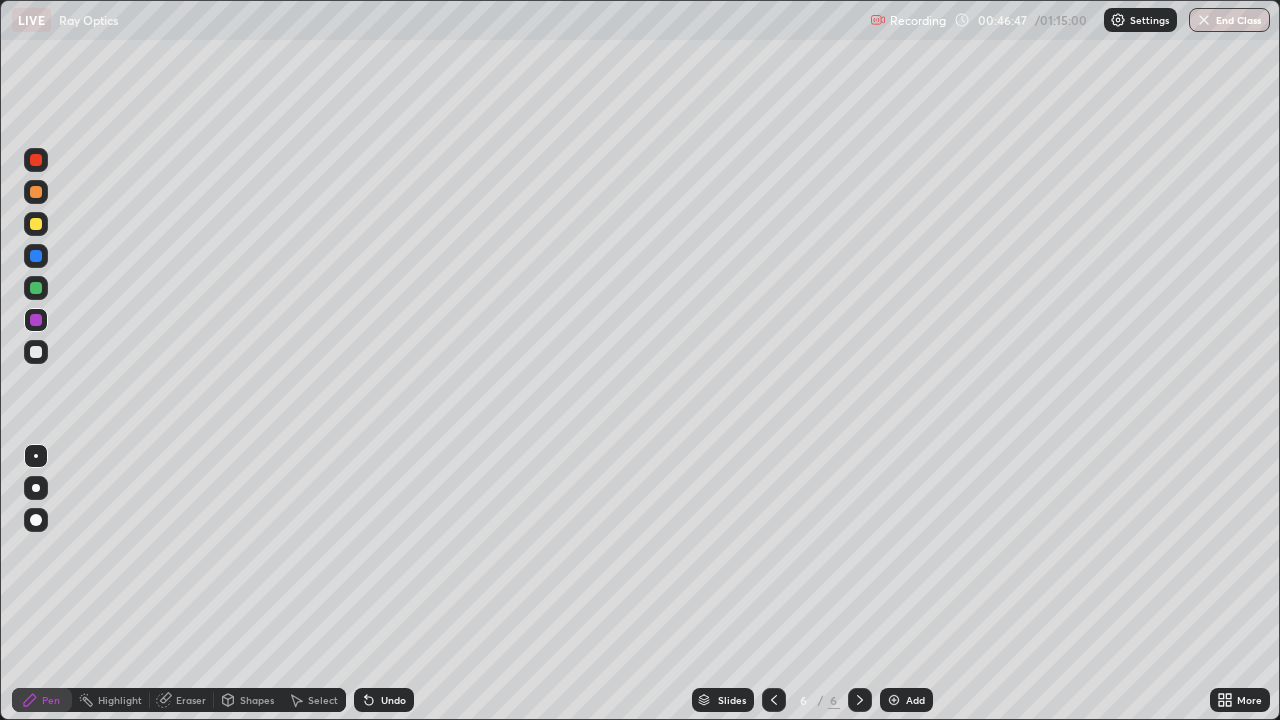 click 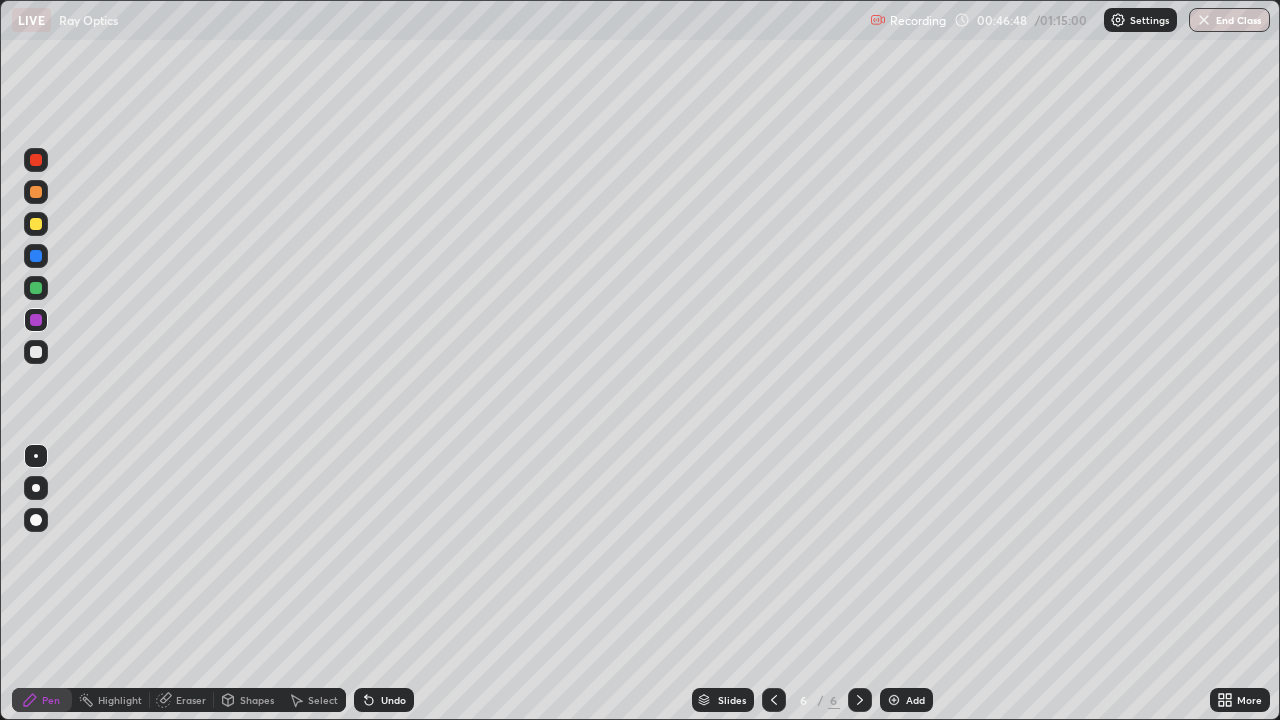 click 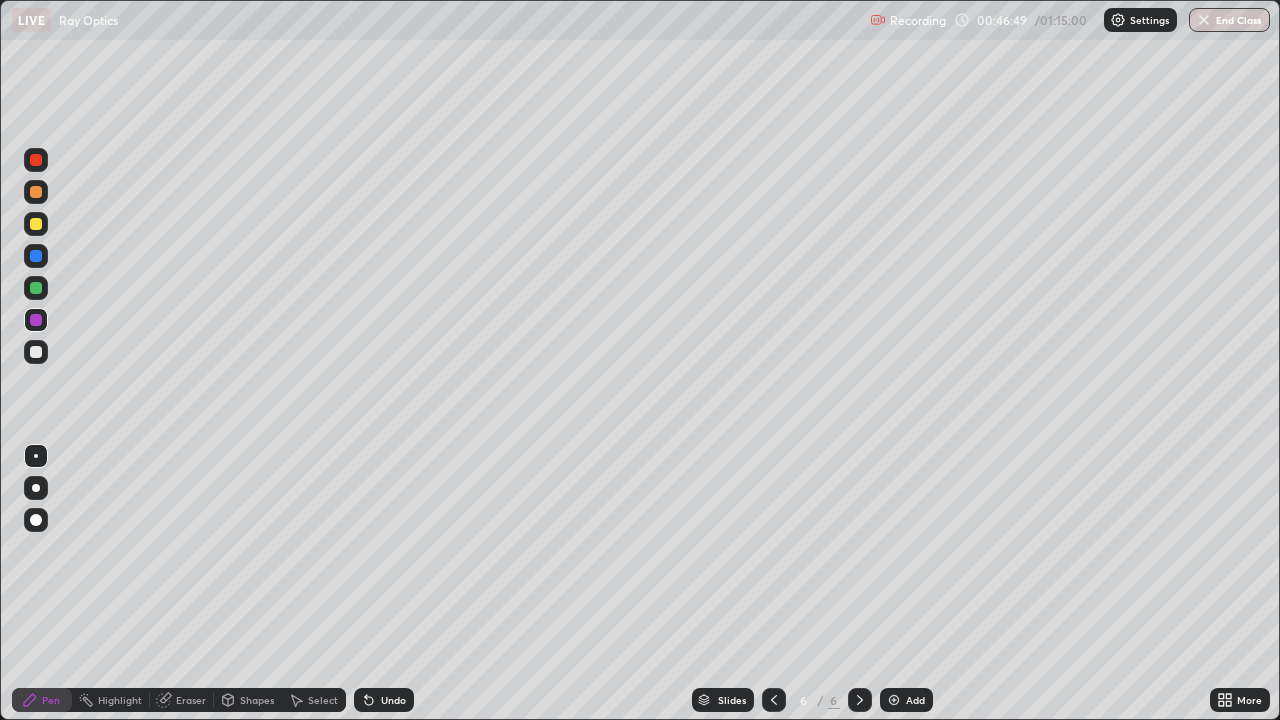 click at bounding box center [36, 520] 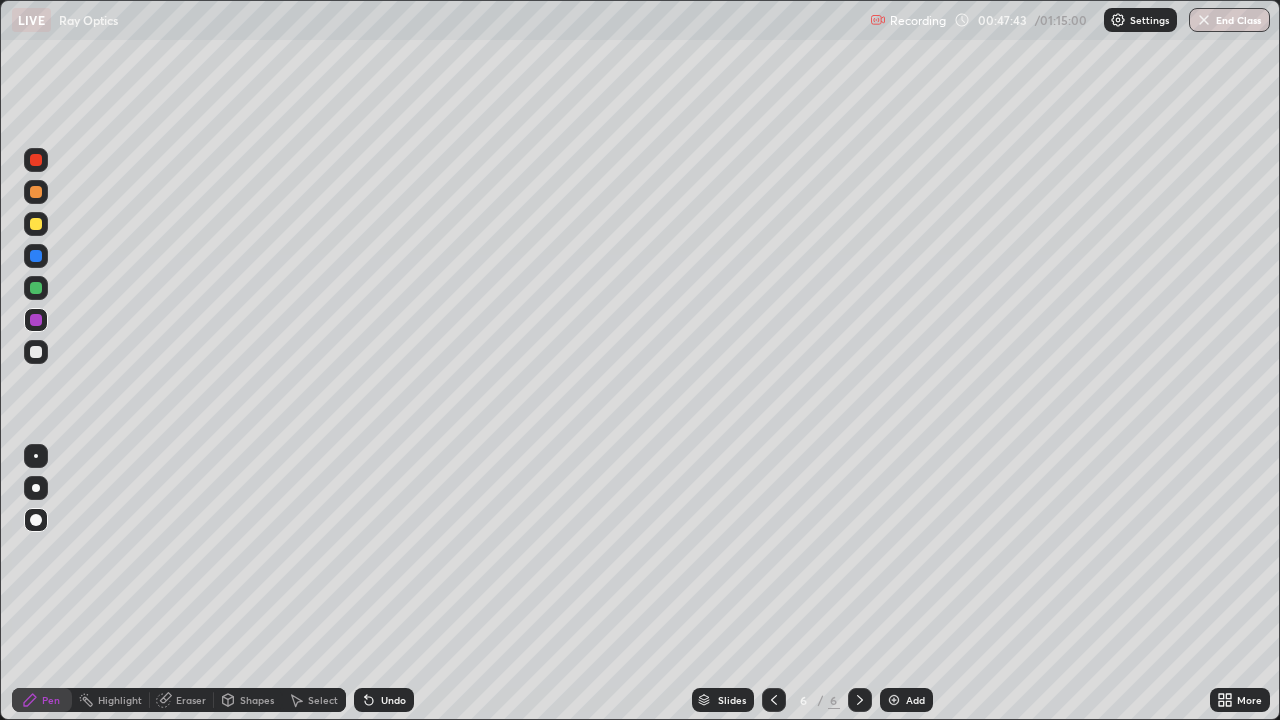 click at bounding box center (36, 520) 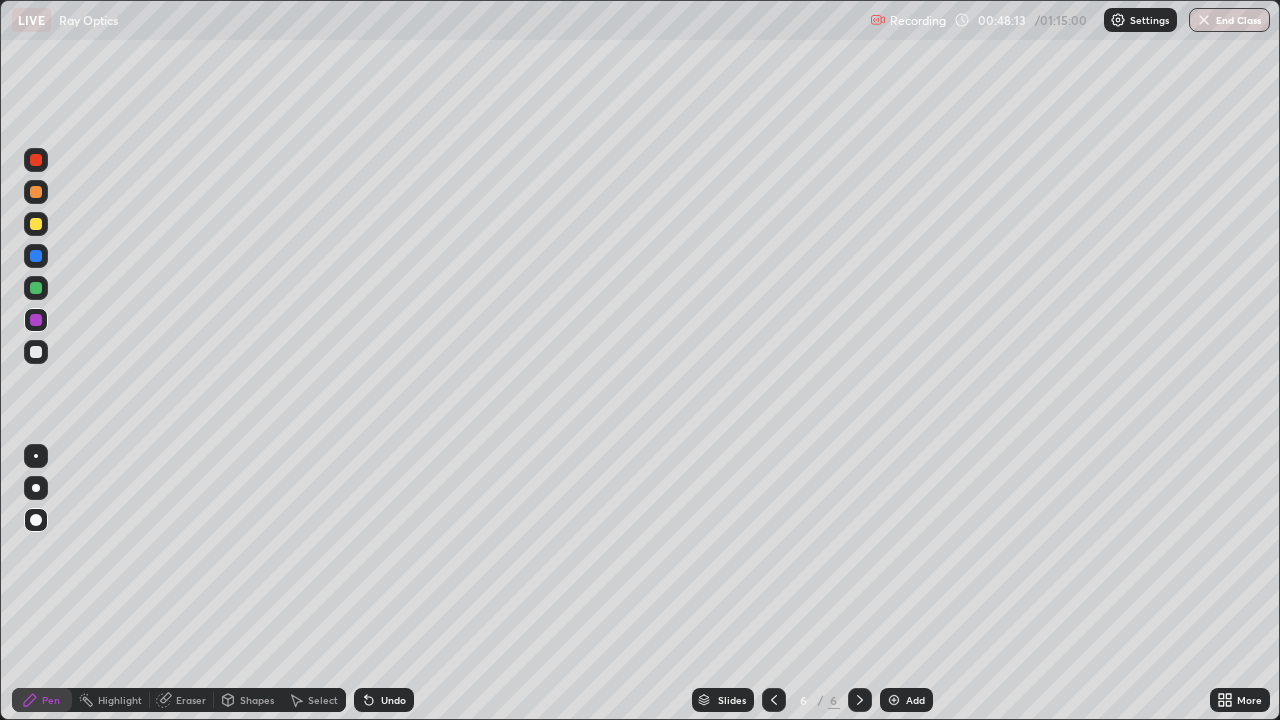 click on "Select" at bounding box center [323, 700] 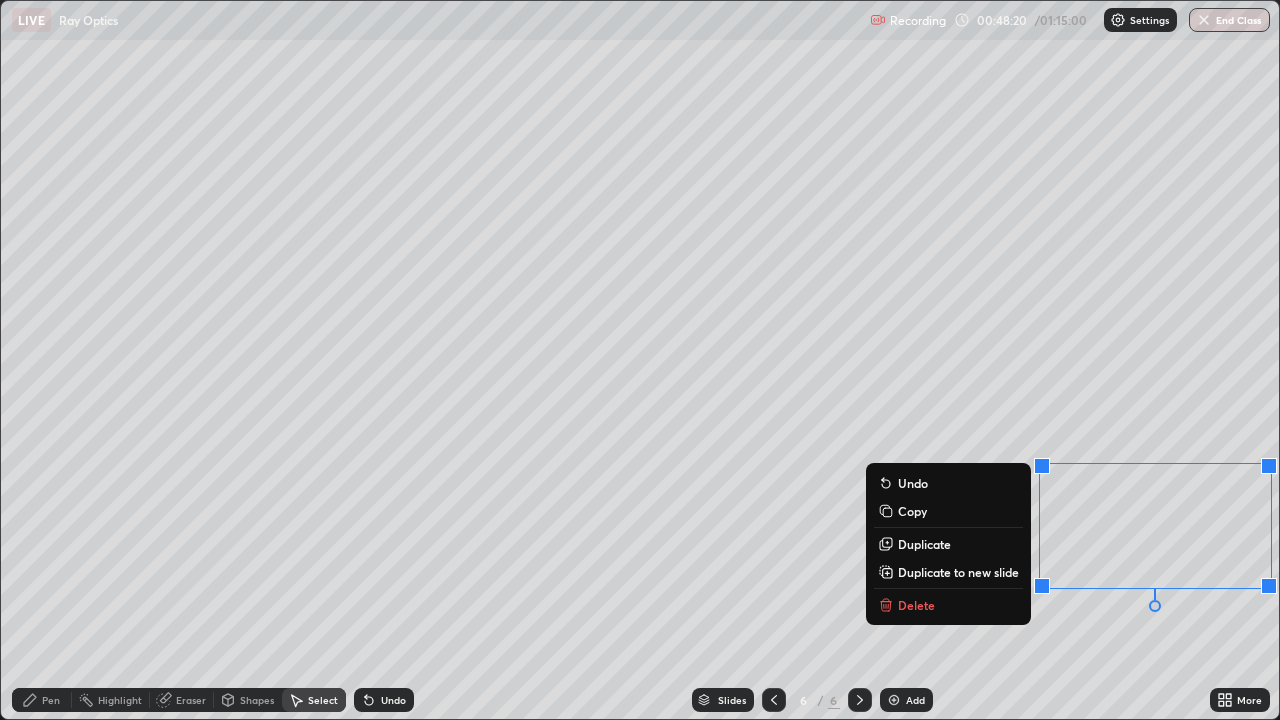 click on "0 ° Undo Copy Duplicate Duplicate to new slide Delete" at bounding box center (640, 360) 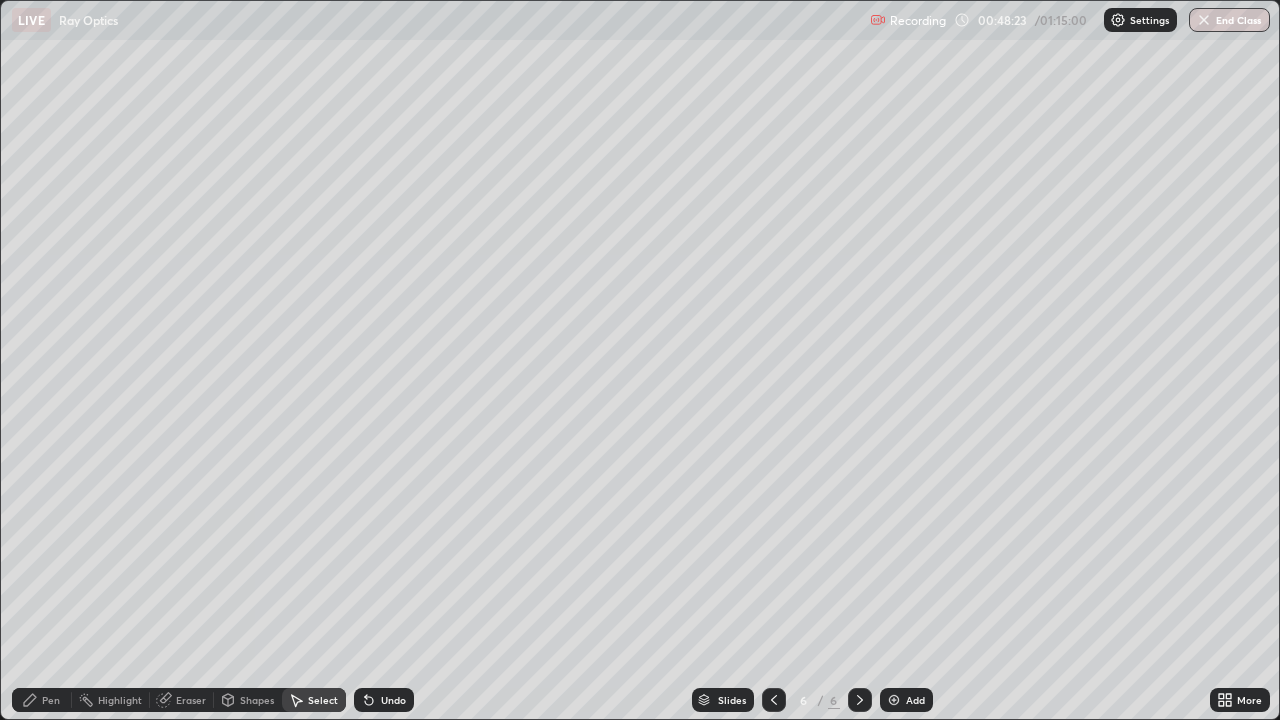 click on "Pen" at bounding box center [51, 700] 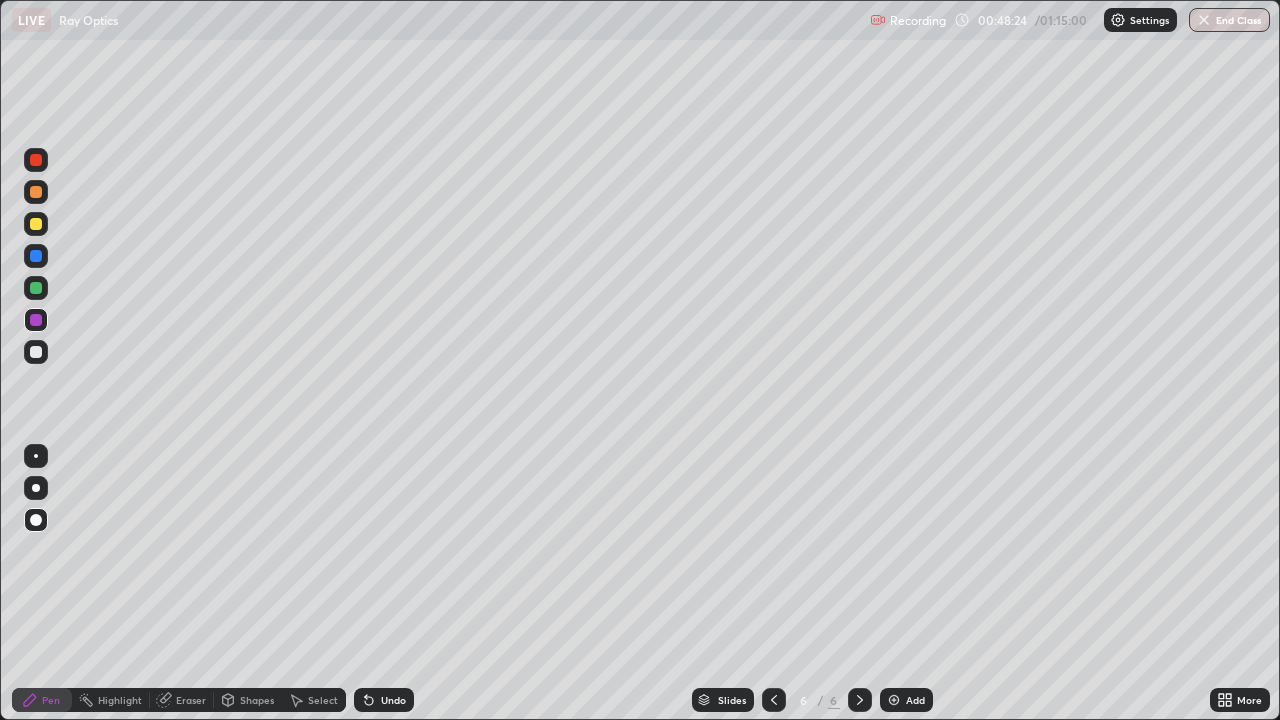 click at bounding box center [36, 352] 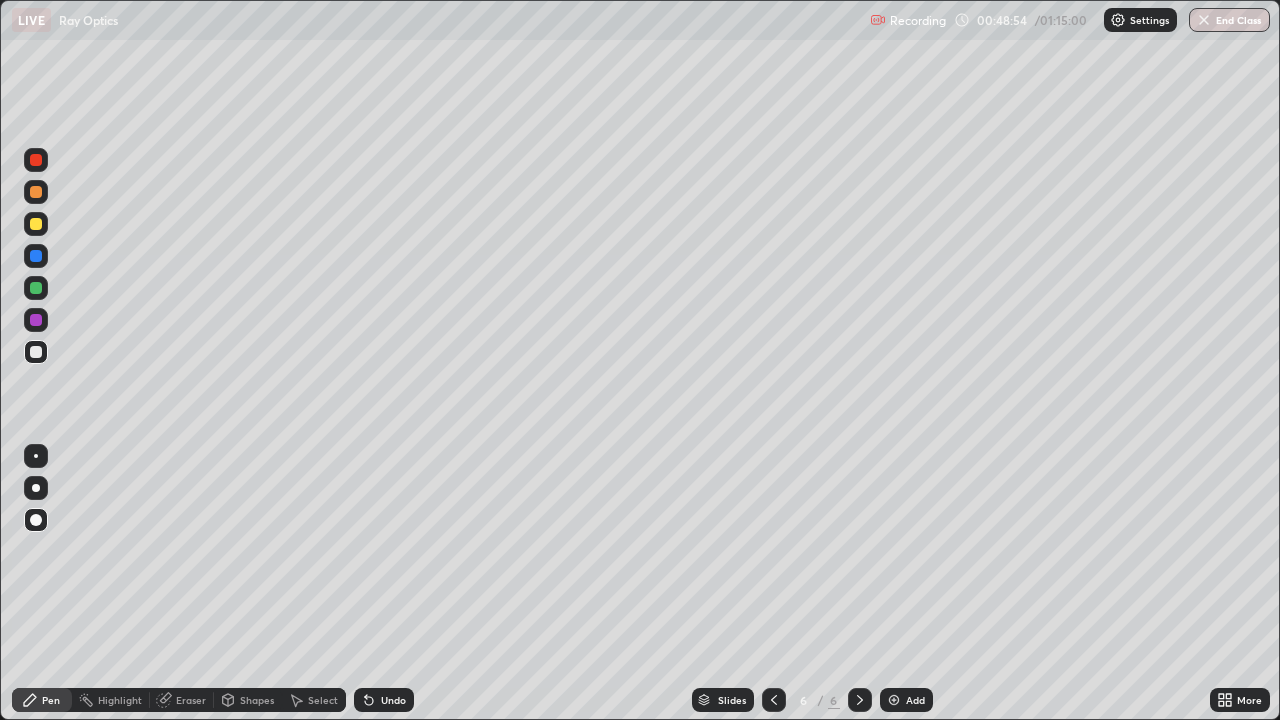 click on "Slides 6 / 6 Add" at bounding box center (812, 700) 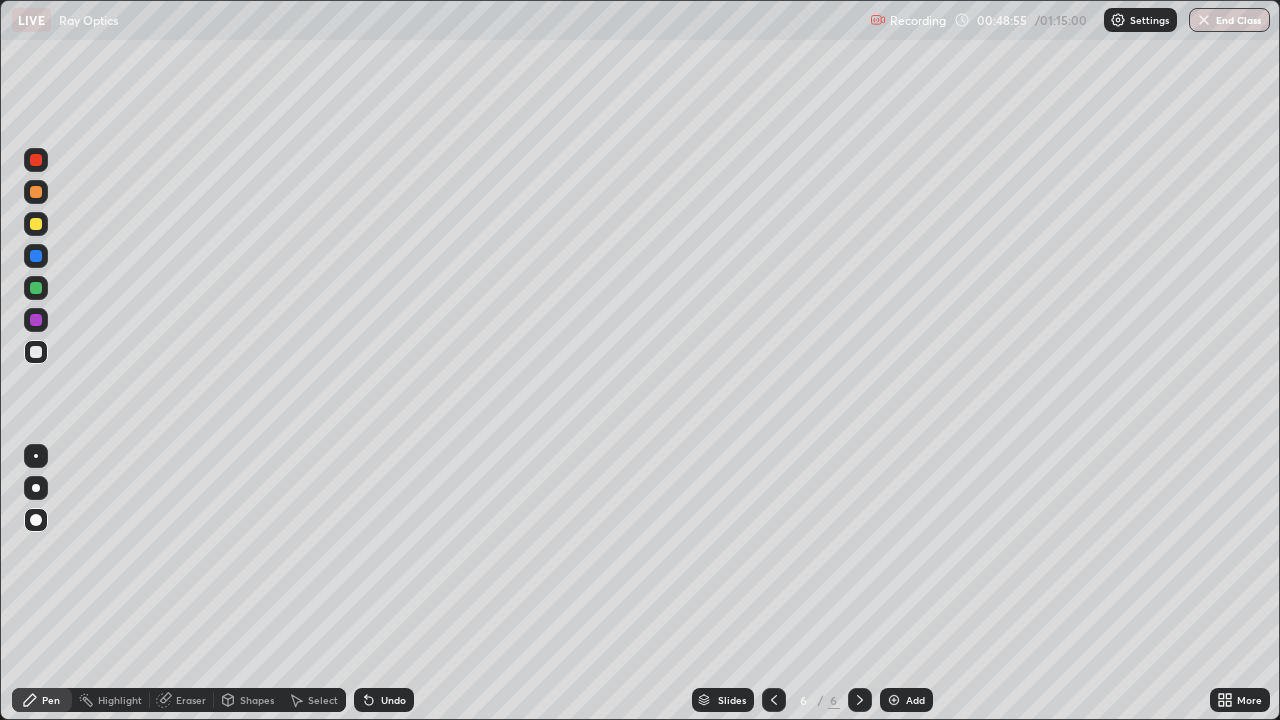 click on "Slides 6 / 6 Add" at bounding box center (812, 700) 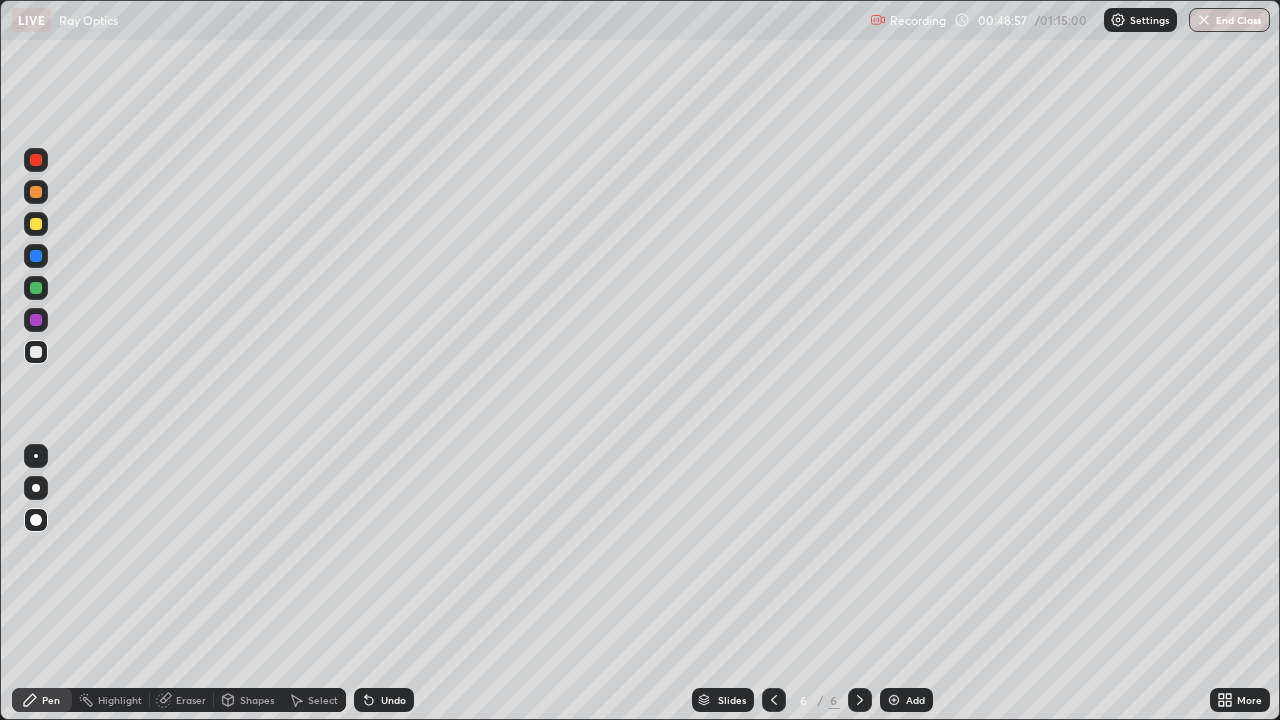 click on "Slides 6 / 6 Add" at bounding box center (812, 700) 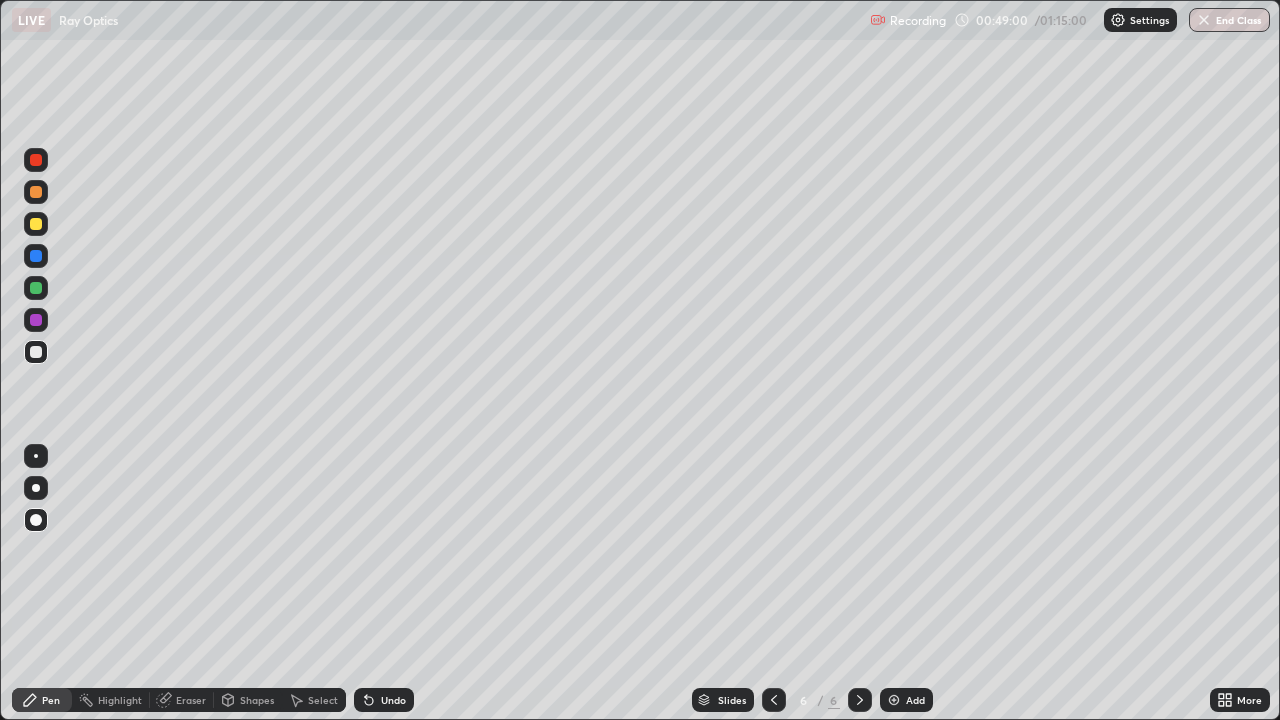 click on "Undo" at bounding box center (393, 700) 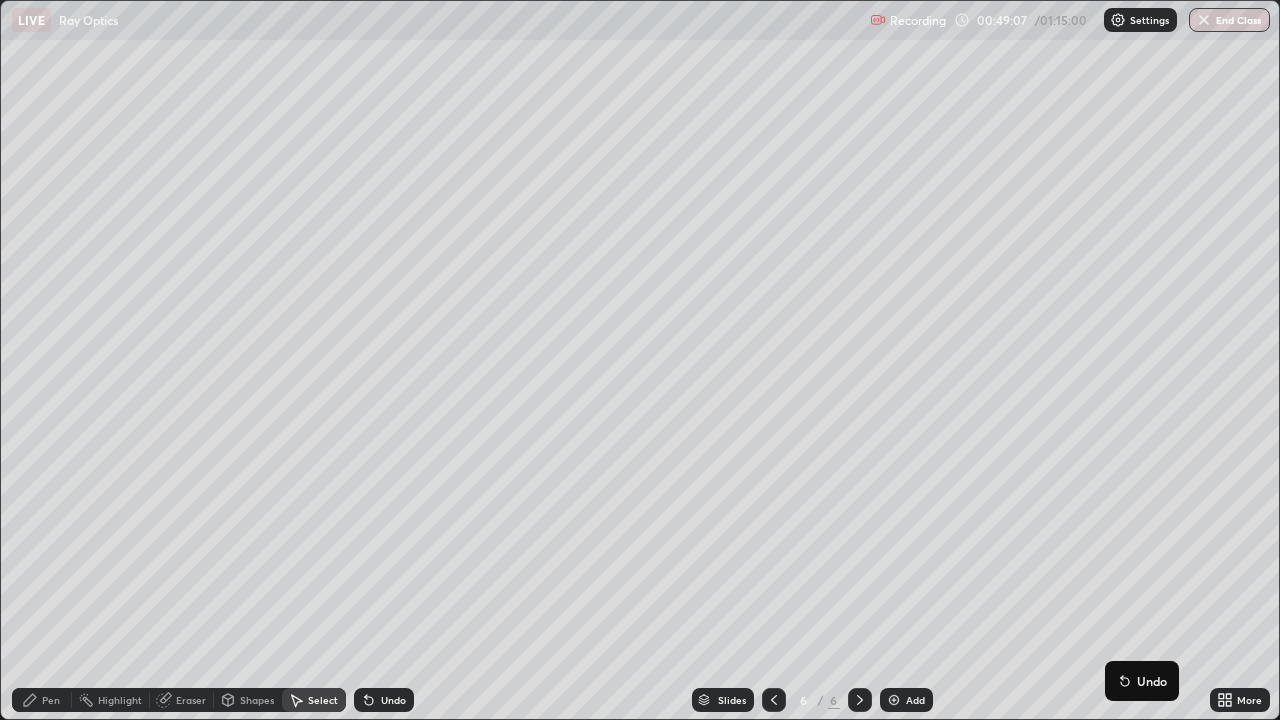 click on "0 ° Undo Copy Duplicate Duplicate to new slide Delete" at bounding box center (640, 360) 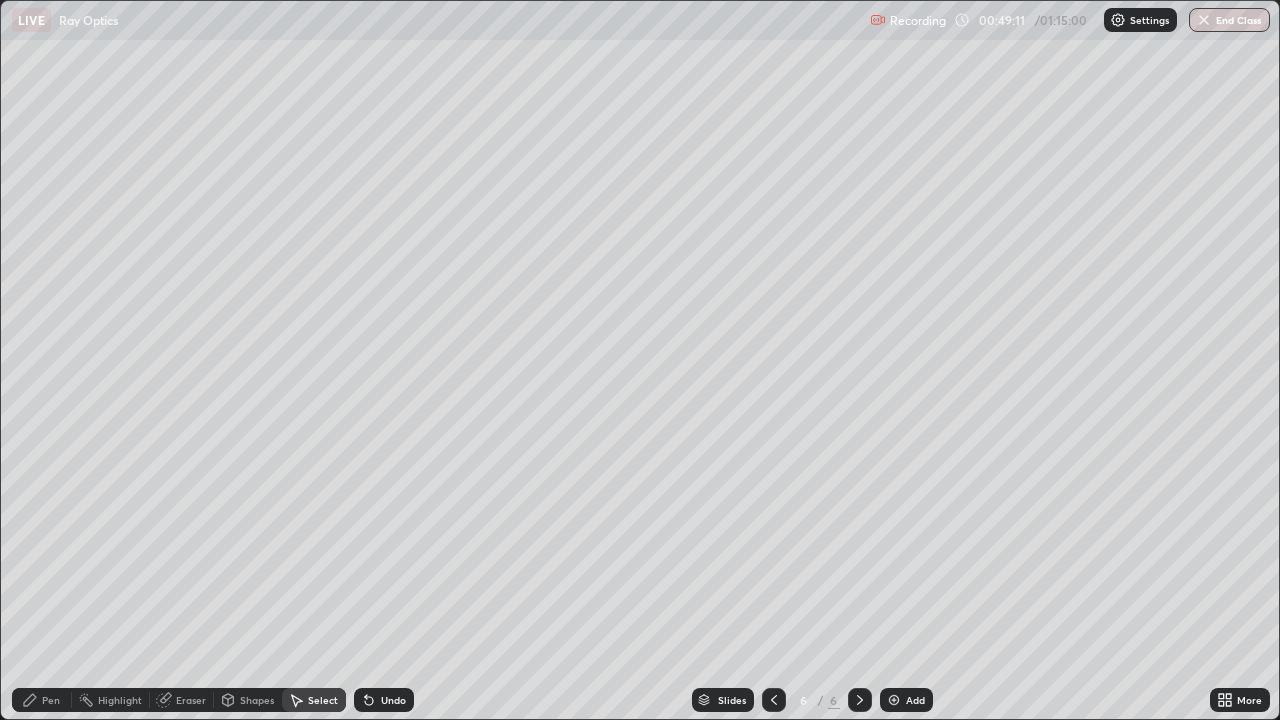 click on "Eraser" at bounding box center [191, 700] 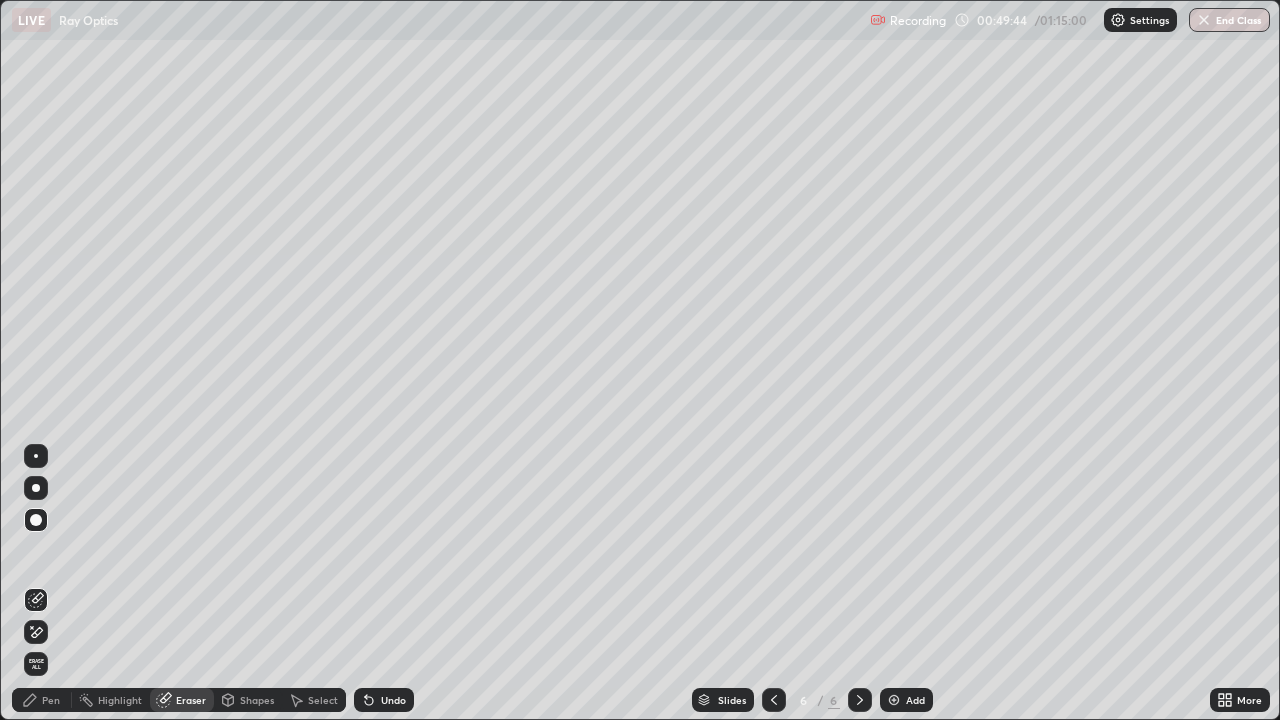 click on "Select" at bounding box center [323, 700] 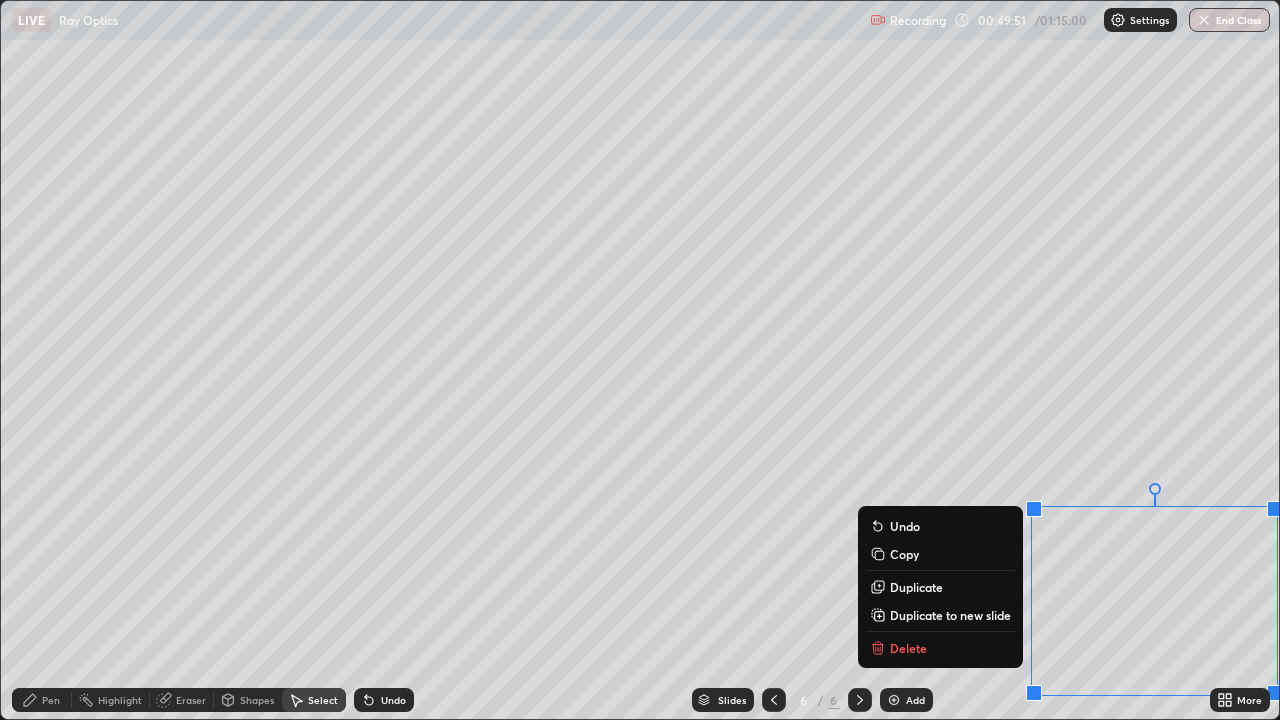 click on "Delete" at bounding box center (940, 648) 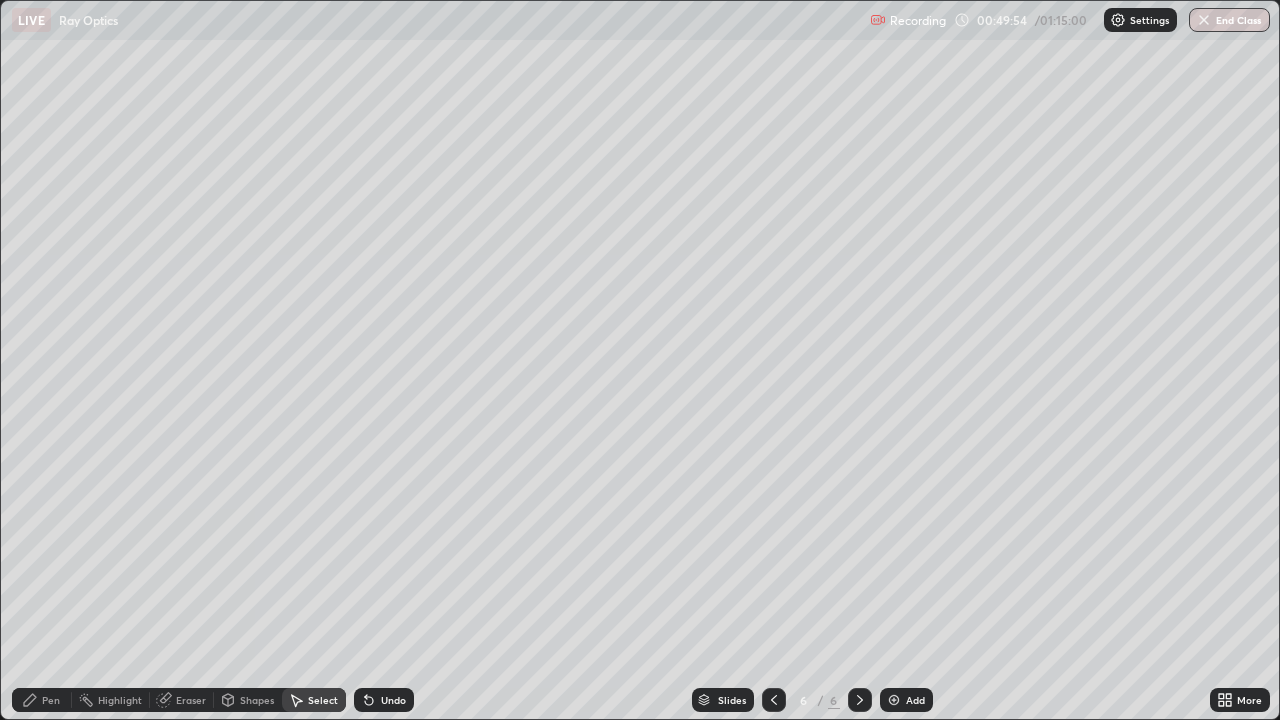 click 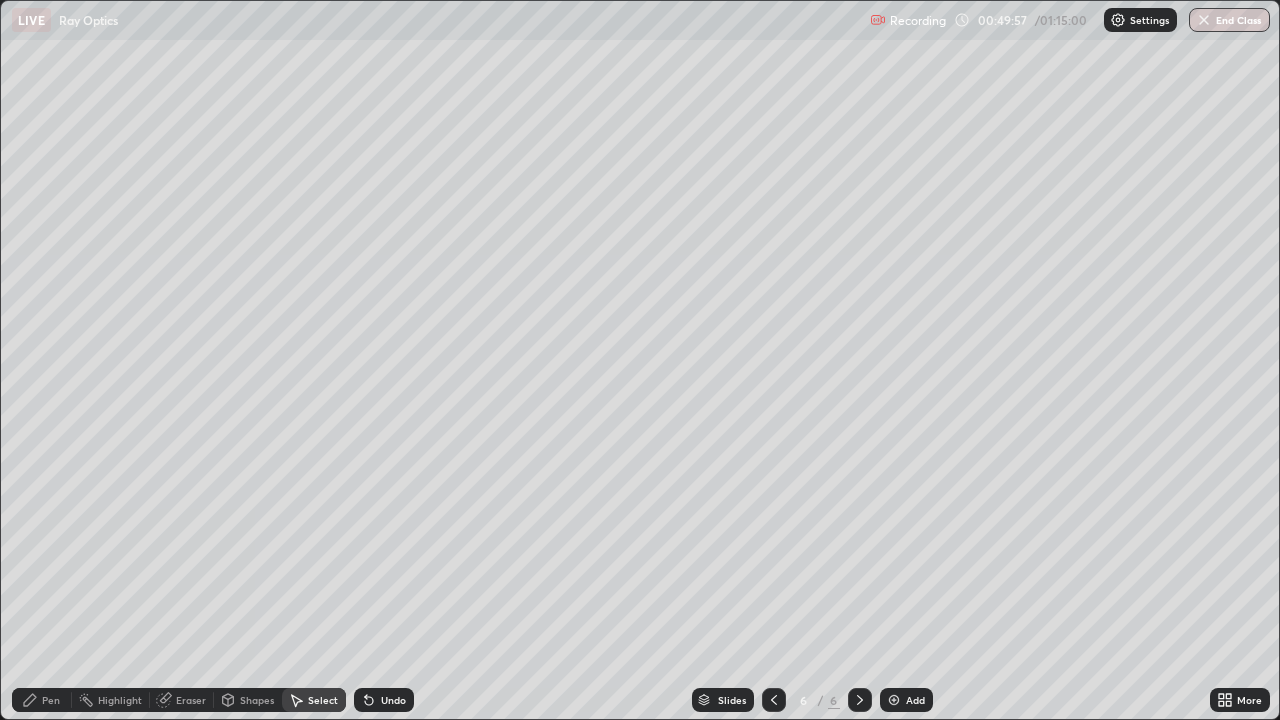 click on "Pen" at bounding box center [51, 700] 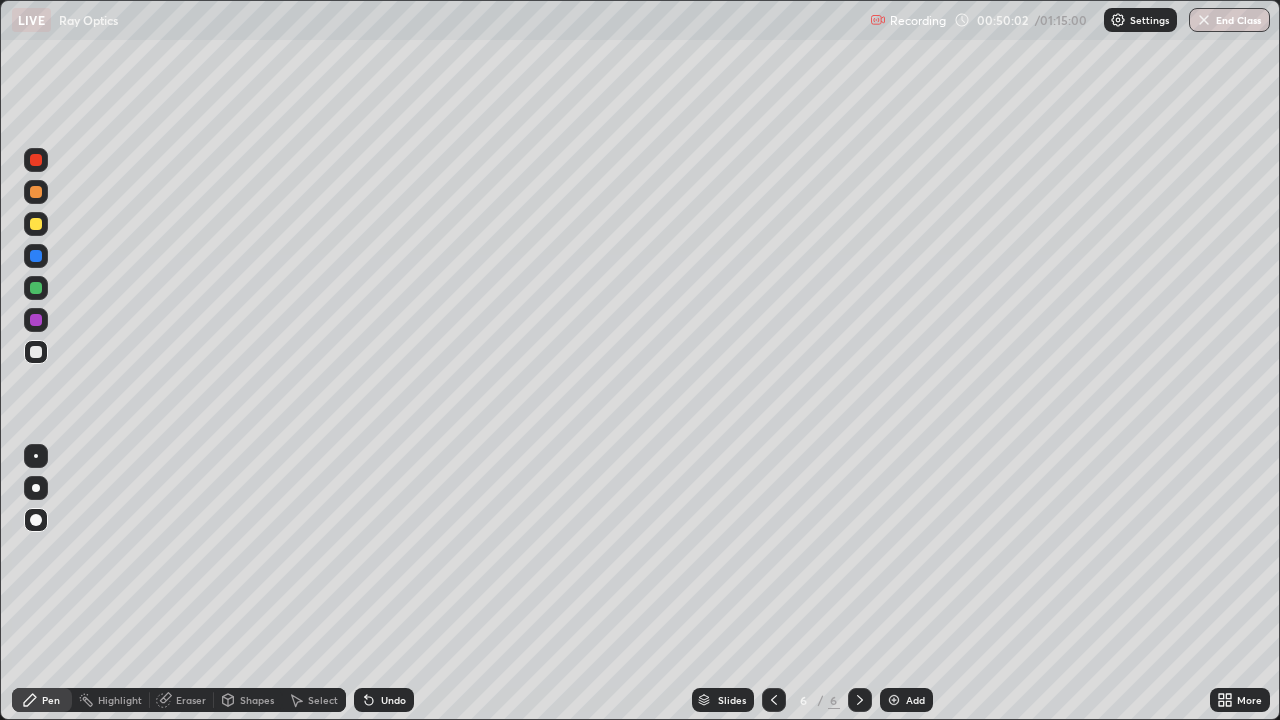 click at bounding box center [36, 192] 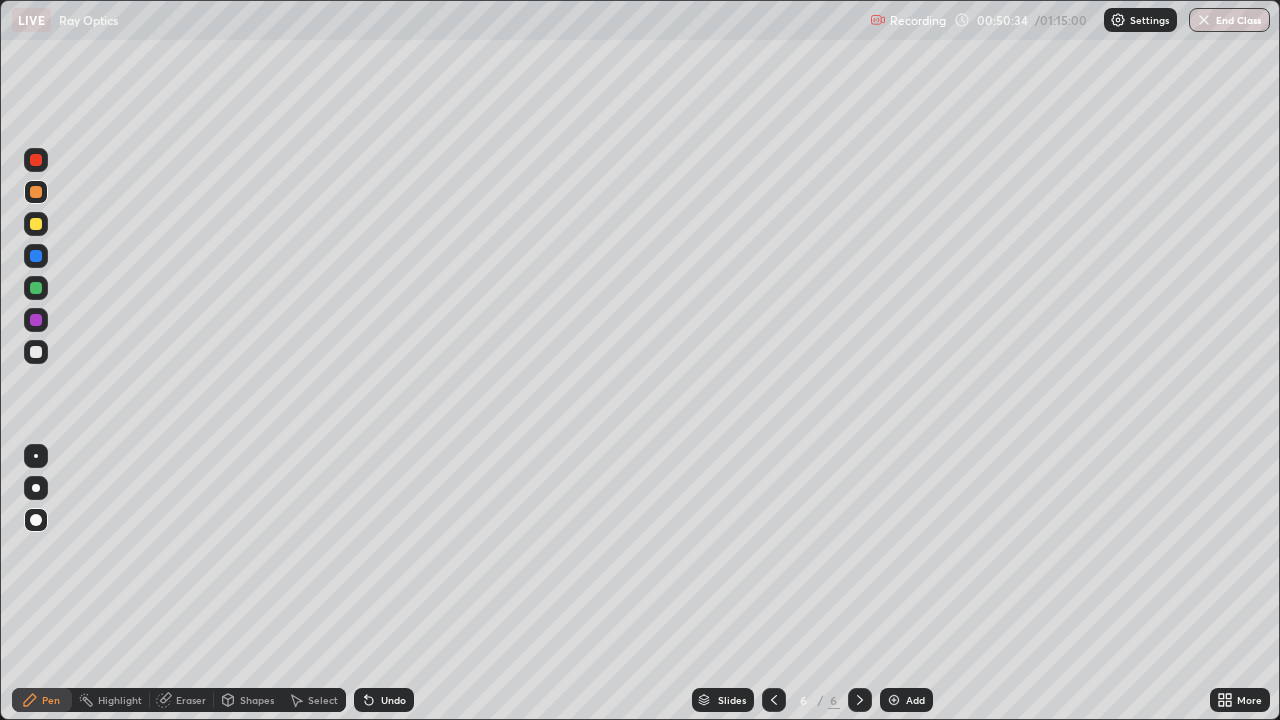 click on "Undo" at bounding box center (393, 700) 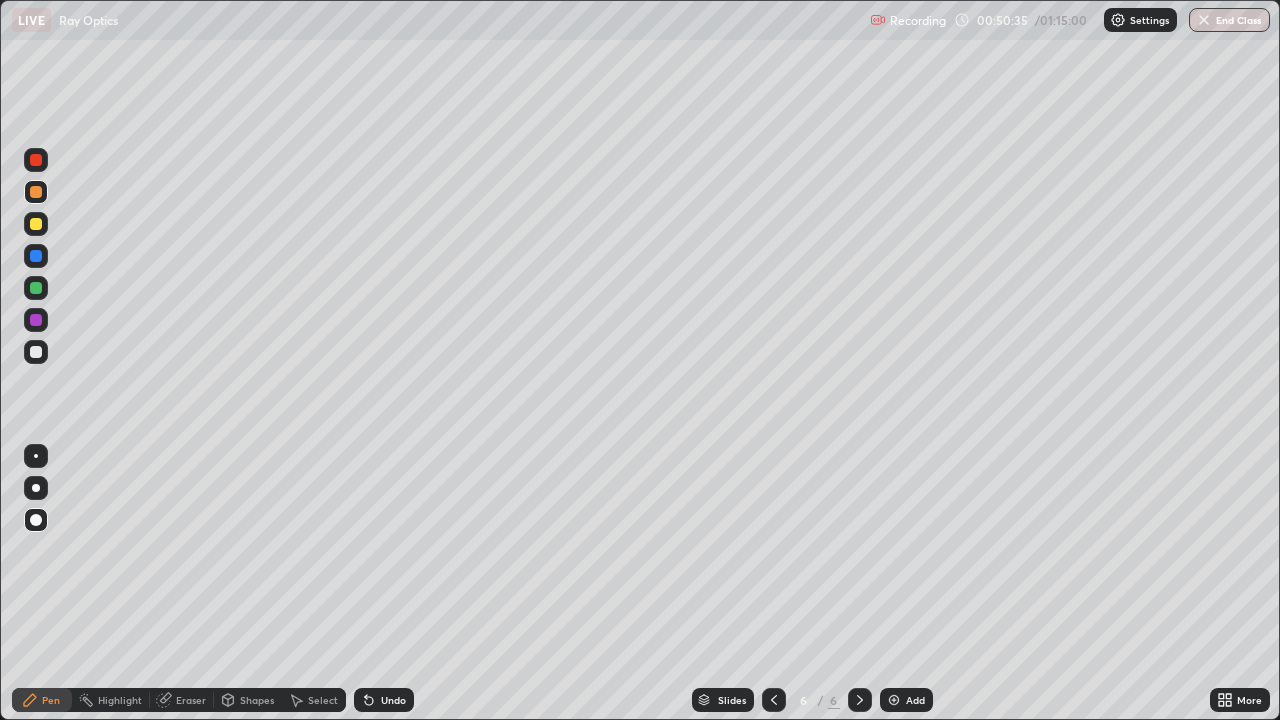 click on "Undo" at bounding box center (393, 700) 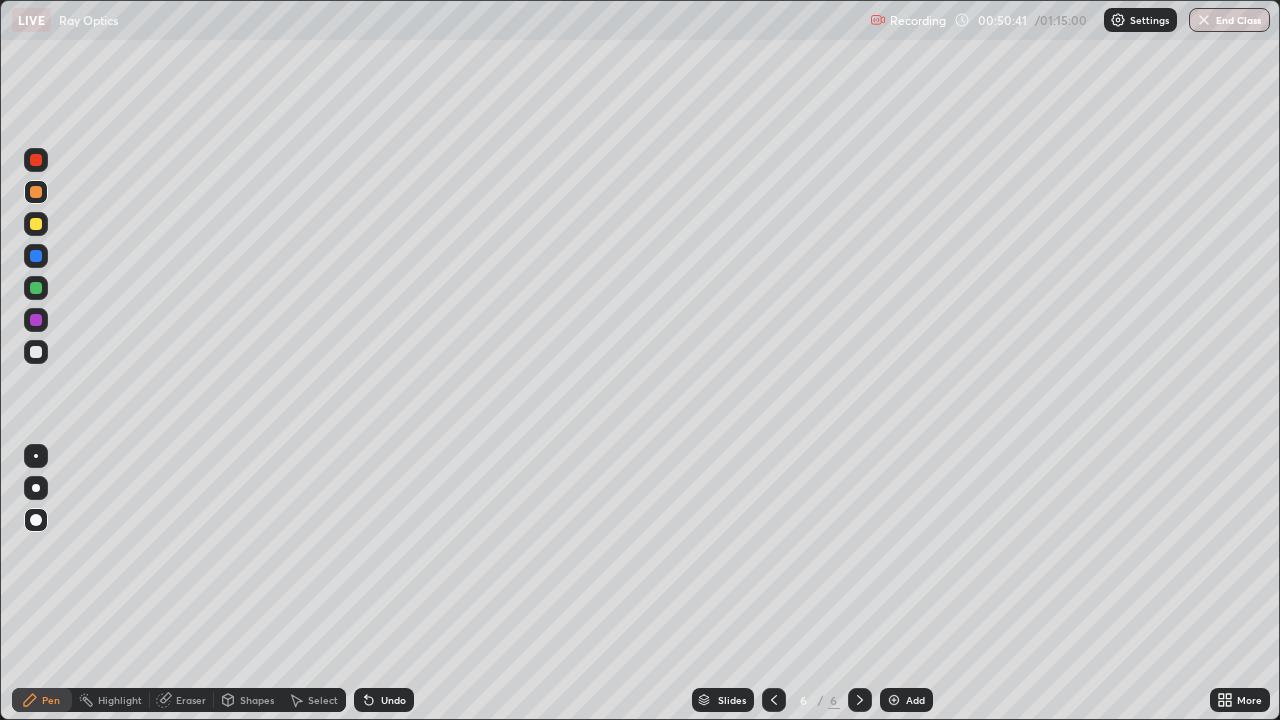 click on "Undo" at bounding box center [393, 700] 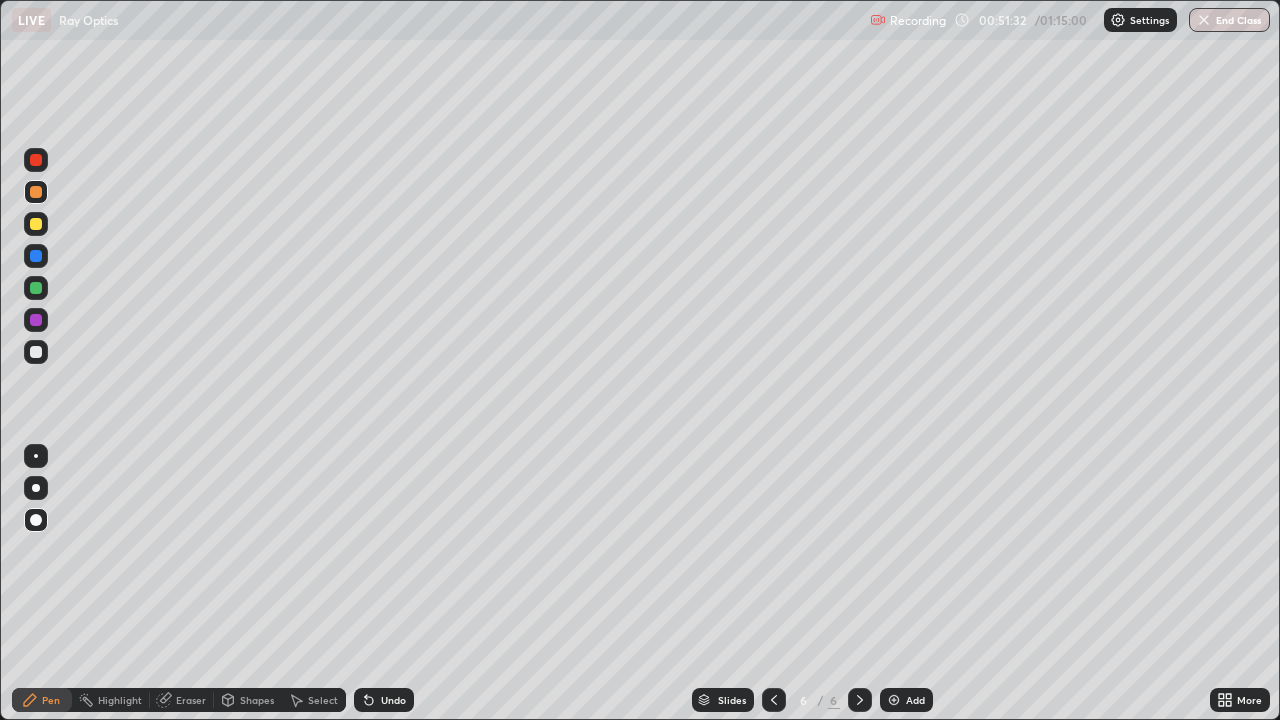 click at bounding box center [36, 160] 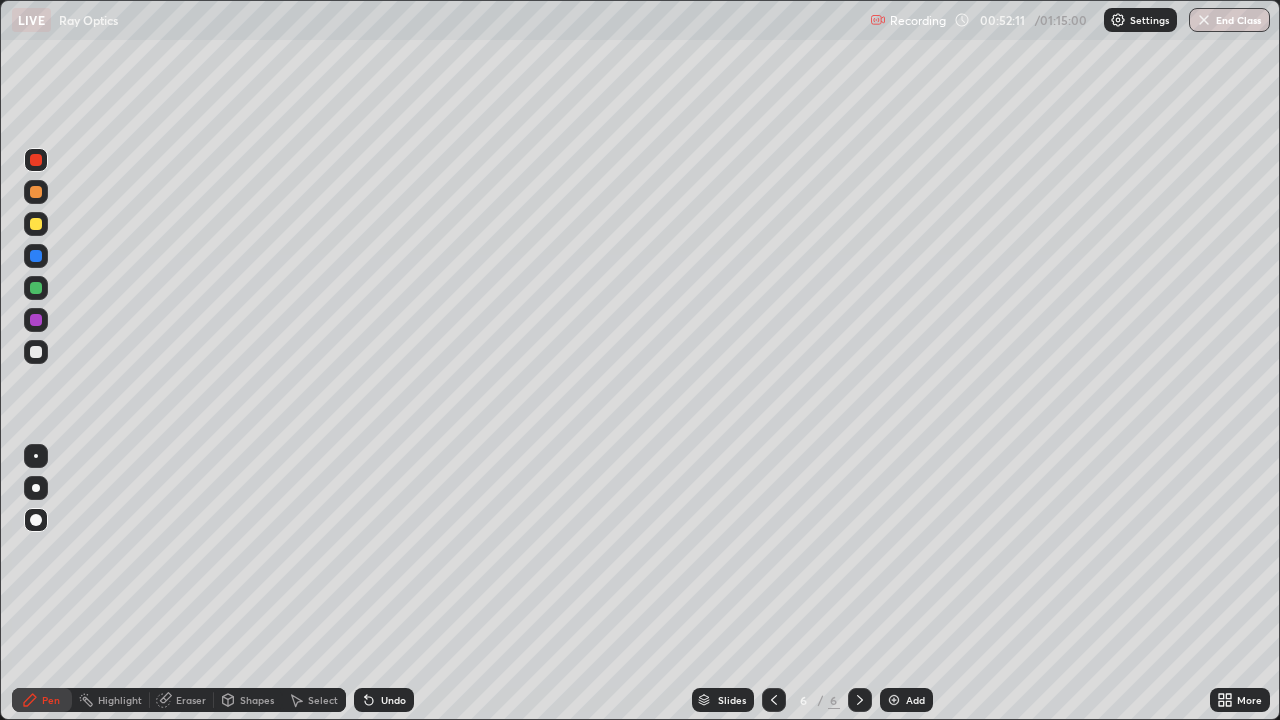 click at bounding box center [36, 352] 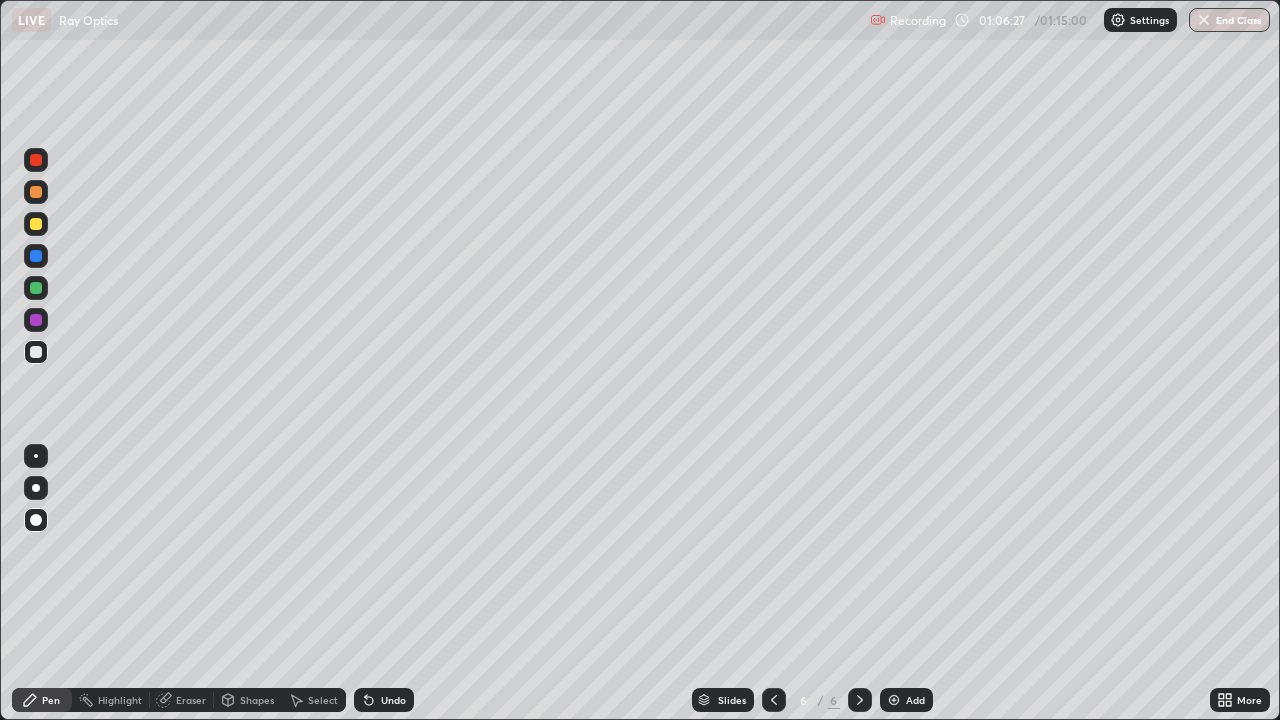click on "Add" at bounding box center (915, 700) 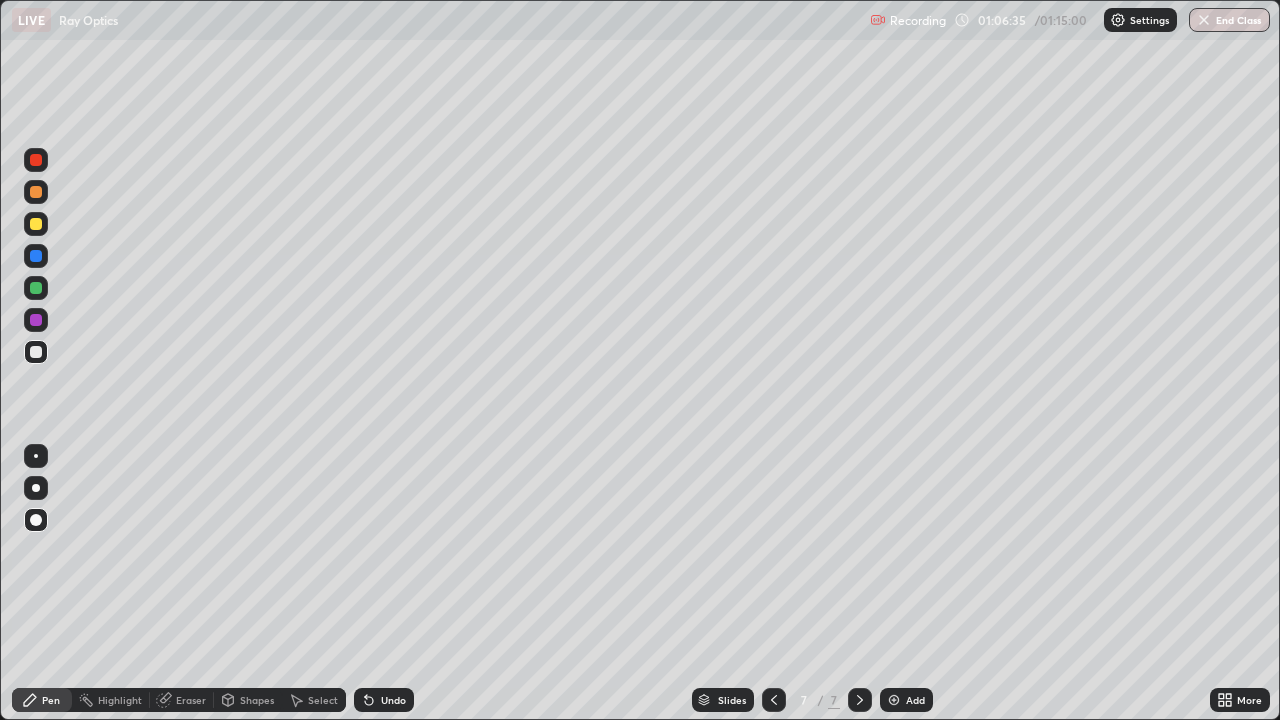 click on "End Class" at bounding box center [1229, 20] 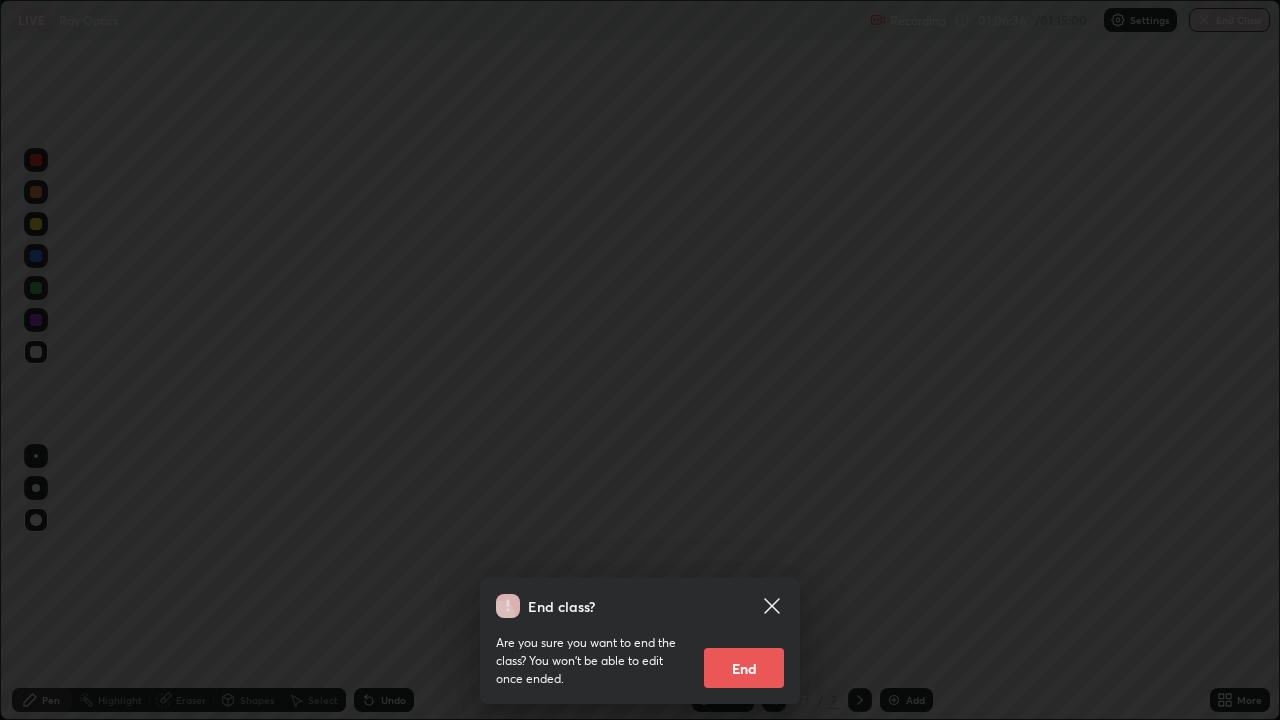 click on "End" at bounding box center (744, 668) 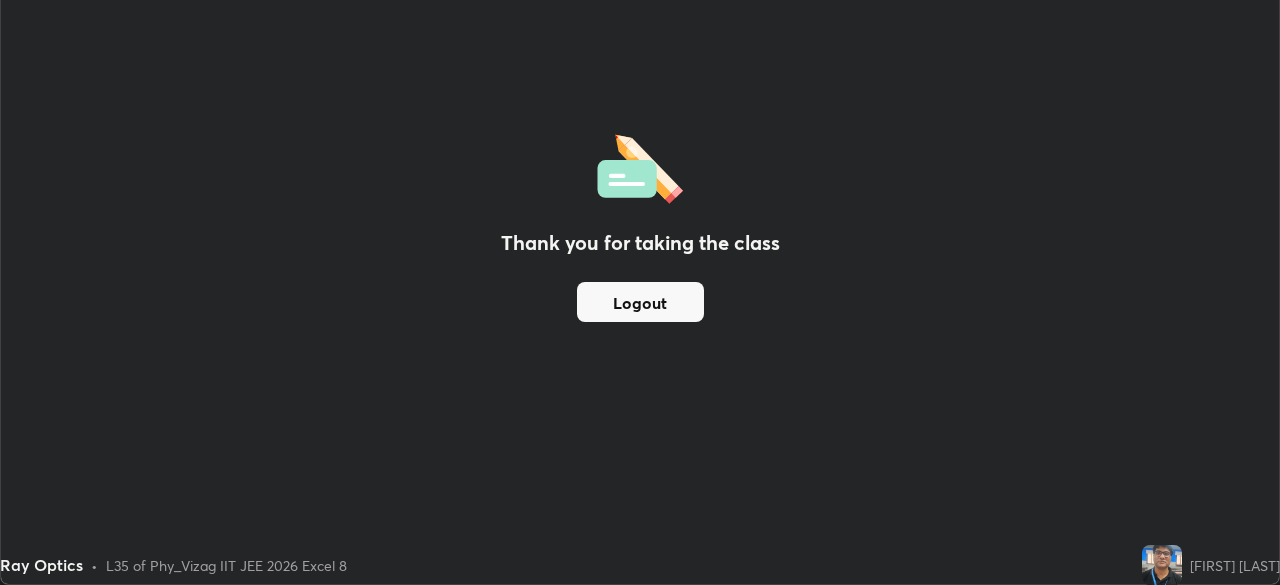 scroll, scrollTop: 585, scrollLeft: 1280, axis: both 